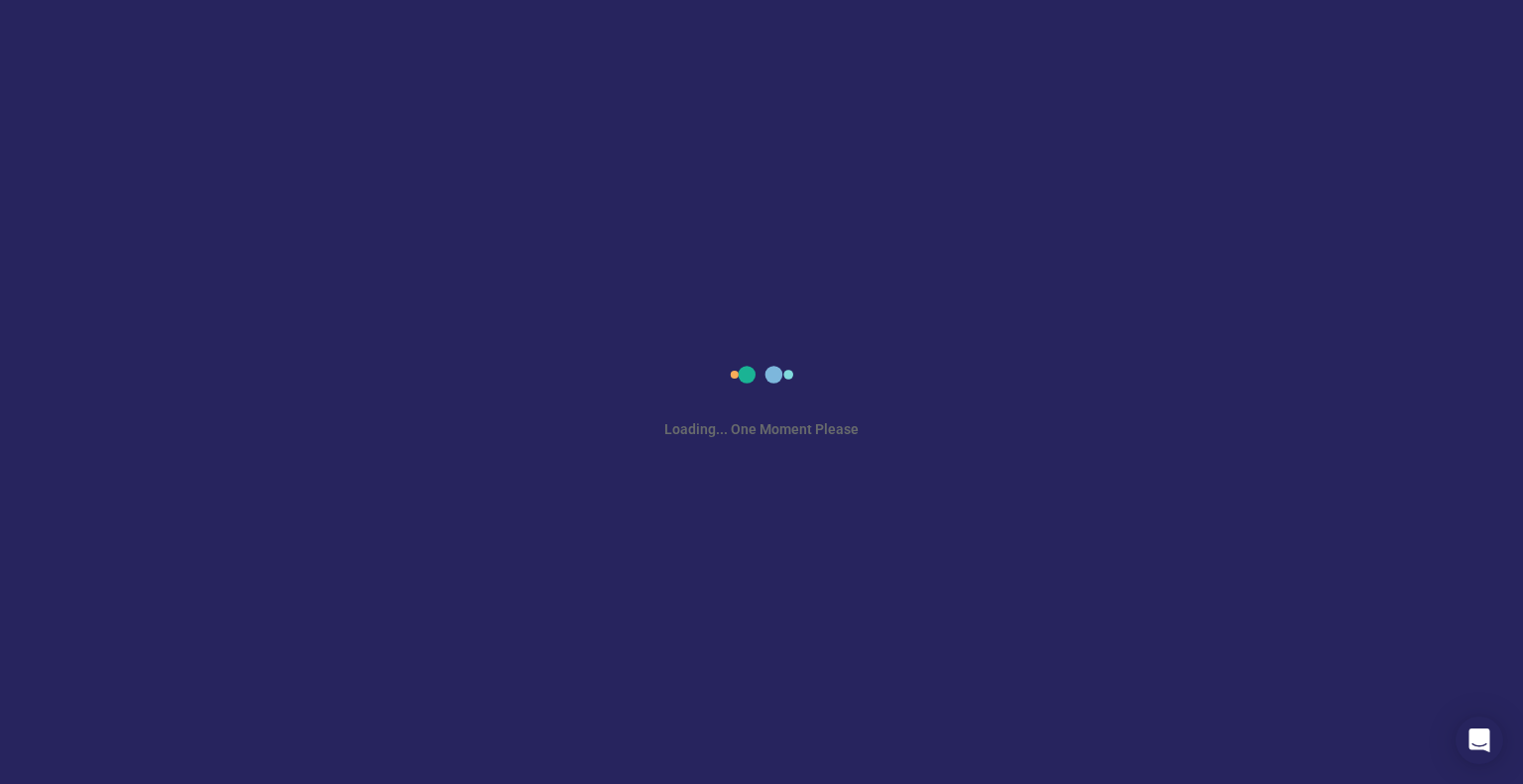 scroll, scrollTop: 0, scrollLeft: 0, axis: both 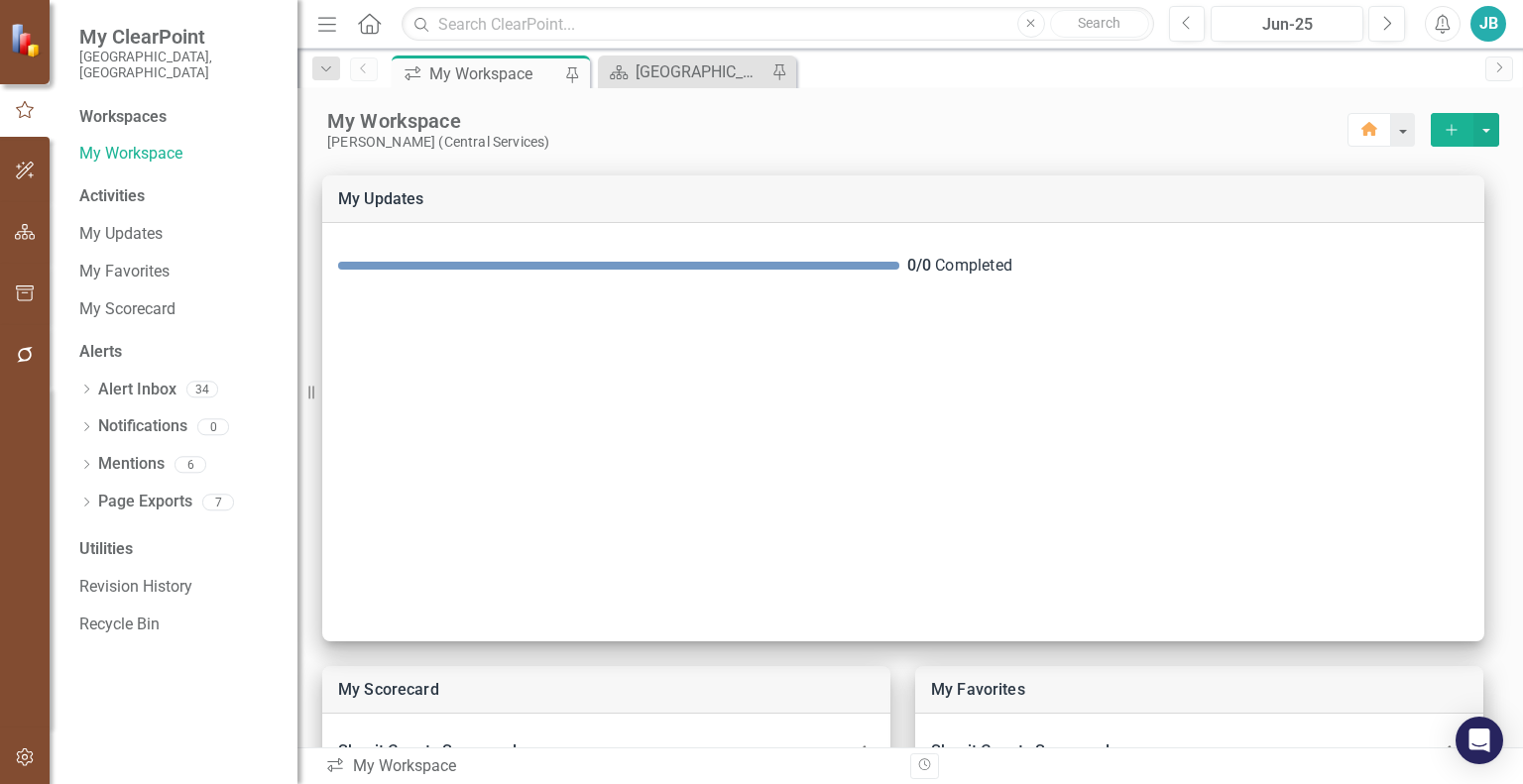 click on "Scorecard Skagit County Landing Page Pin" at bounding box center (697, 71) 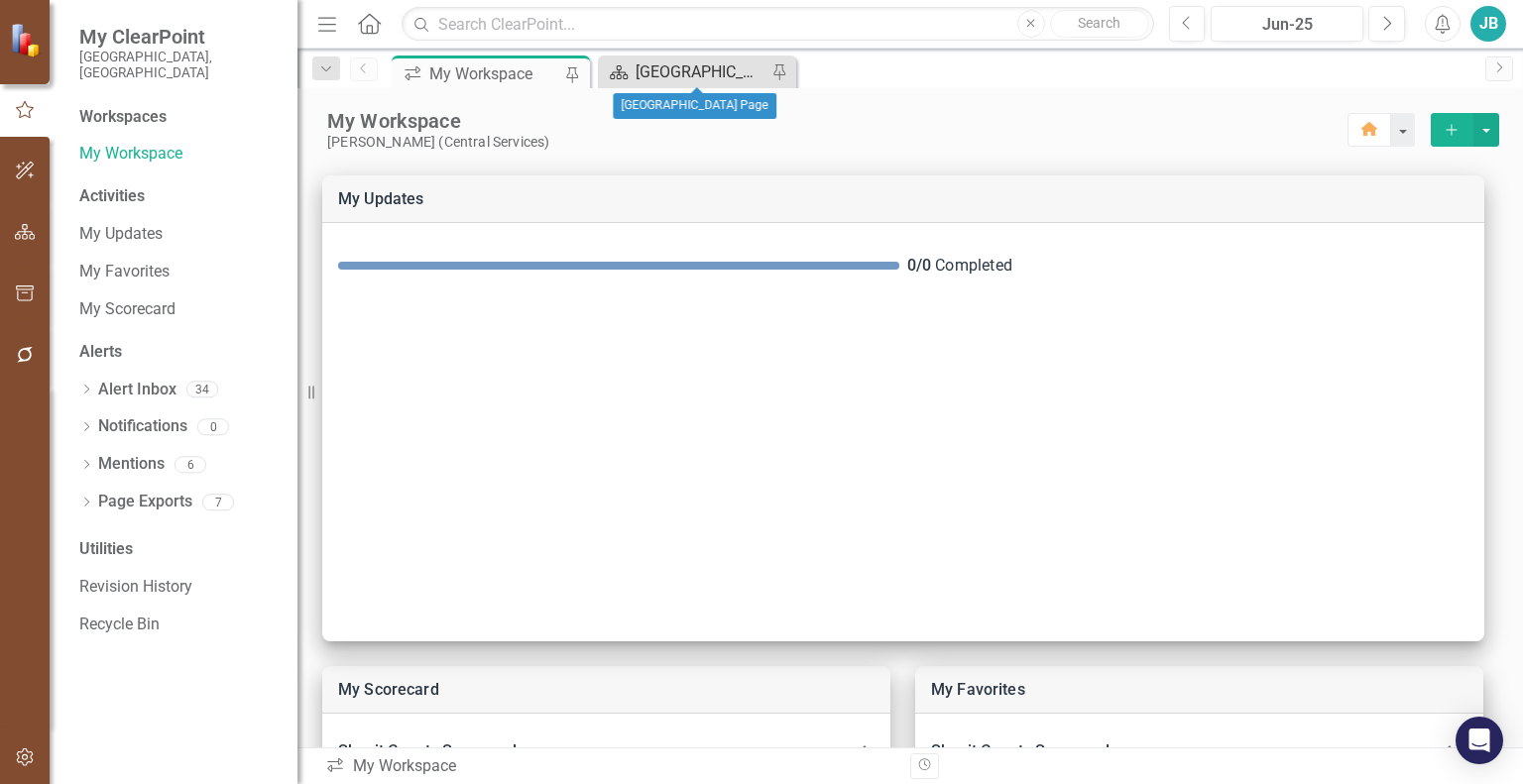 click on "[GEOGRAPHIC_DATA] Page" at bounding box center (701, 71) 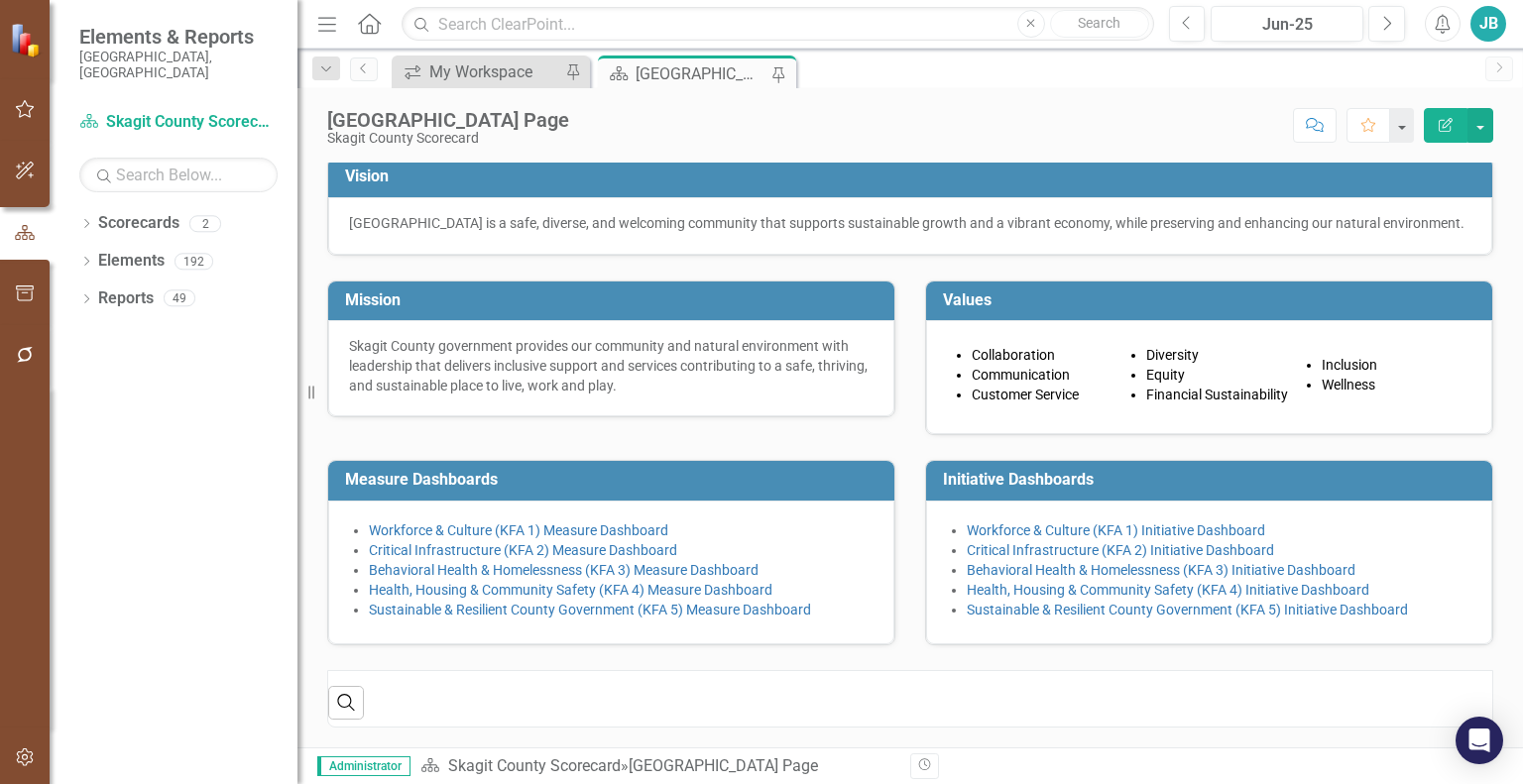 scroll, scrollTop: 252, scrollLeft: 0, axis: vertical 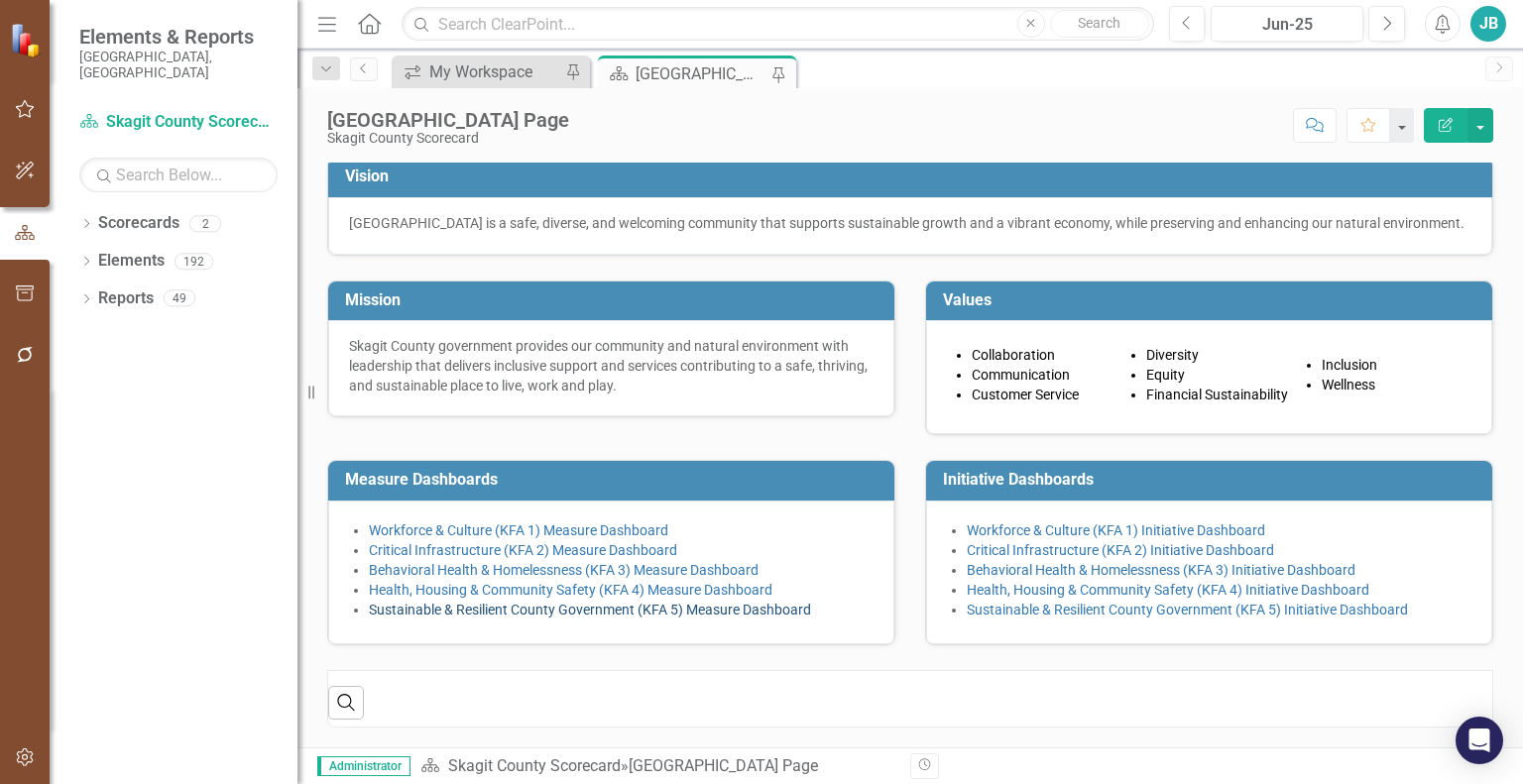 click on "Sustainable & Resilient County Government (KFA 5) Measure Dashboard" at bounding box center (590, 610) 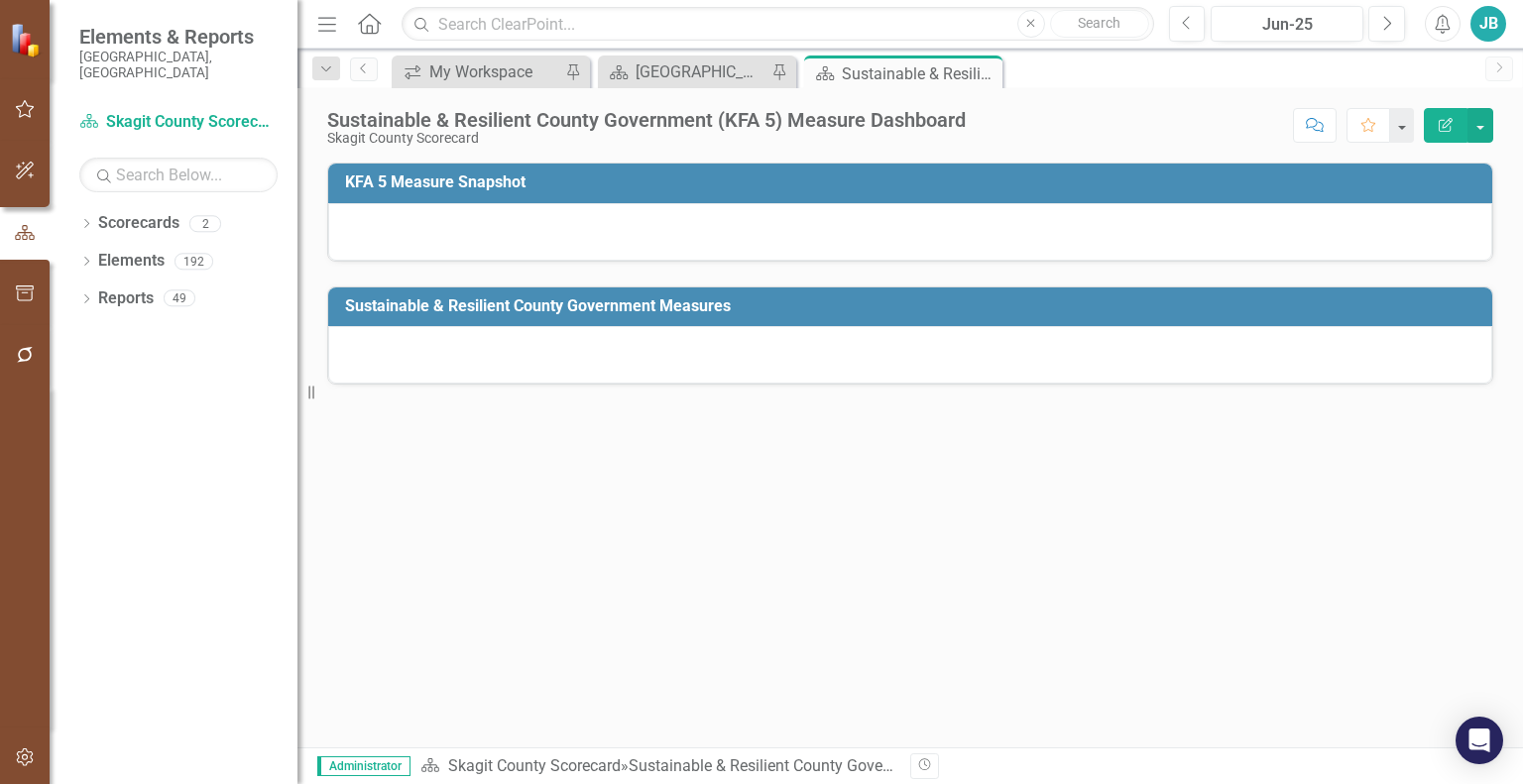 click on "KFA 5 Measure Snapshot Sustainable & Resilient County Government Measures" at bounding box center (910, 455) 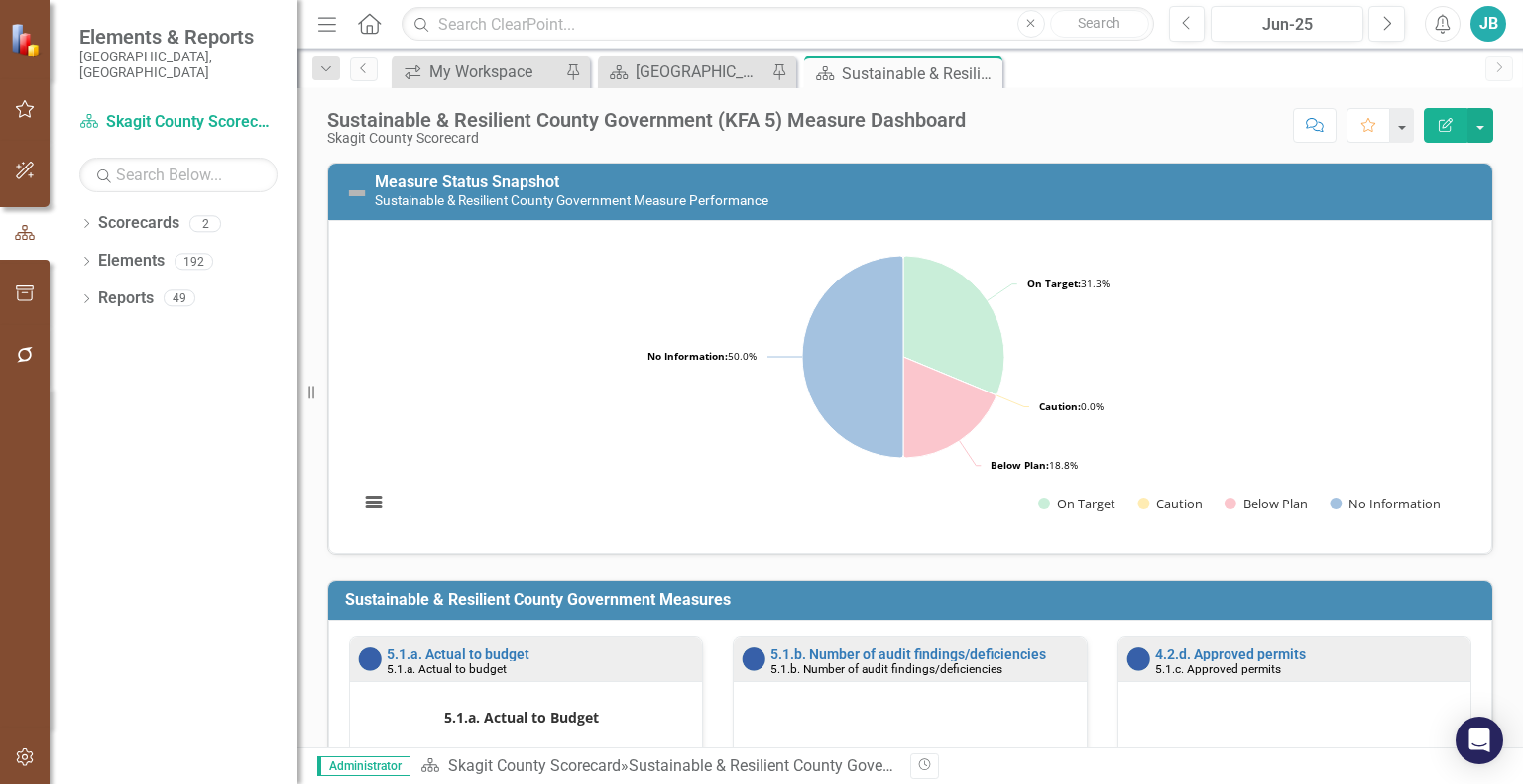 scroll, scrollTop: 0, scrollLeft: 0, axis: both 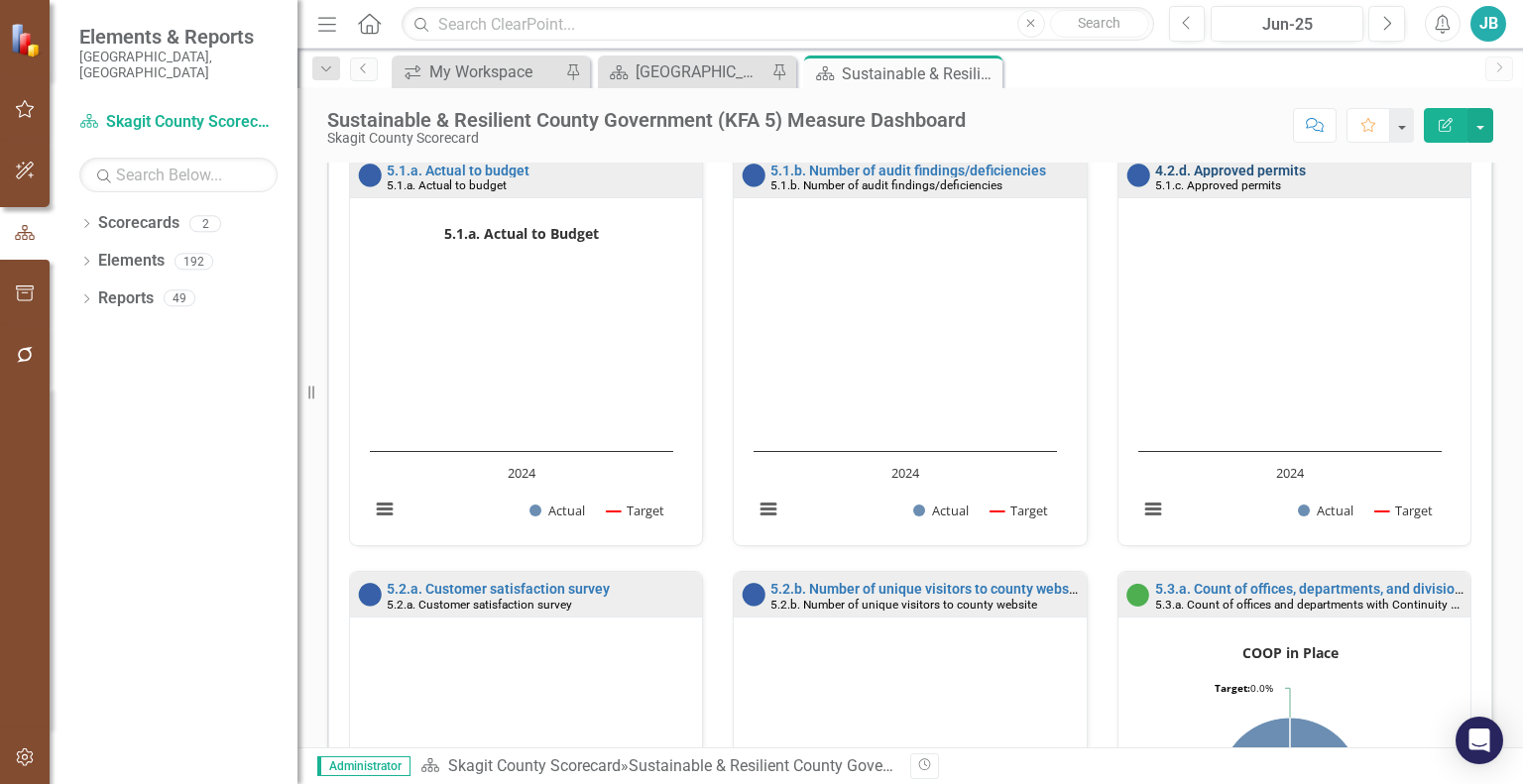 click on "4.2.d. Approved permits" at bounding box center [1230, 170] 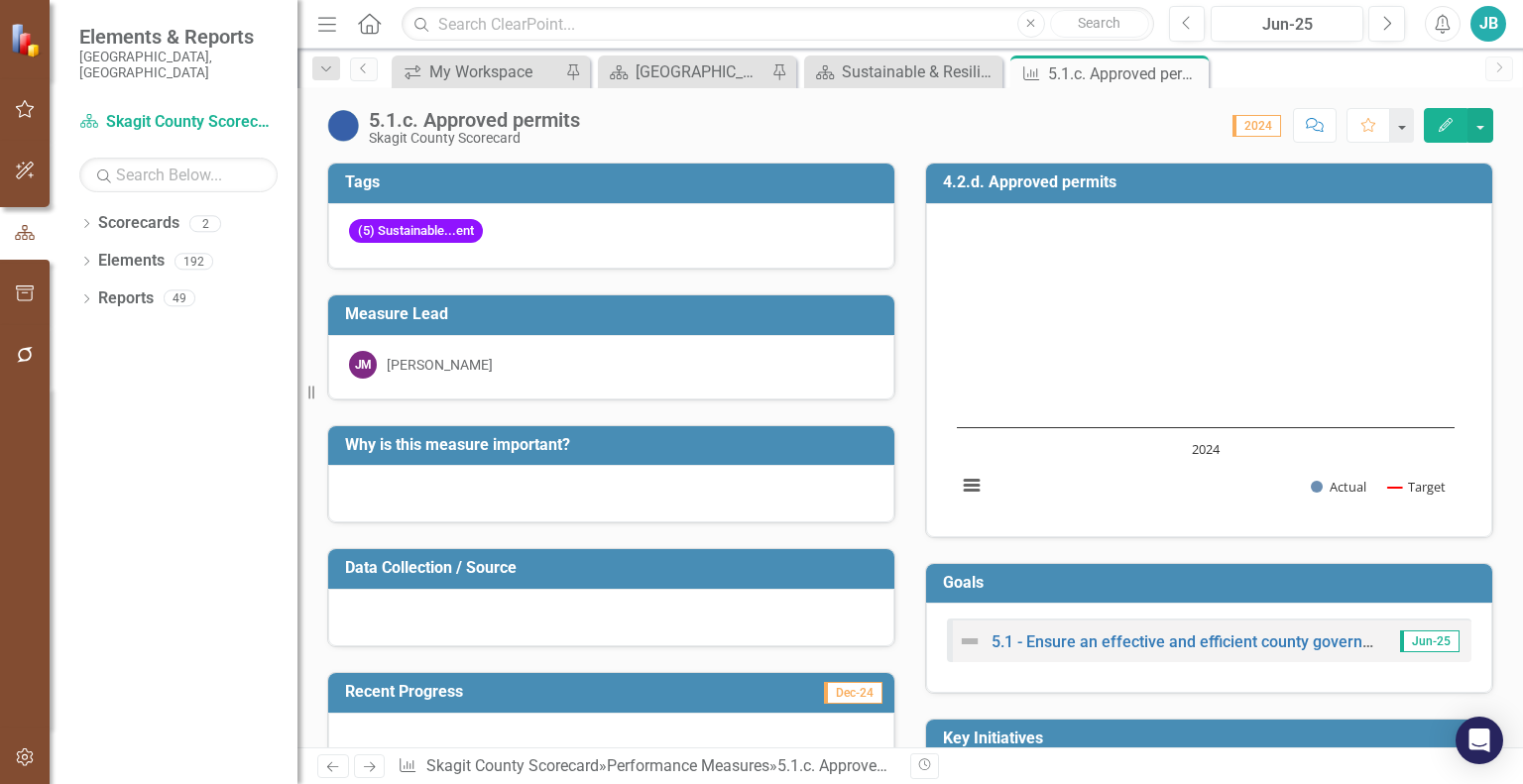 scroll, scrollTop: 0, scrollLeft: 0, axis: both 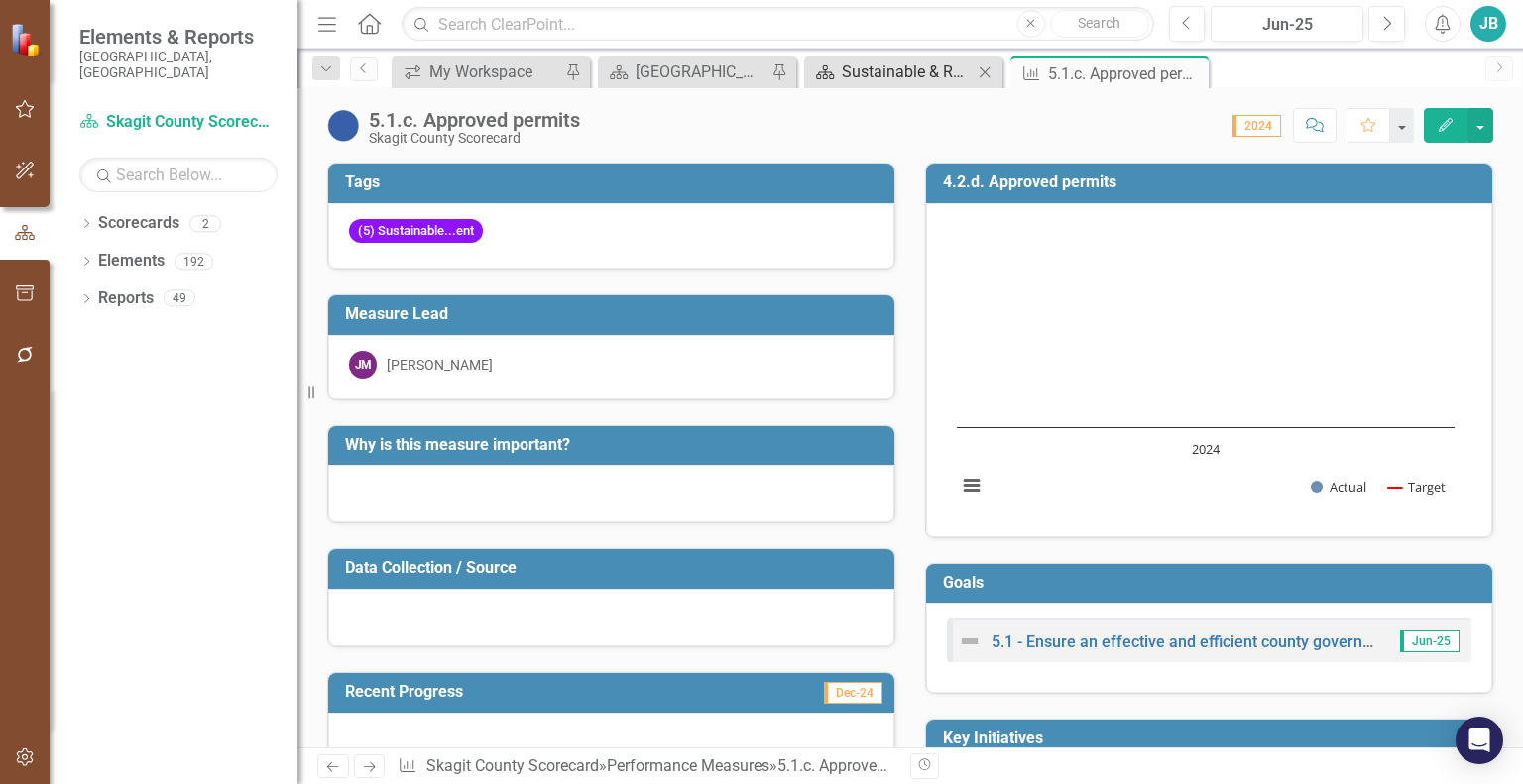 click on "Sustainable & Resilient County Government (KFA 5) Measure Dashboard" at bounding box center [907, 71] 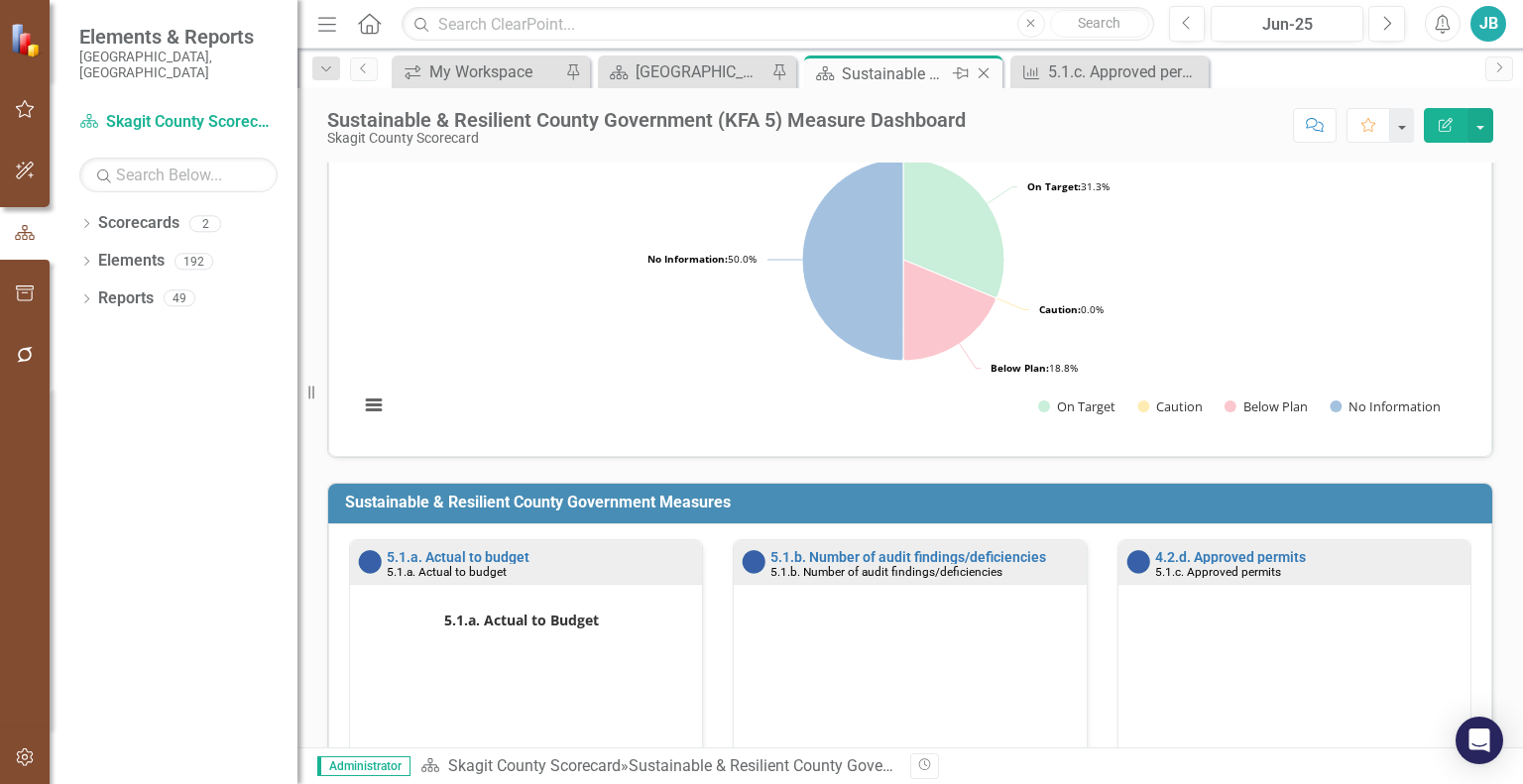 scroll, scrollTop: 90, scrollLeft: 0, axis: vertical 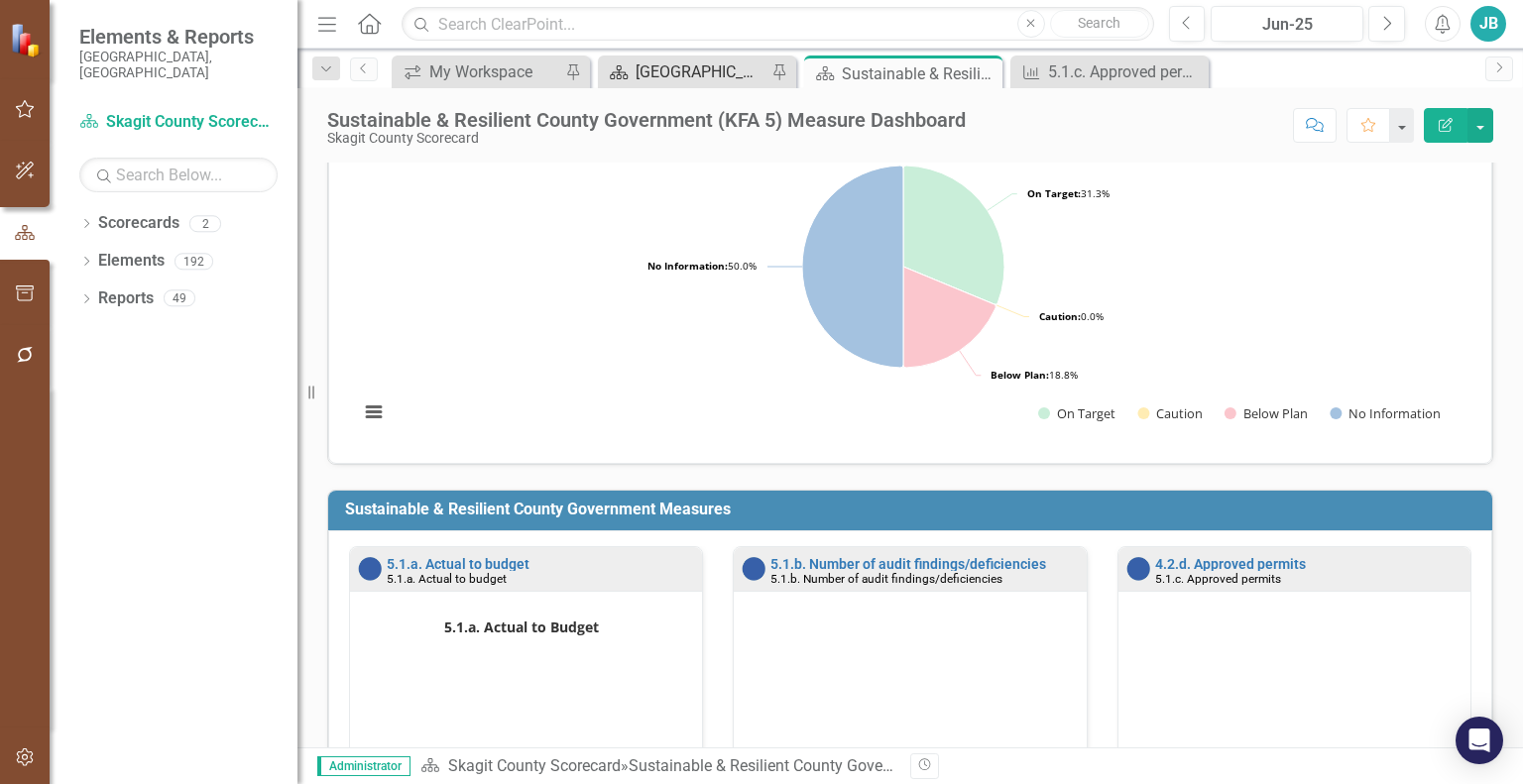 click on "[GEOGRAPHIC_DATA] Page" at bounding box center [701, 71] 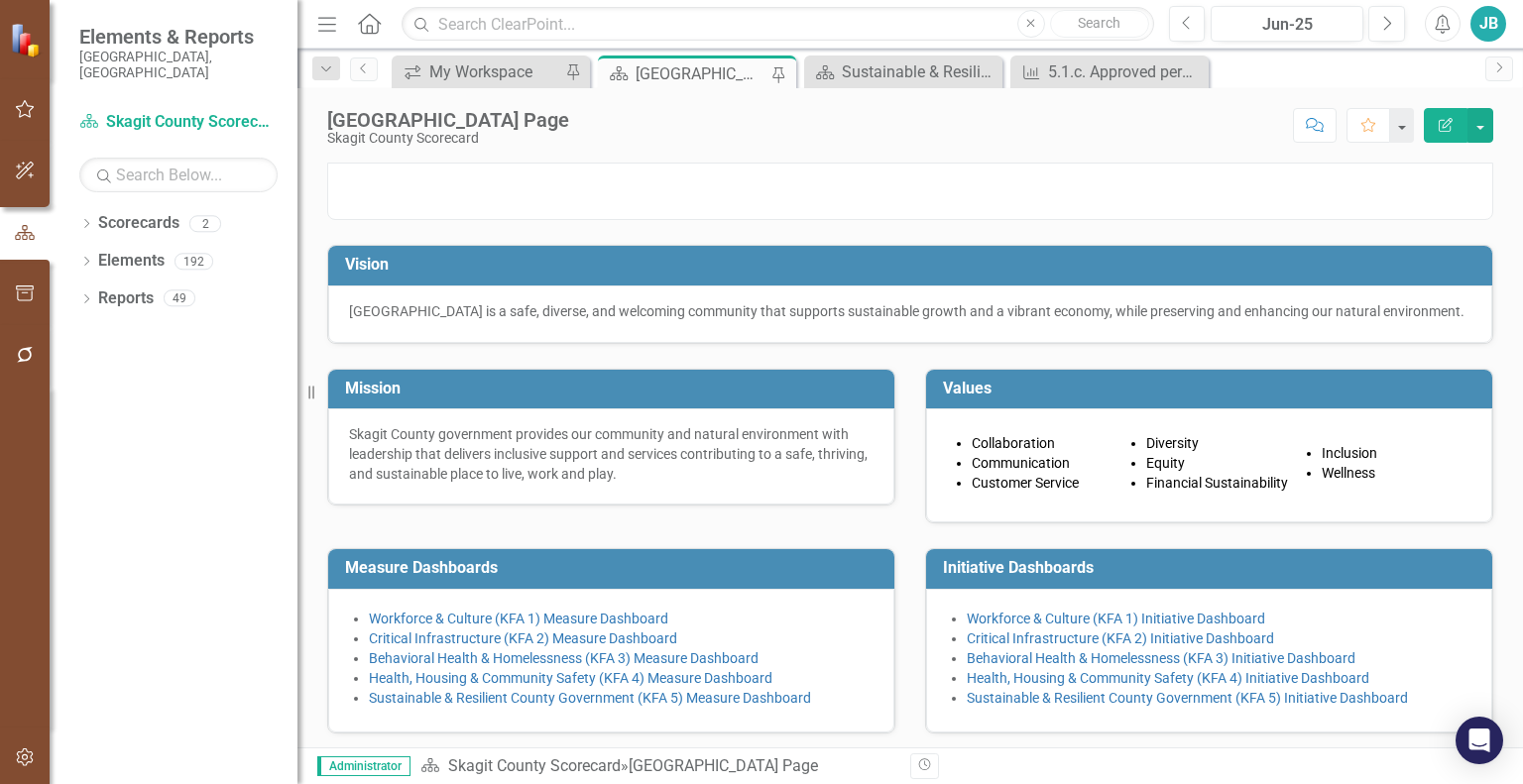 scroll, scrollTop: 472, scrollLeft: 0, axis: vertical 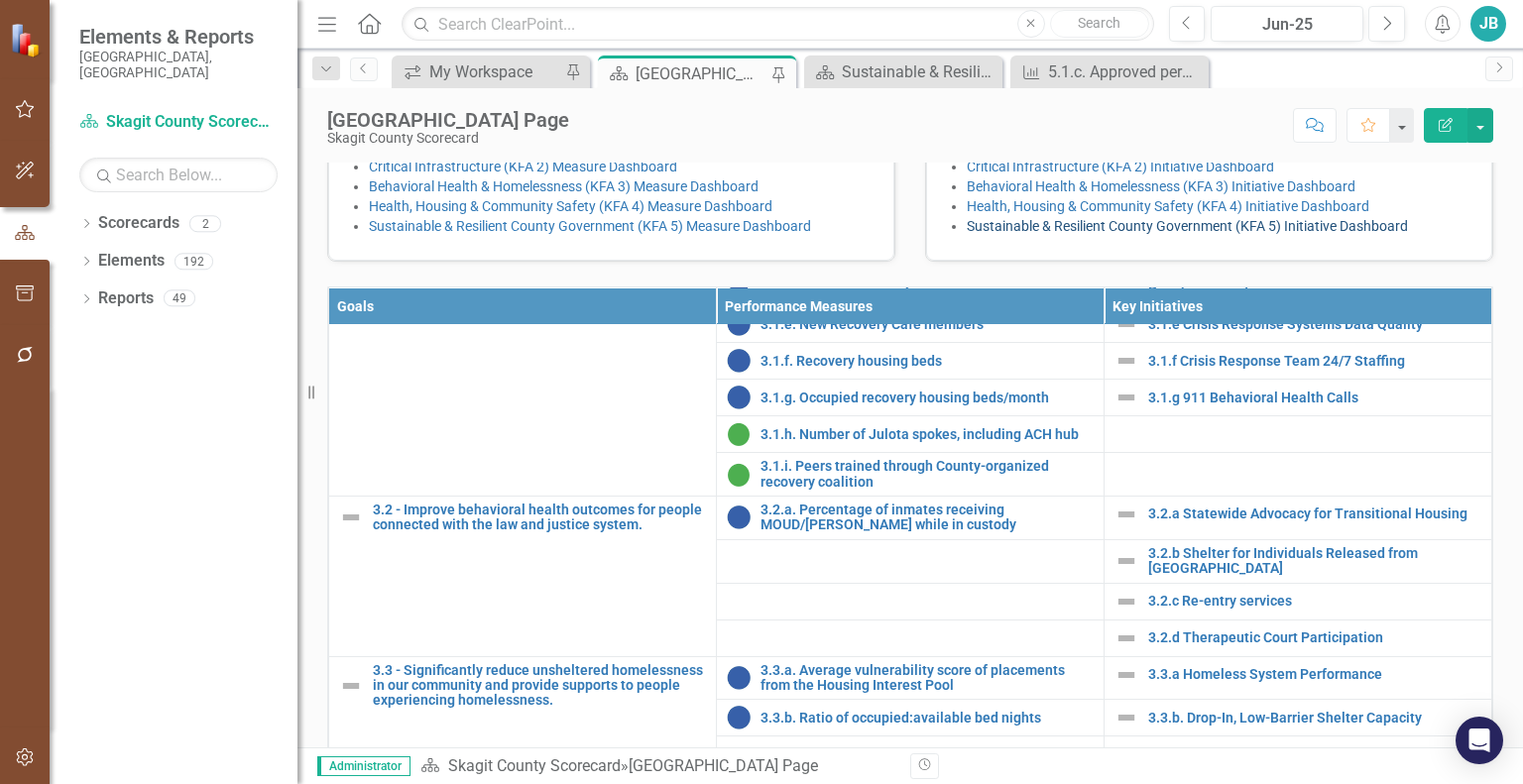 click on "Sustainable & Resilient County Government (KFA 5) Initiative Dashboard" at bounding box center (1187, 226) 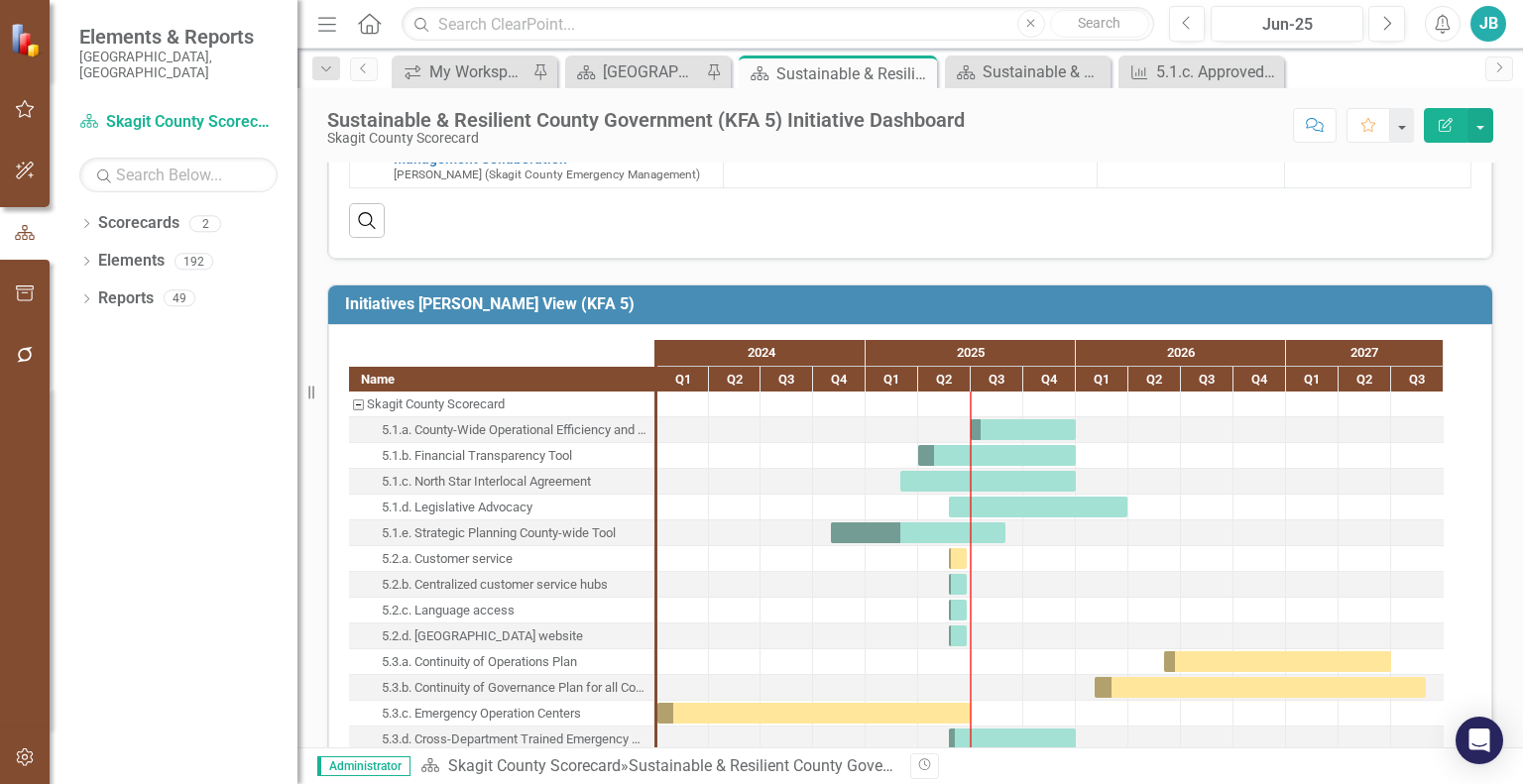 scroll, scrollTop: 1489, scrollLeft: 0, axis: vertical 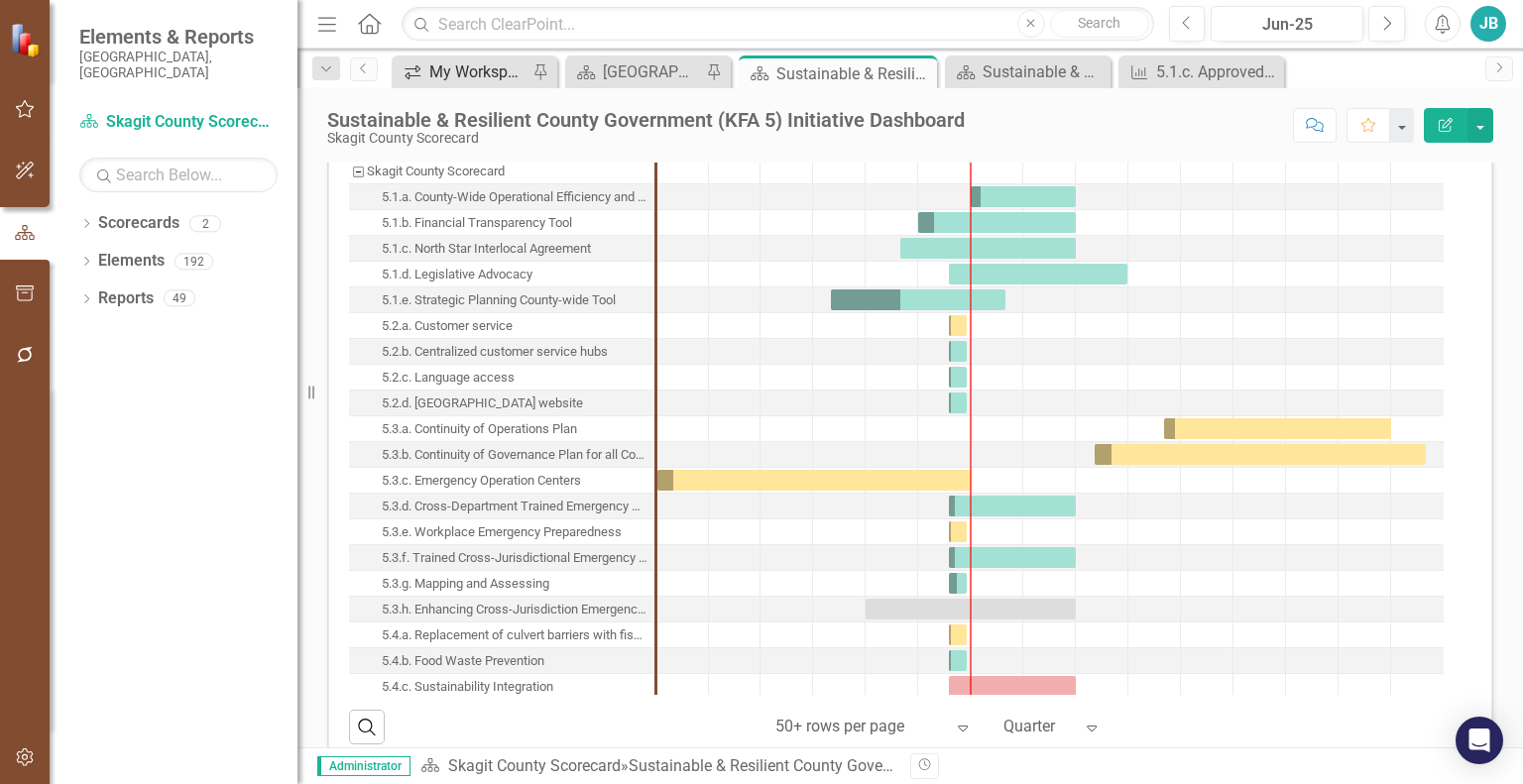 click on "My Workspace" at bounding box center (478, 71) 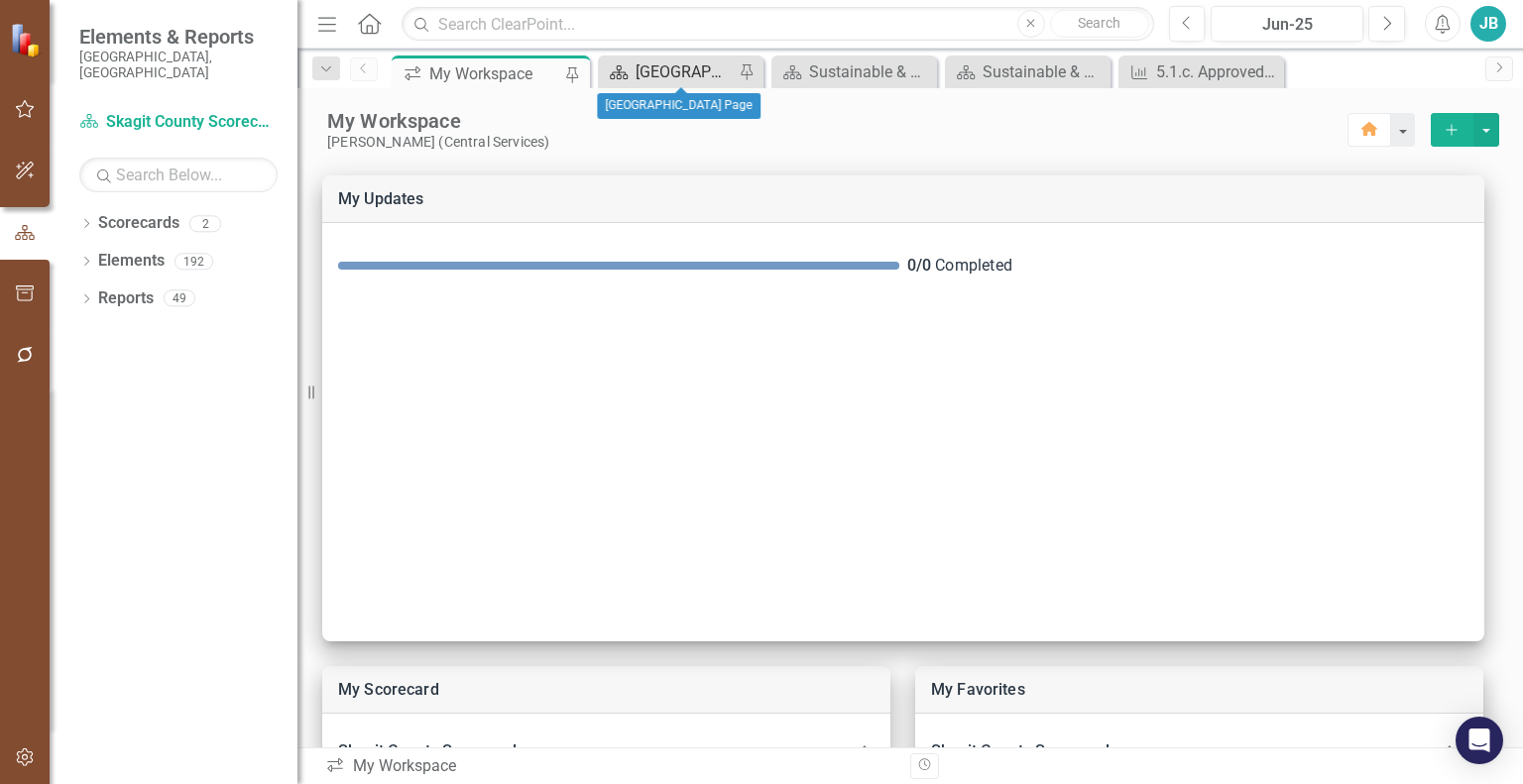 click on "[GEOGRAPHIC_DATA] Page" at bounding box center [684, 71] 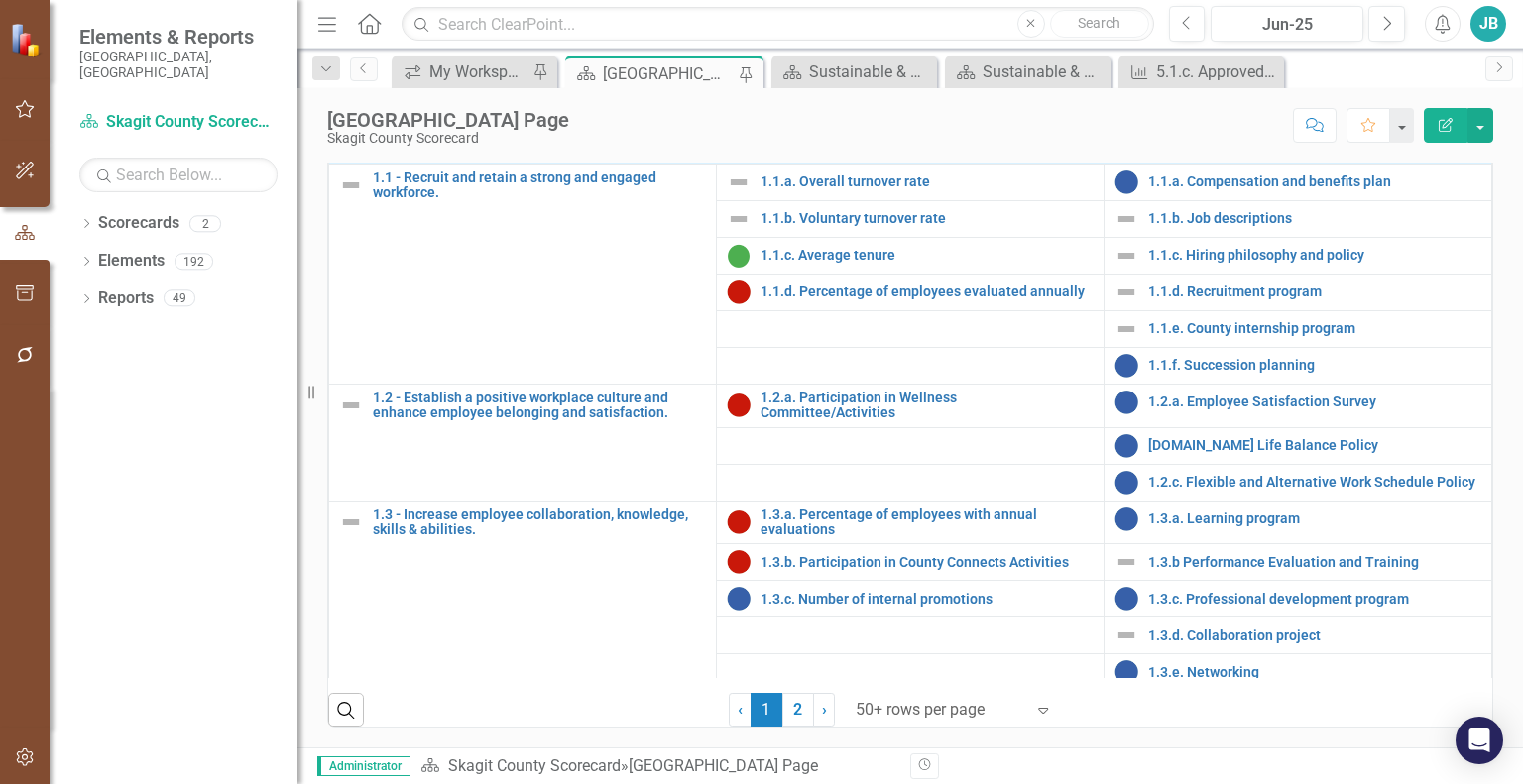 scroll, scrollTop: 833, scrollLeft: 0, axis: vertical 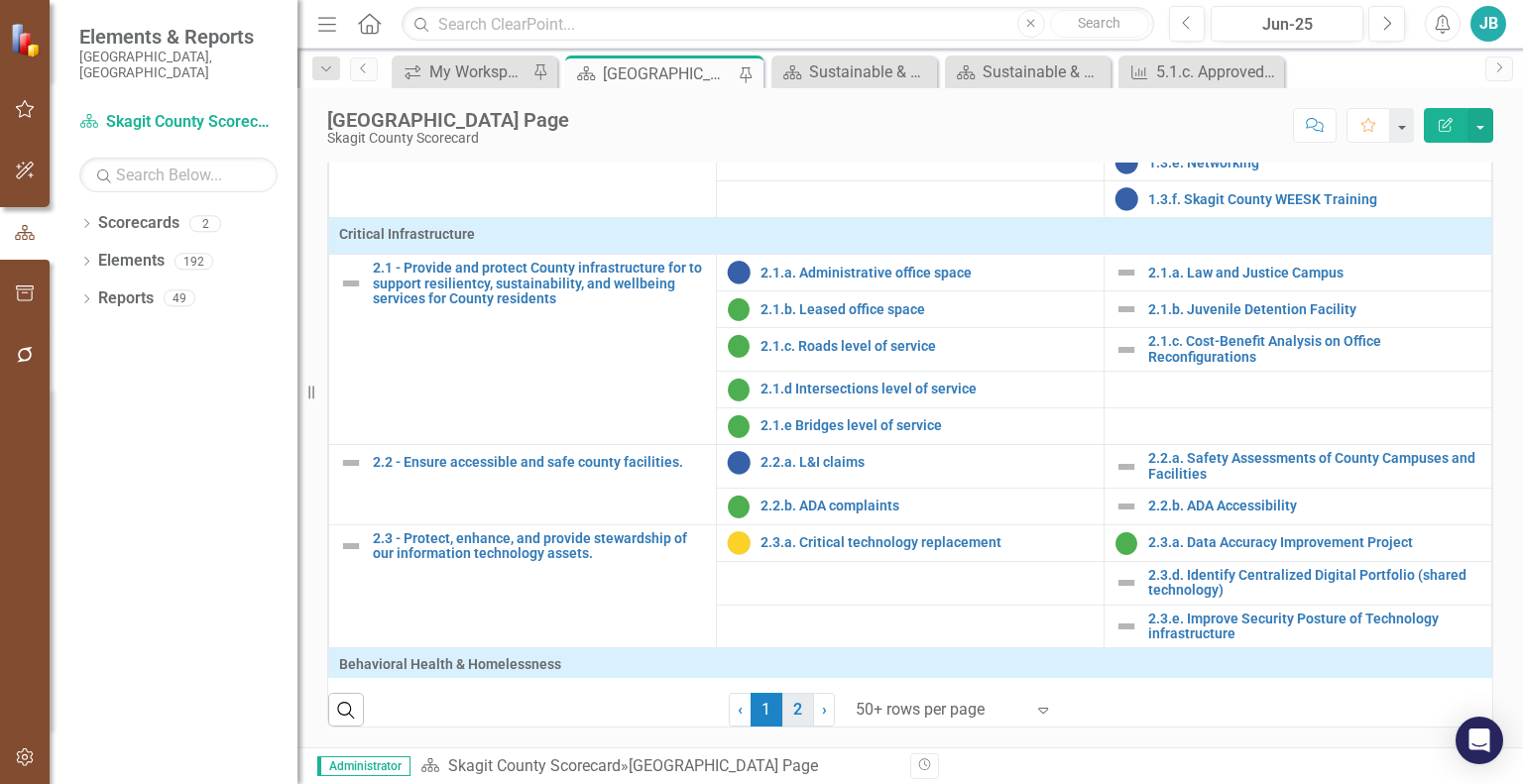 click on "2" at bounding box center (798, 710) 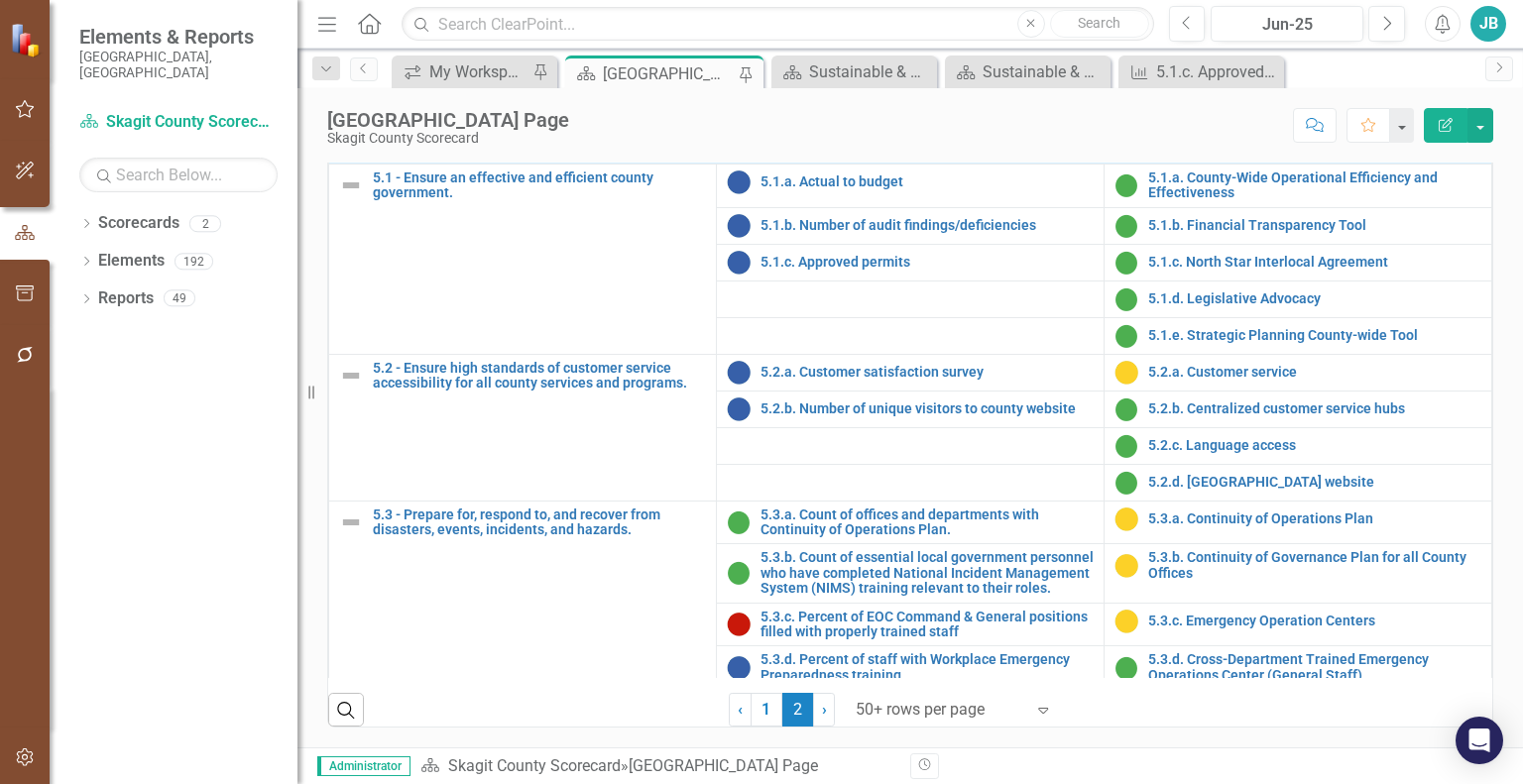 scroll, scrollTop: 0, scrollLeft: 0, axis: both 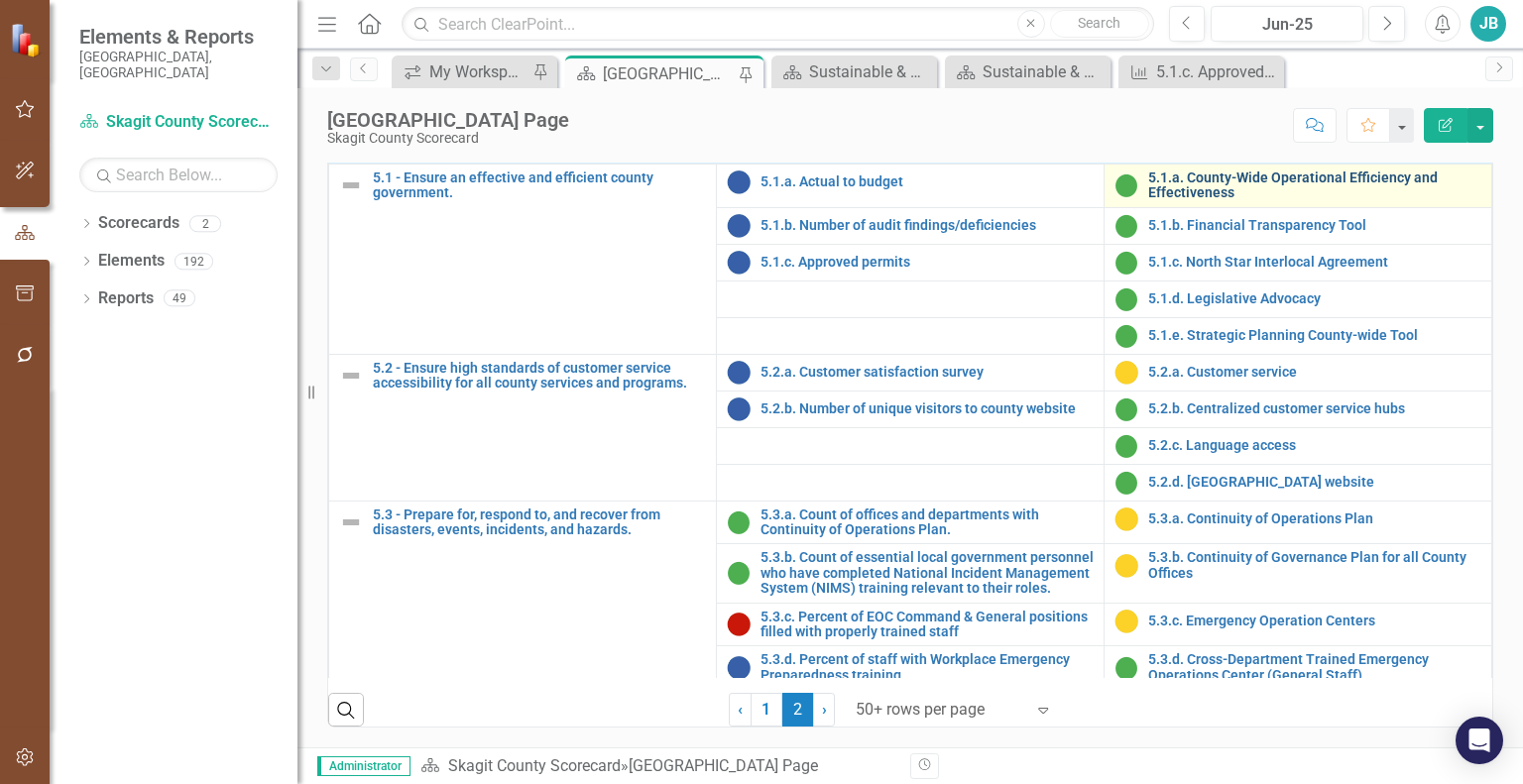 click on "5.1.a. County-Wide Operational Efficiency and Effectiveness" at bounding box center [1315, 185] 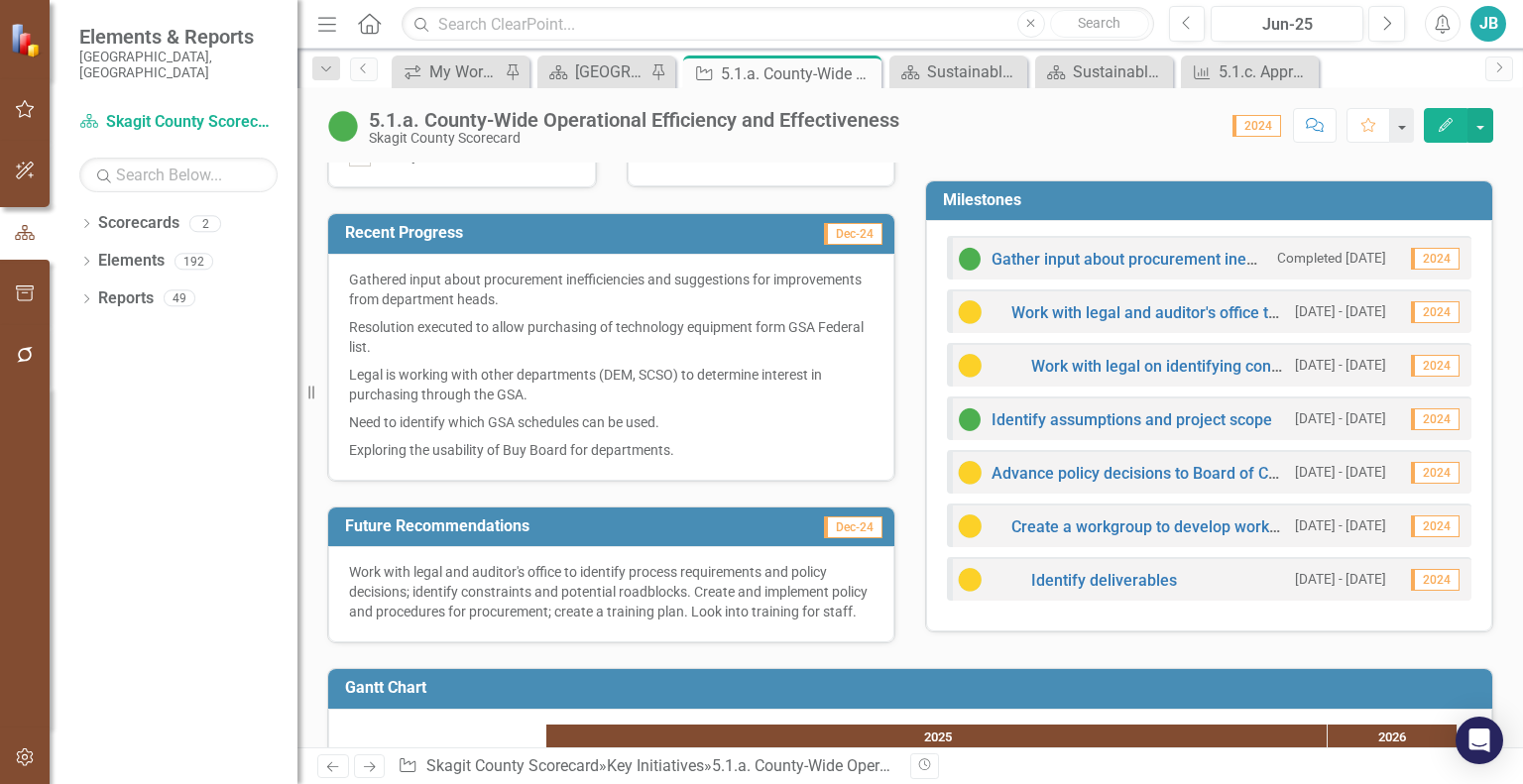 scroll, scrollTop: 551, scrollLeft: 0, axis: vertical 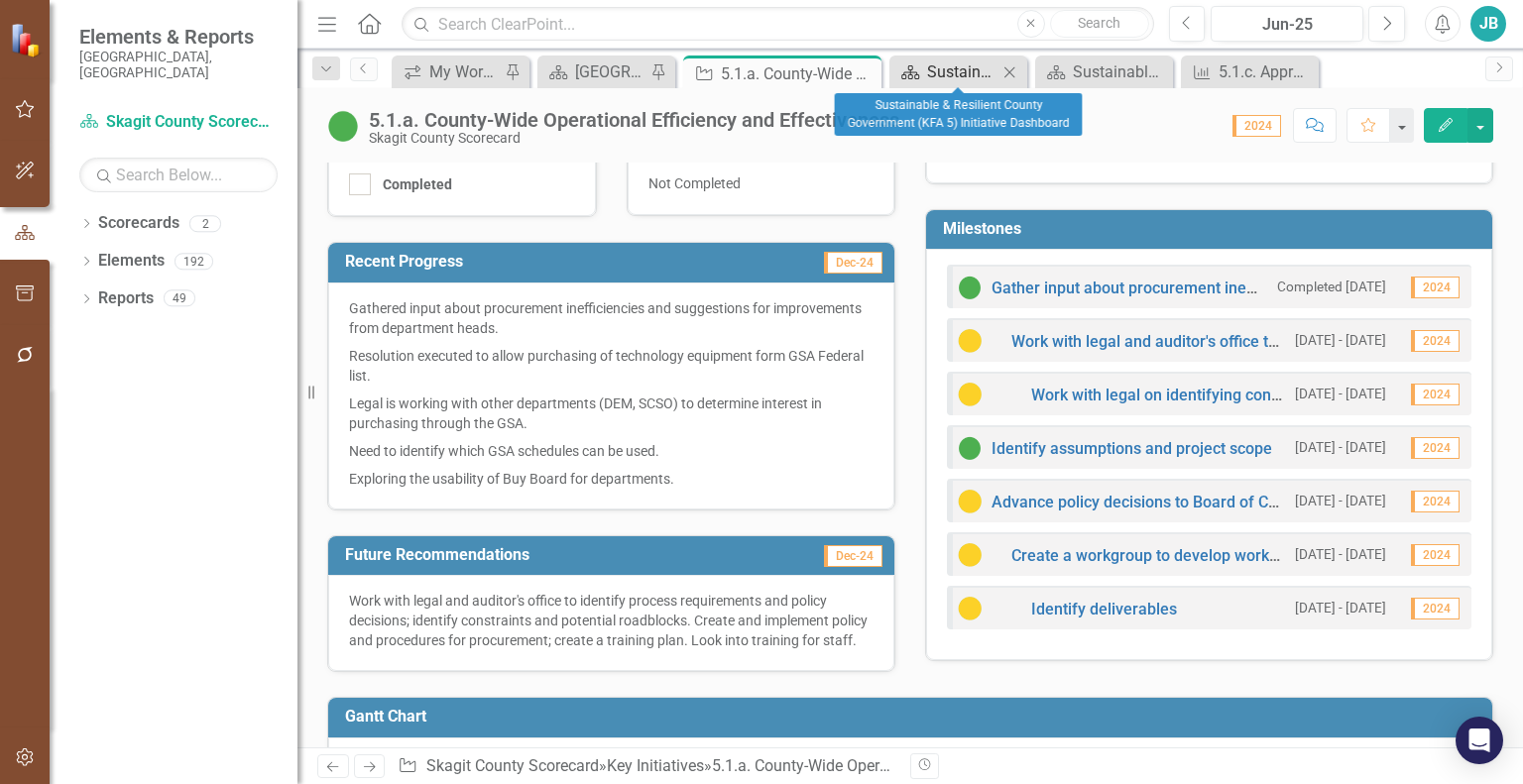 click on "Sustainable & Resilient County Government (KFA 5) Initiative Dashboard" at bounding box center (962, 71) 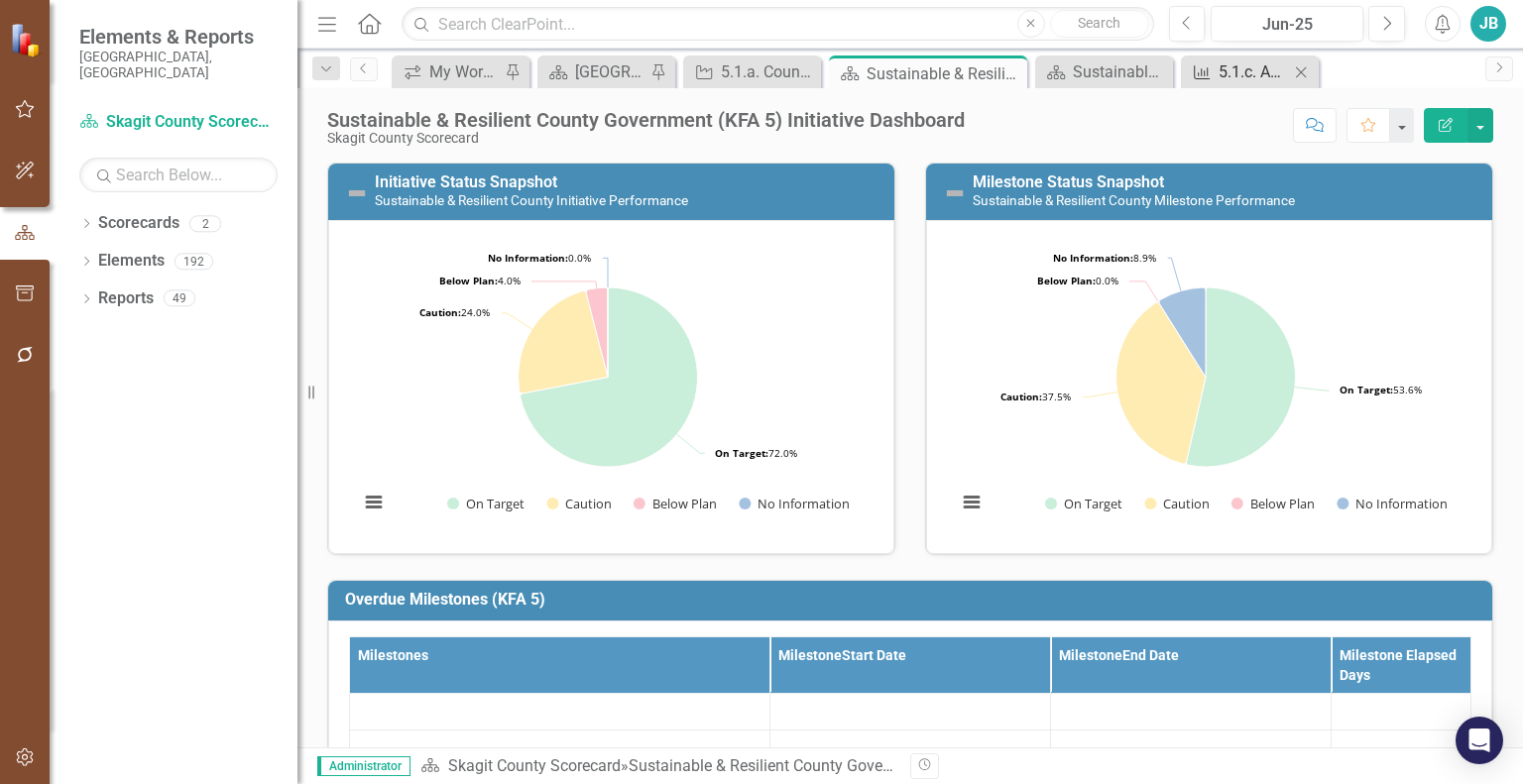 click on "5.1.c. Approved permits" at bounding box center (1253, 71) 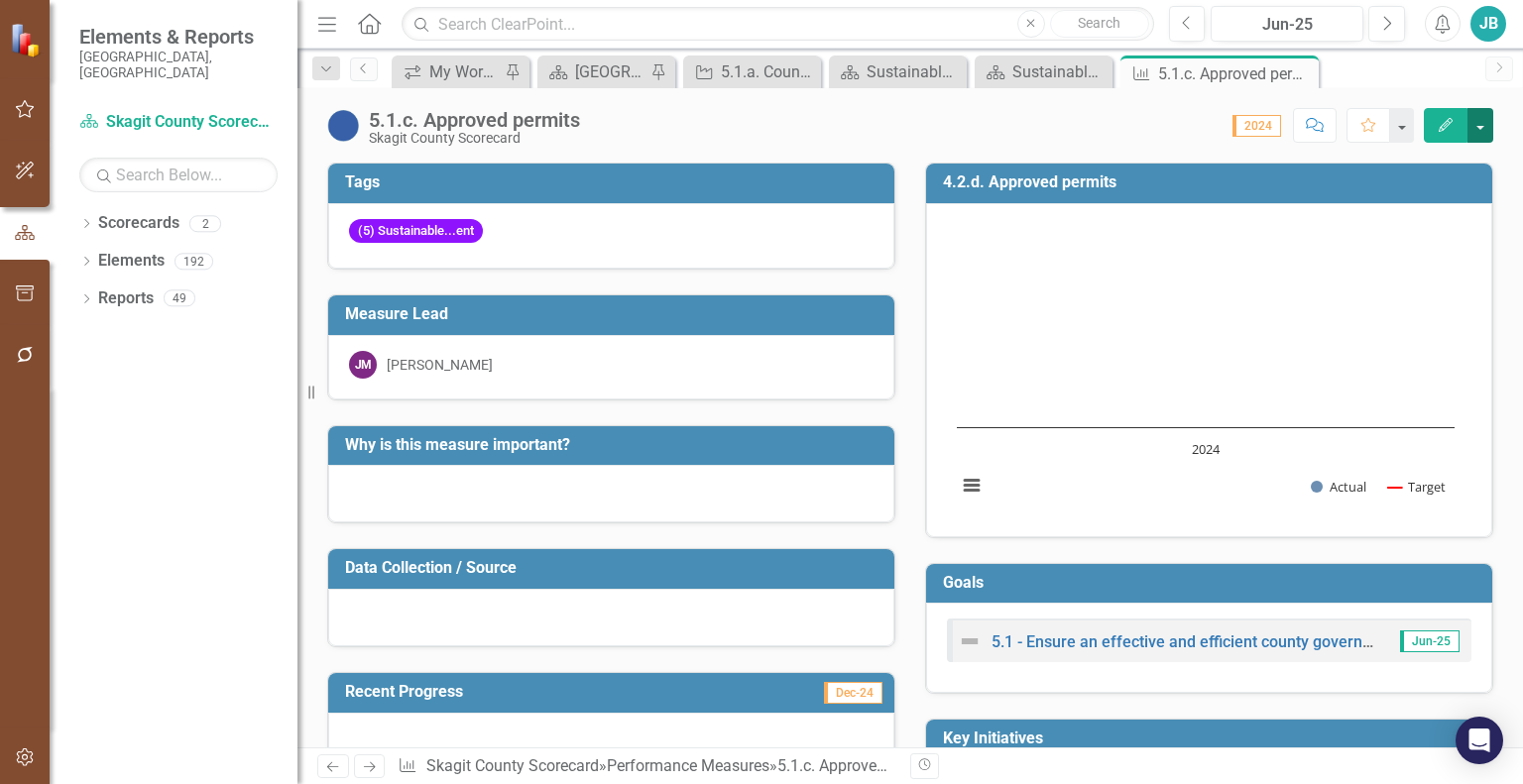 click at bounding box center (1480, 125) 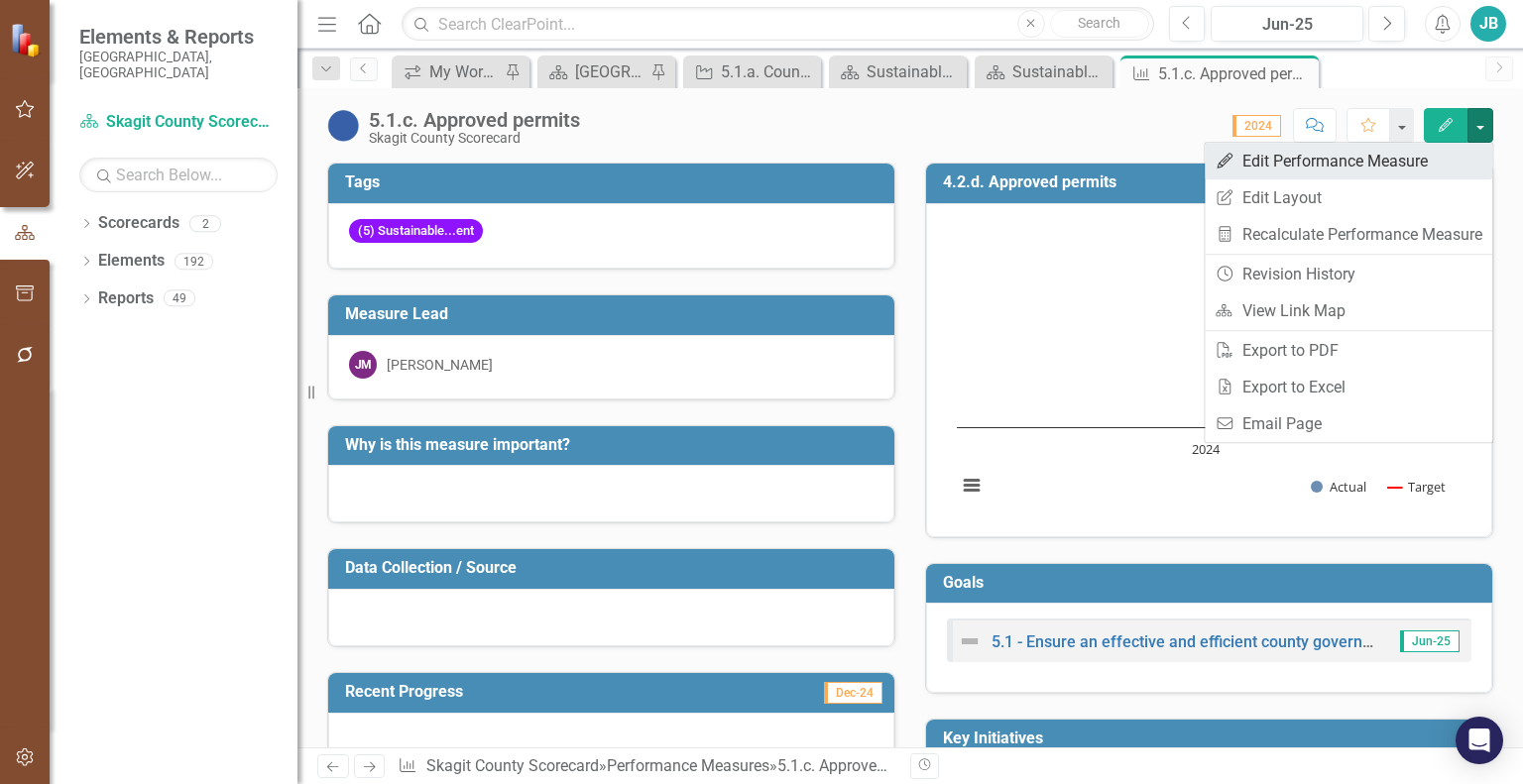 click on "Edit Edit Performance Measure" at bounding box center [1348, 161] 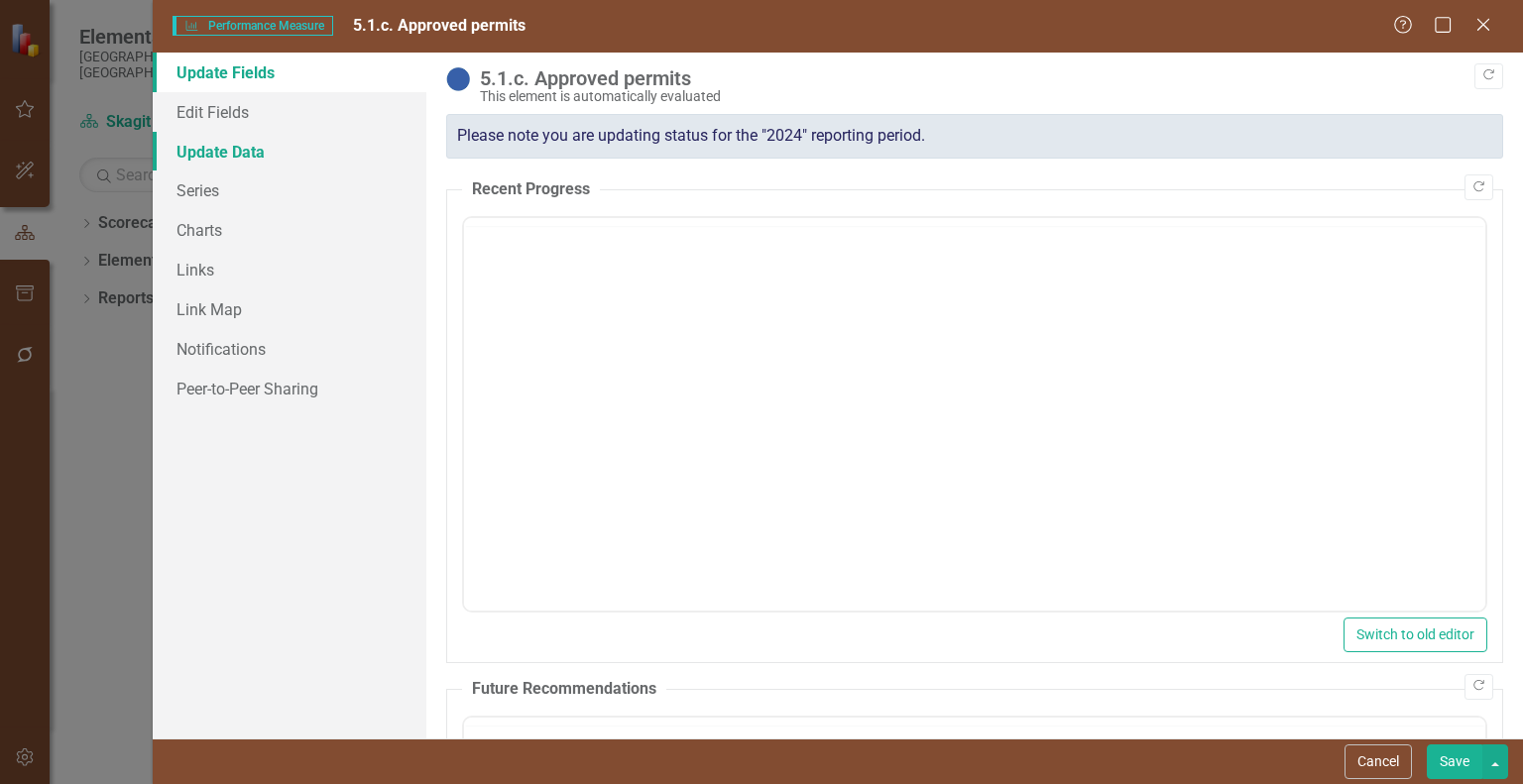 scroll, scrollTop: 0, scrollLeft: 0, axis: both 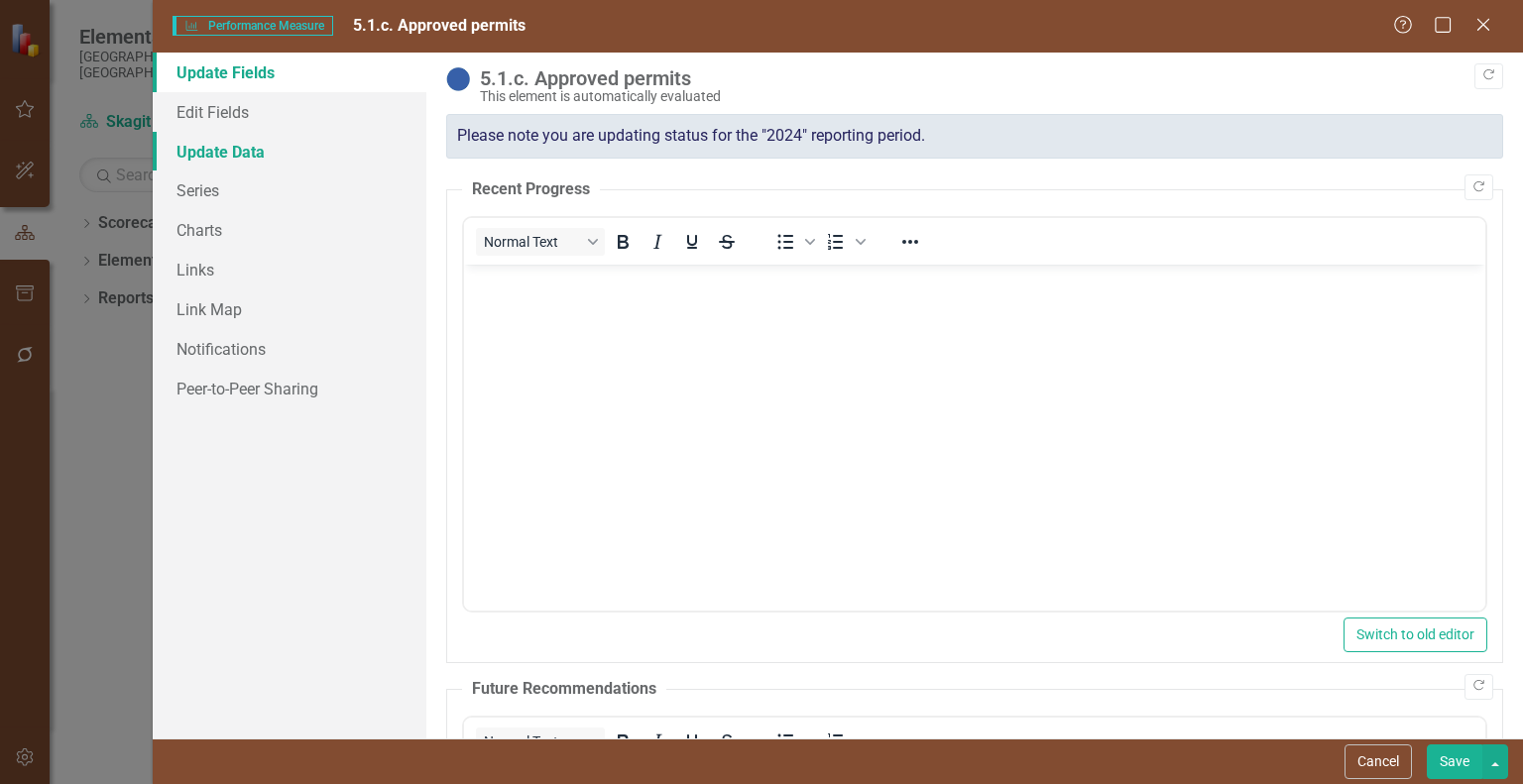click on "Update  Data" at bounding box center (290, 152) 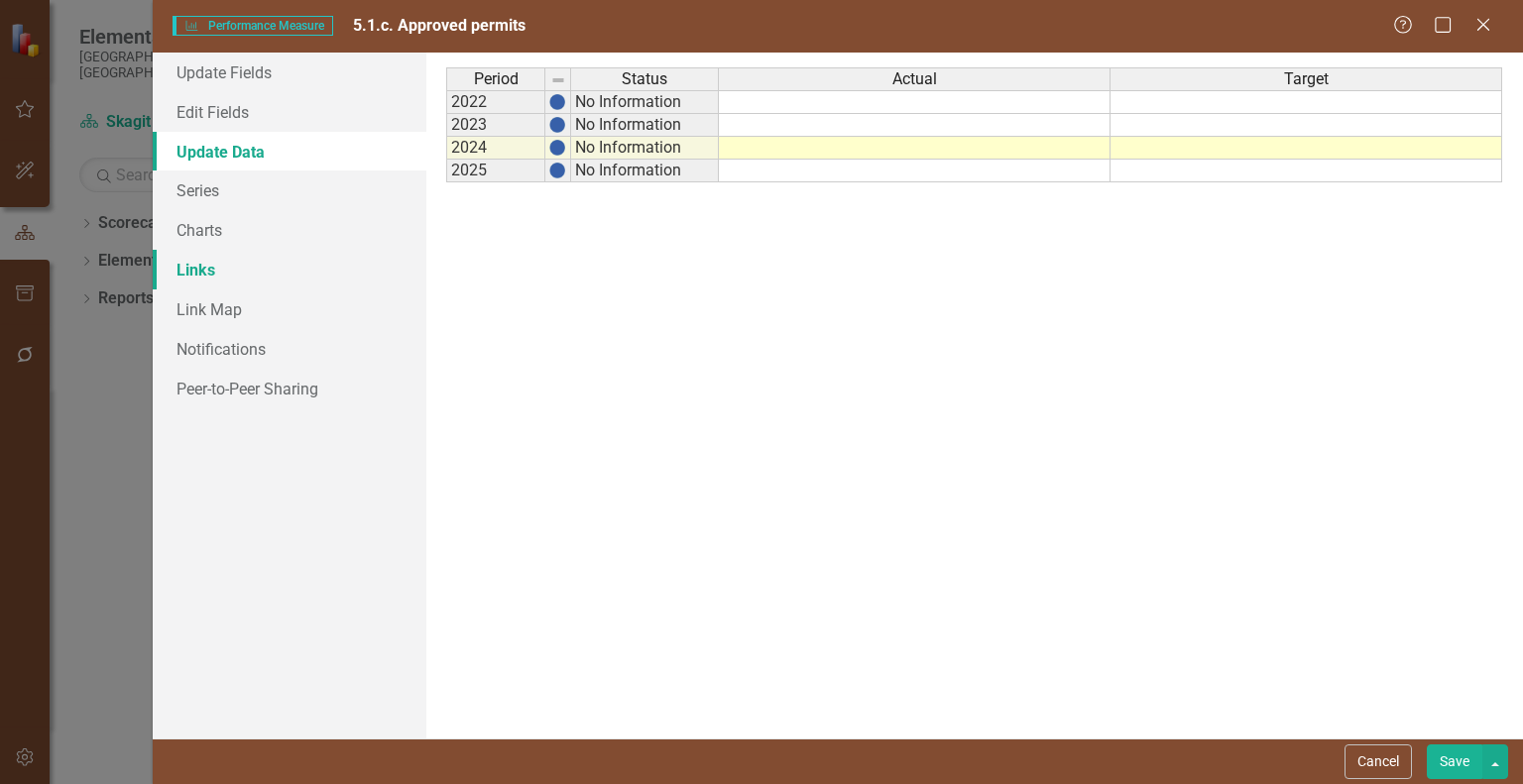 click on "Links" at bounding box center [290, 270] 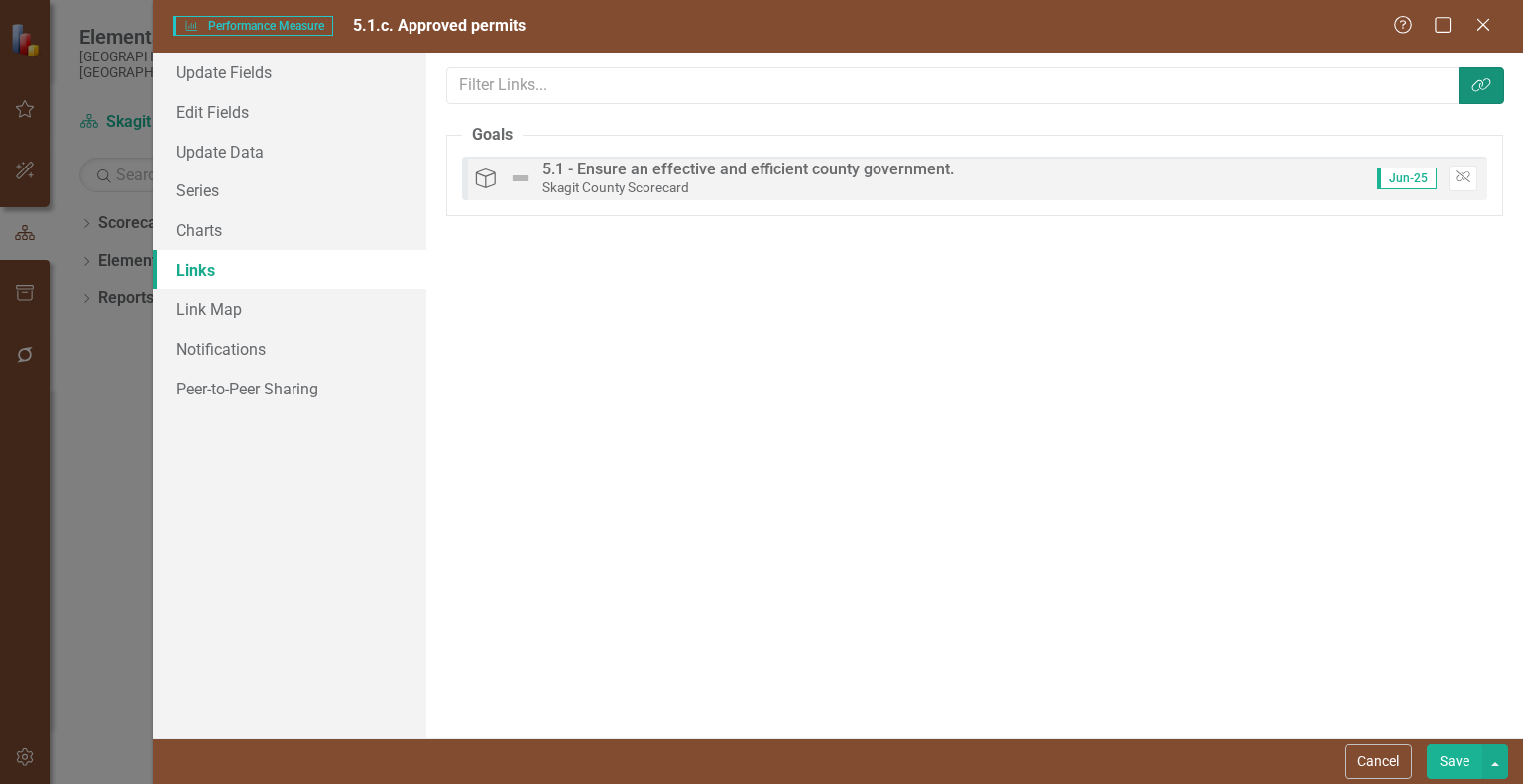 click on "Link Tag" 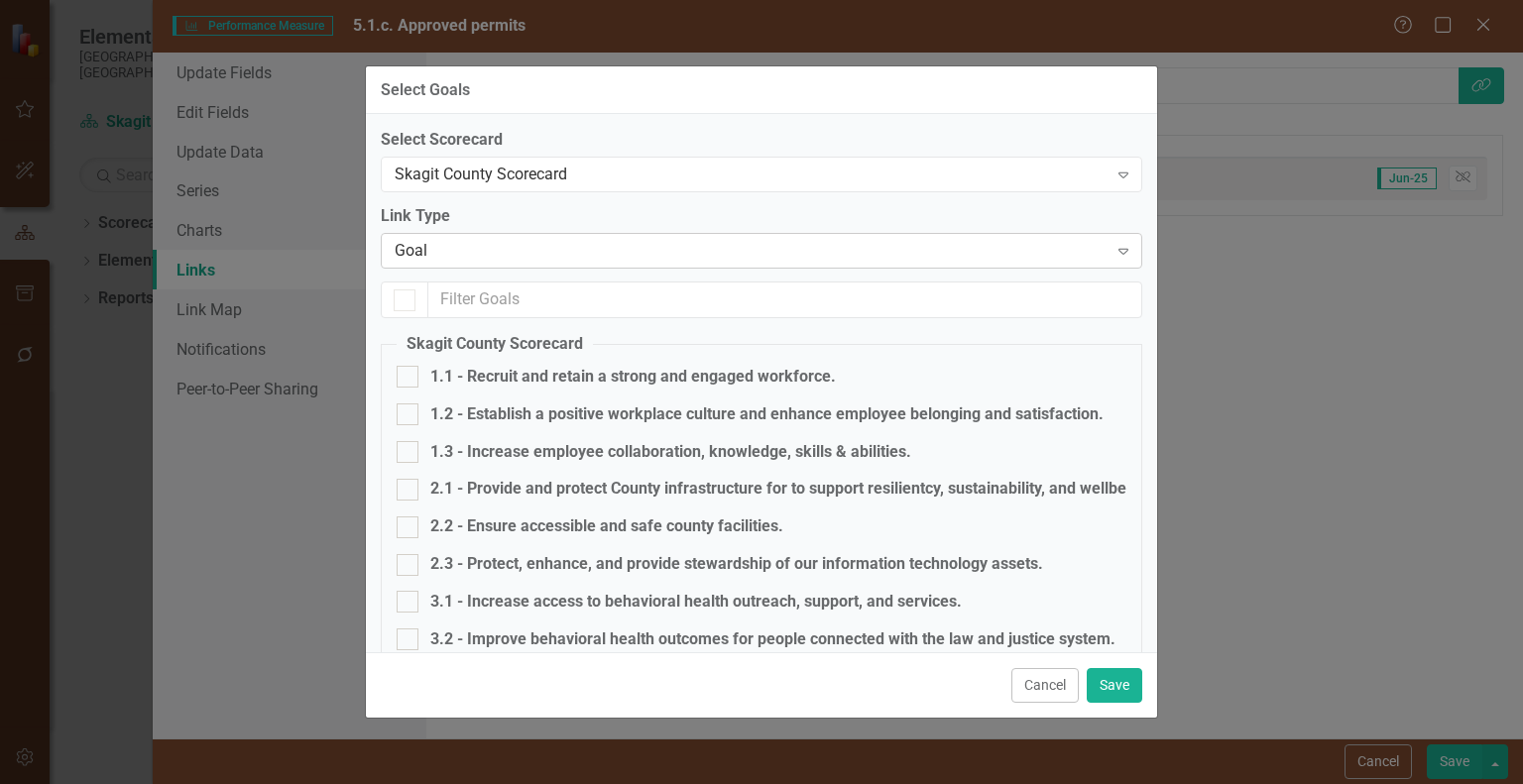 checkbox on "true" 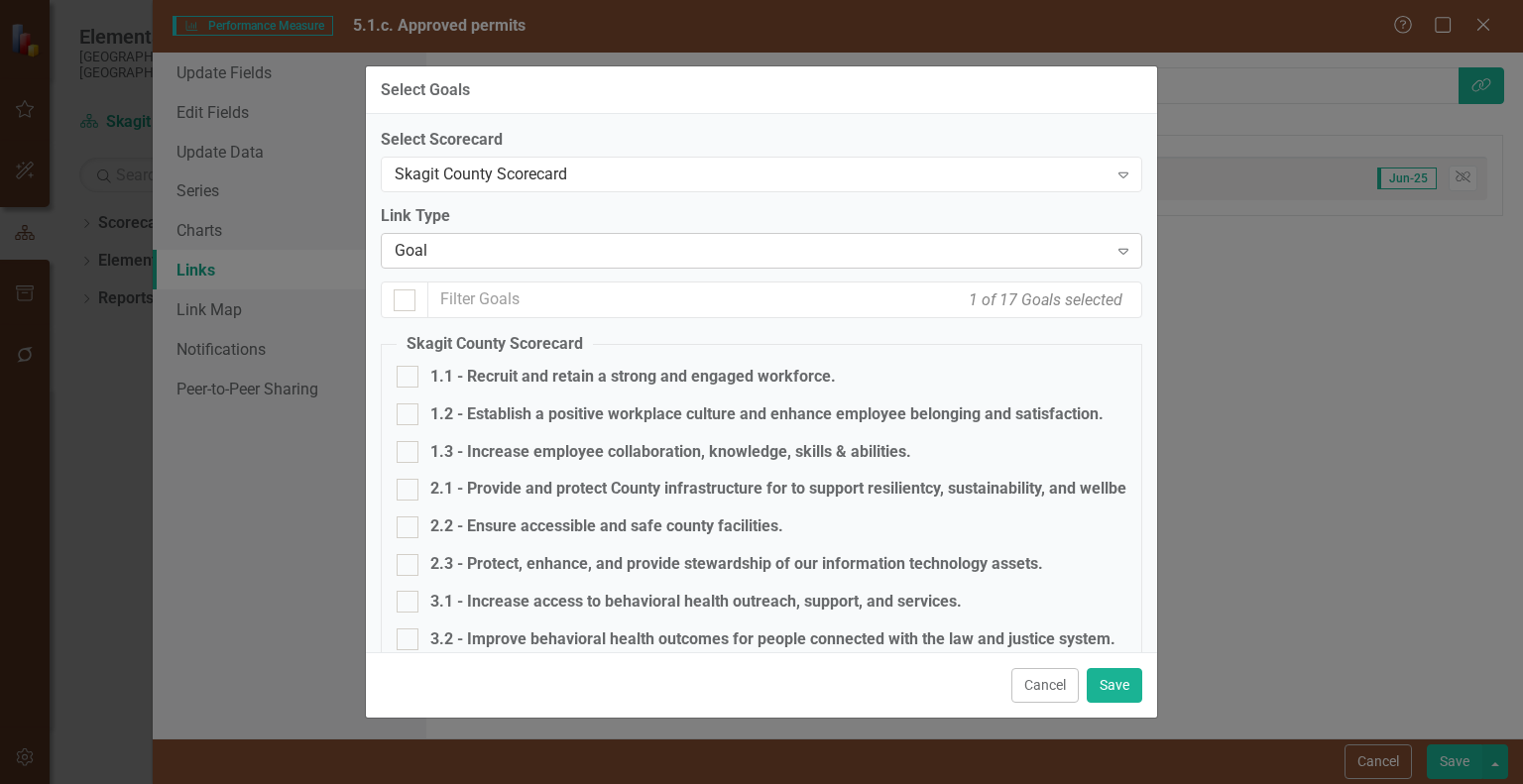 checkbox on "false" 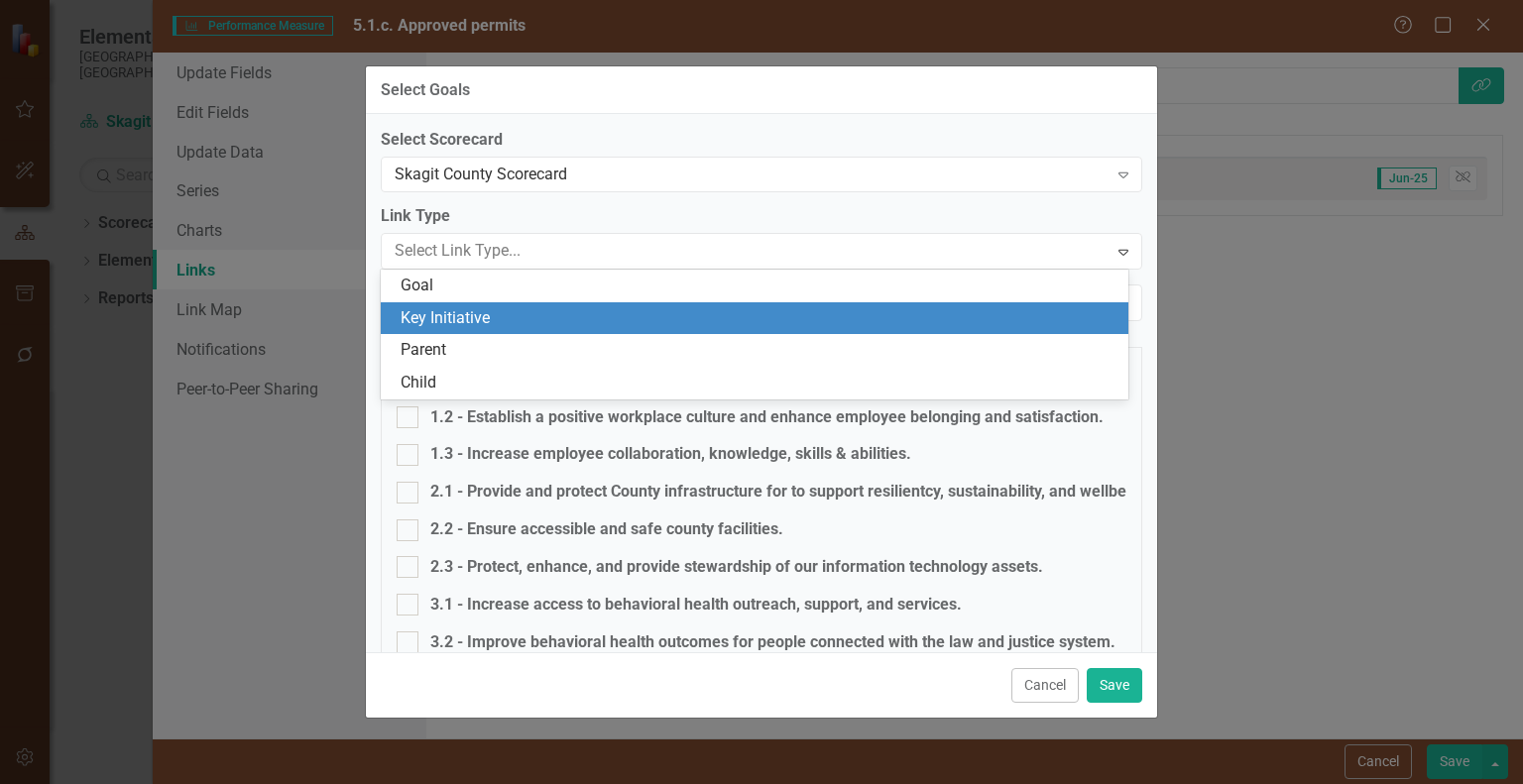 click on "Key Initiative" at bounding box center (759, 318) 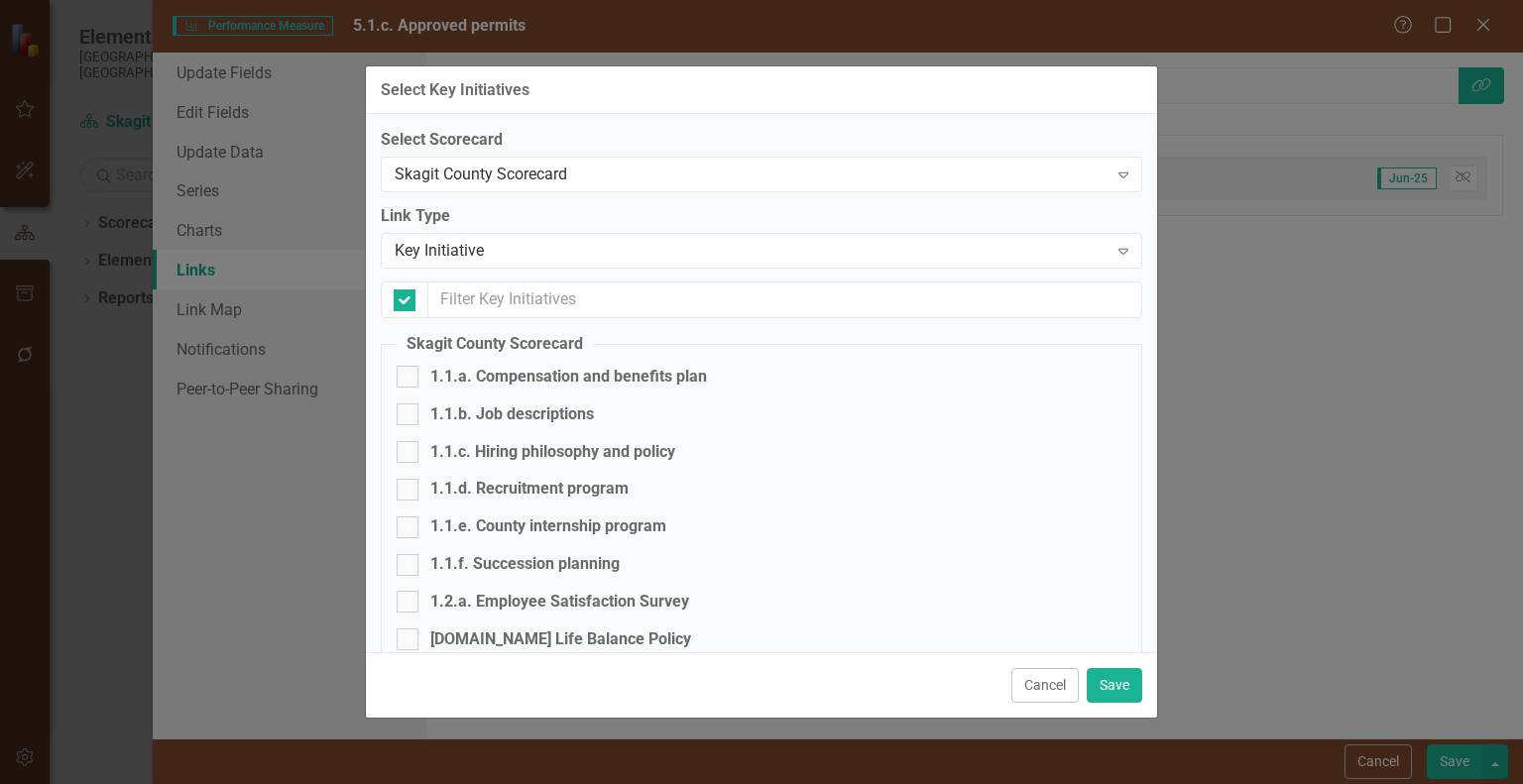 checkbox on "false" 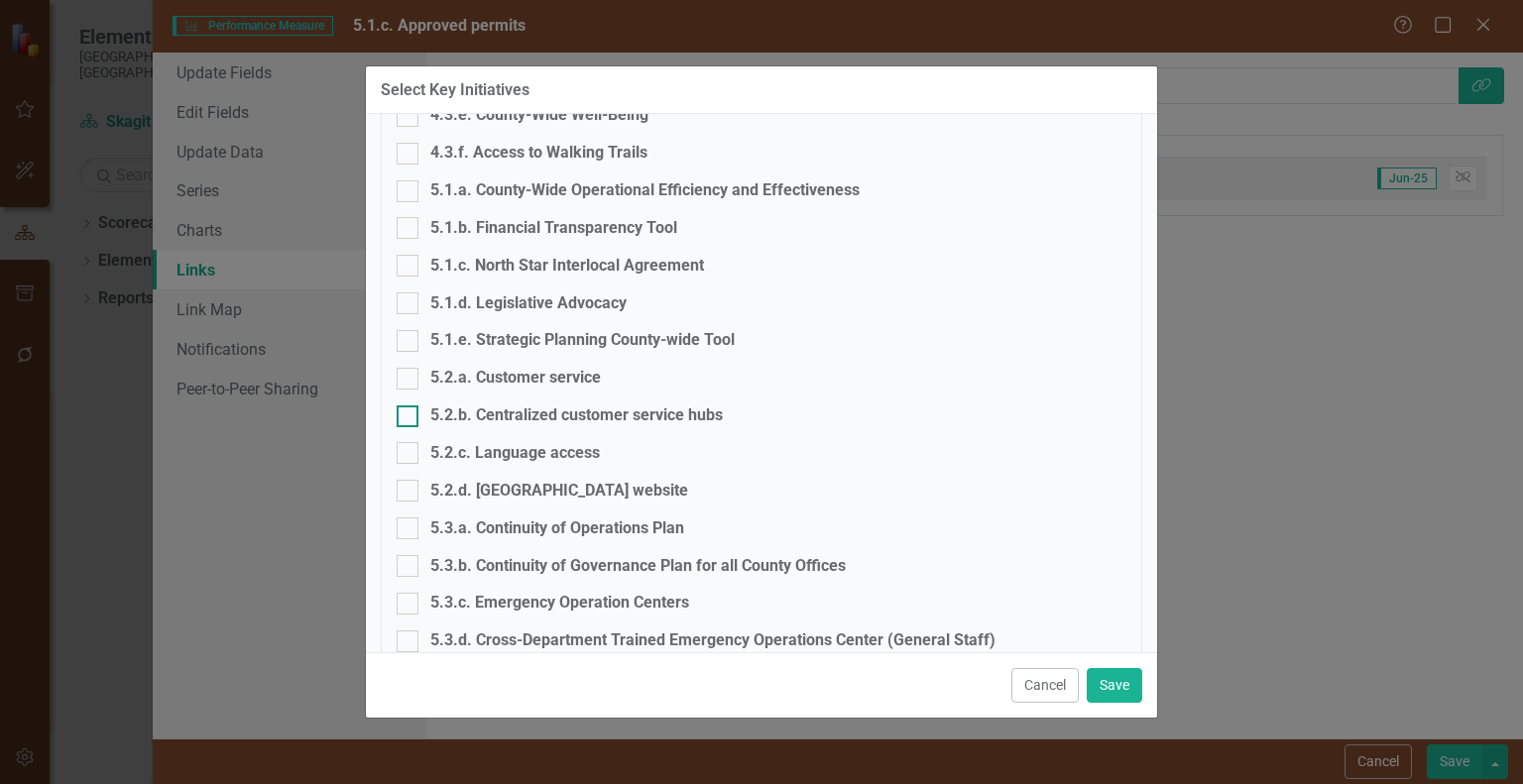 scroll, scrollTop: 2061, scrollLeft: 0, axis: vertical 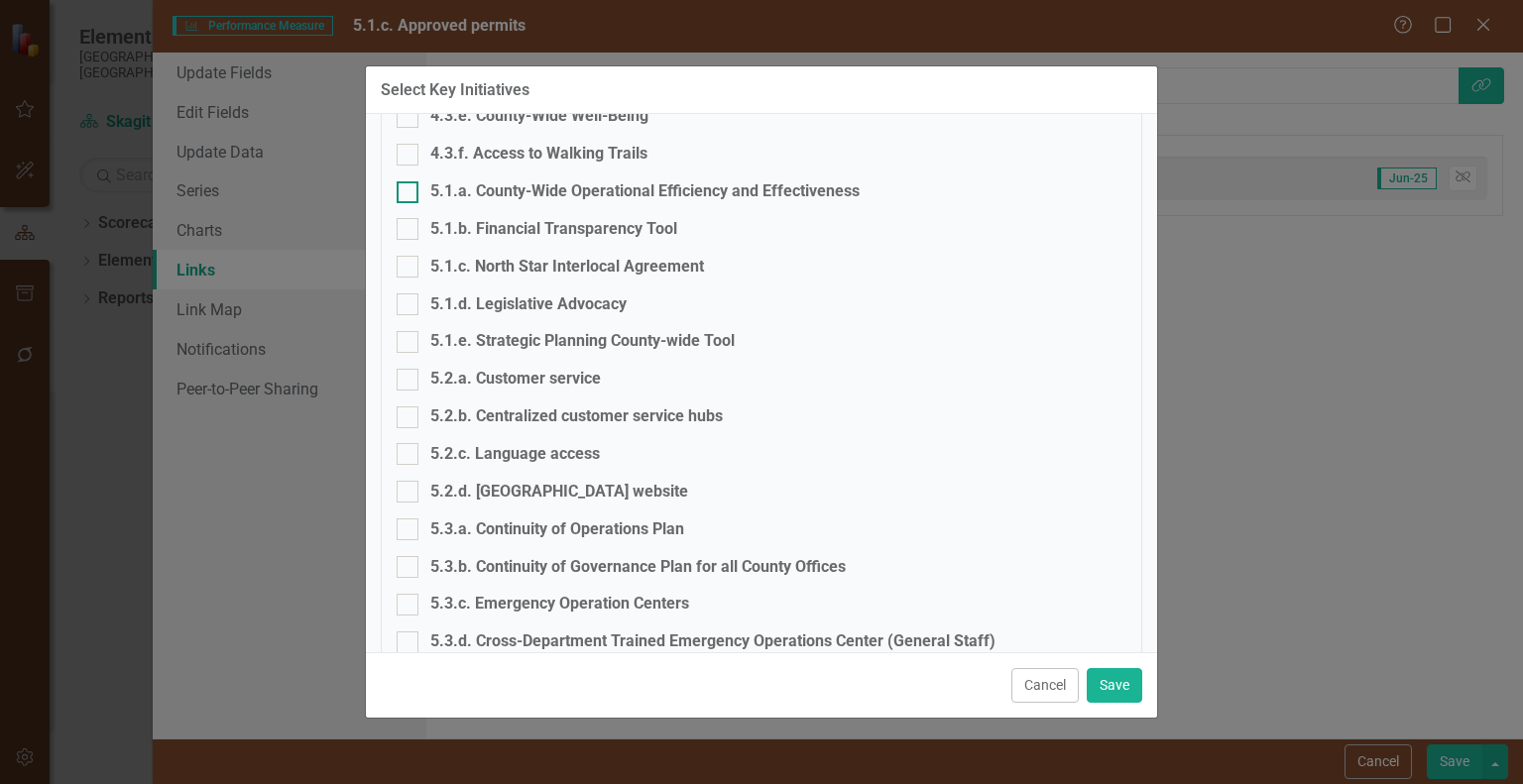 click at bounding box center (408, 192) 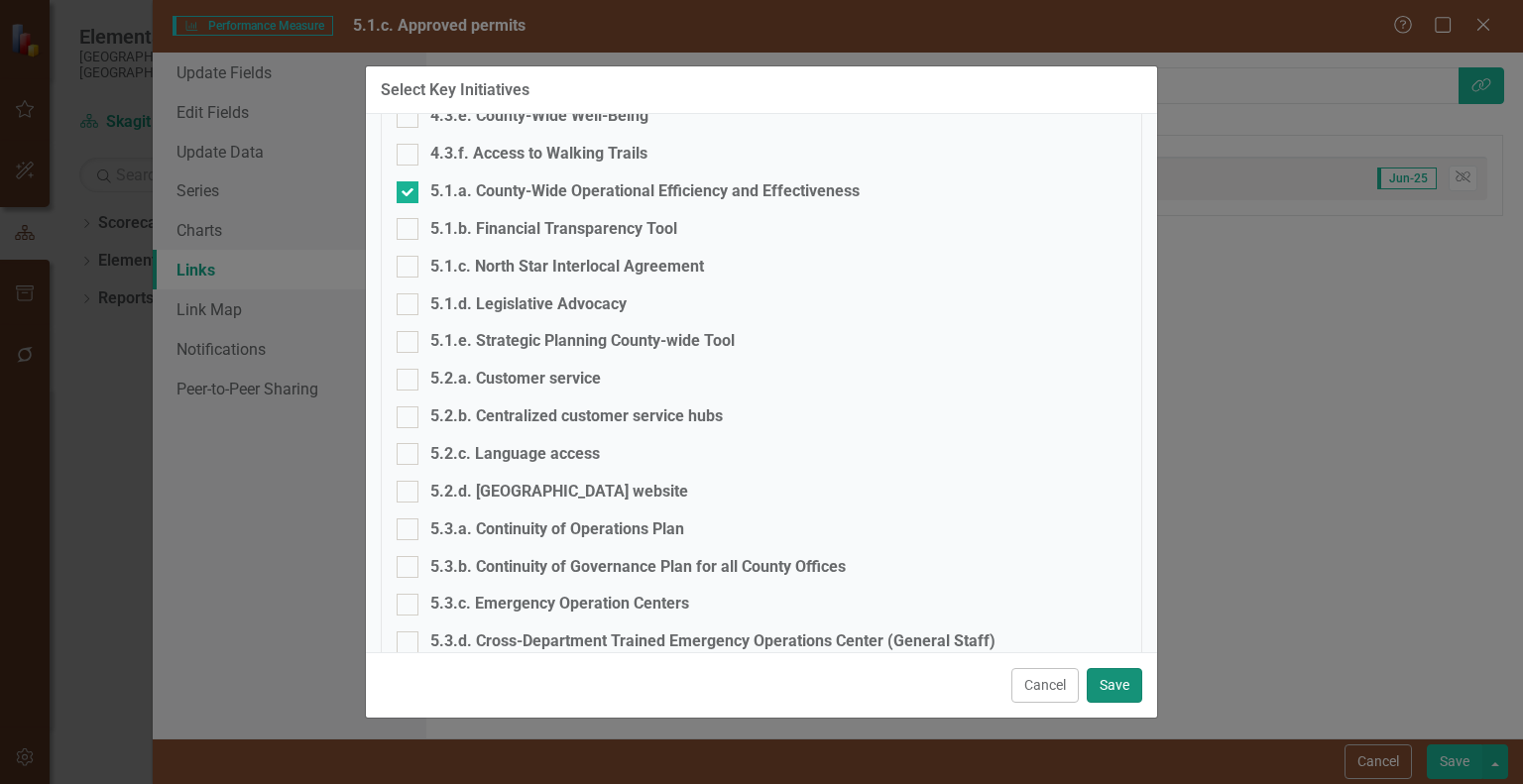 click on "Save" at bounding box center (1114, 685) 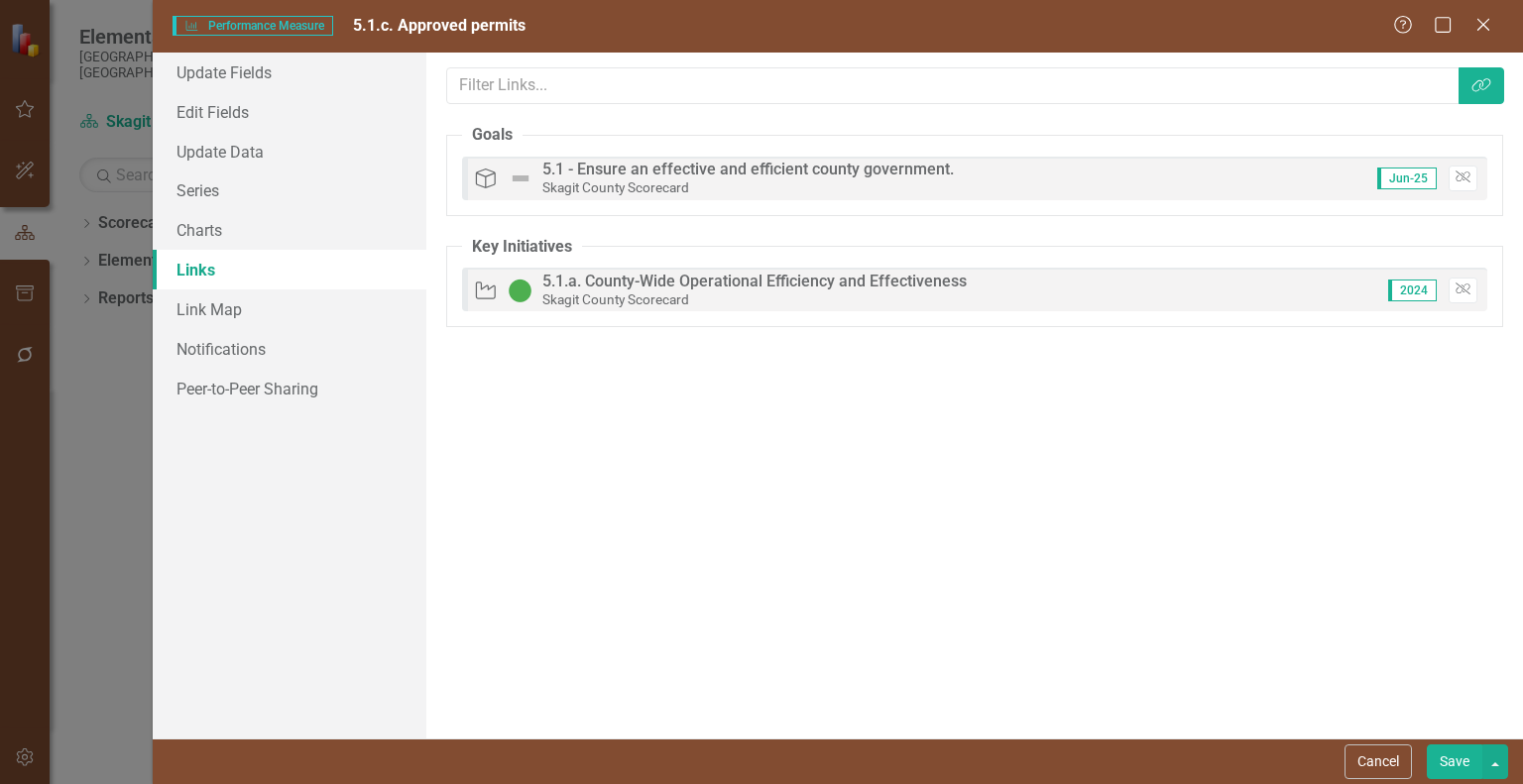 click on "Save" at bounding box center (1455, 761) 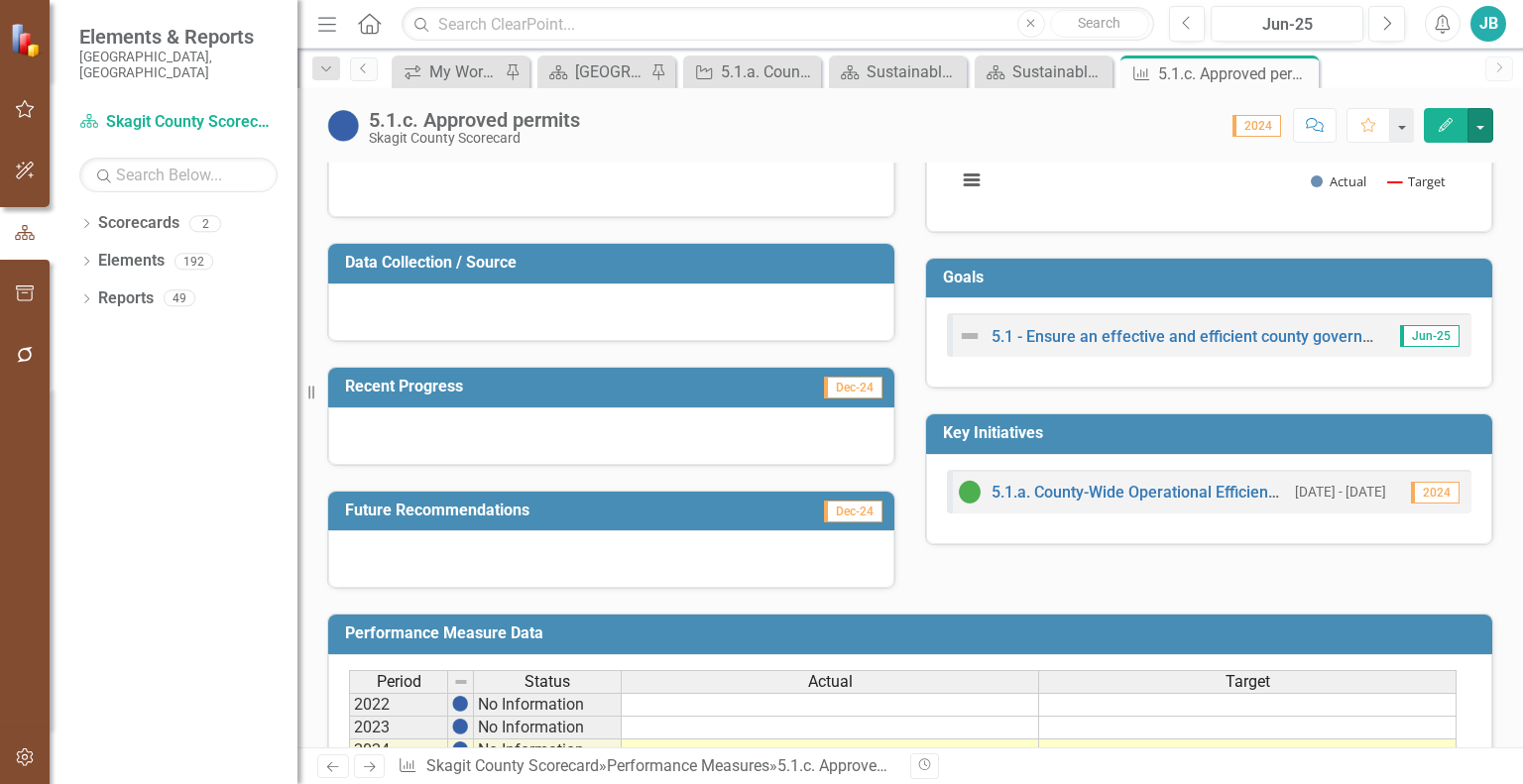 scroll, scrollTop: 0, scrollLeft: 0, axis: both 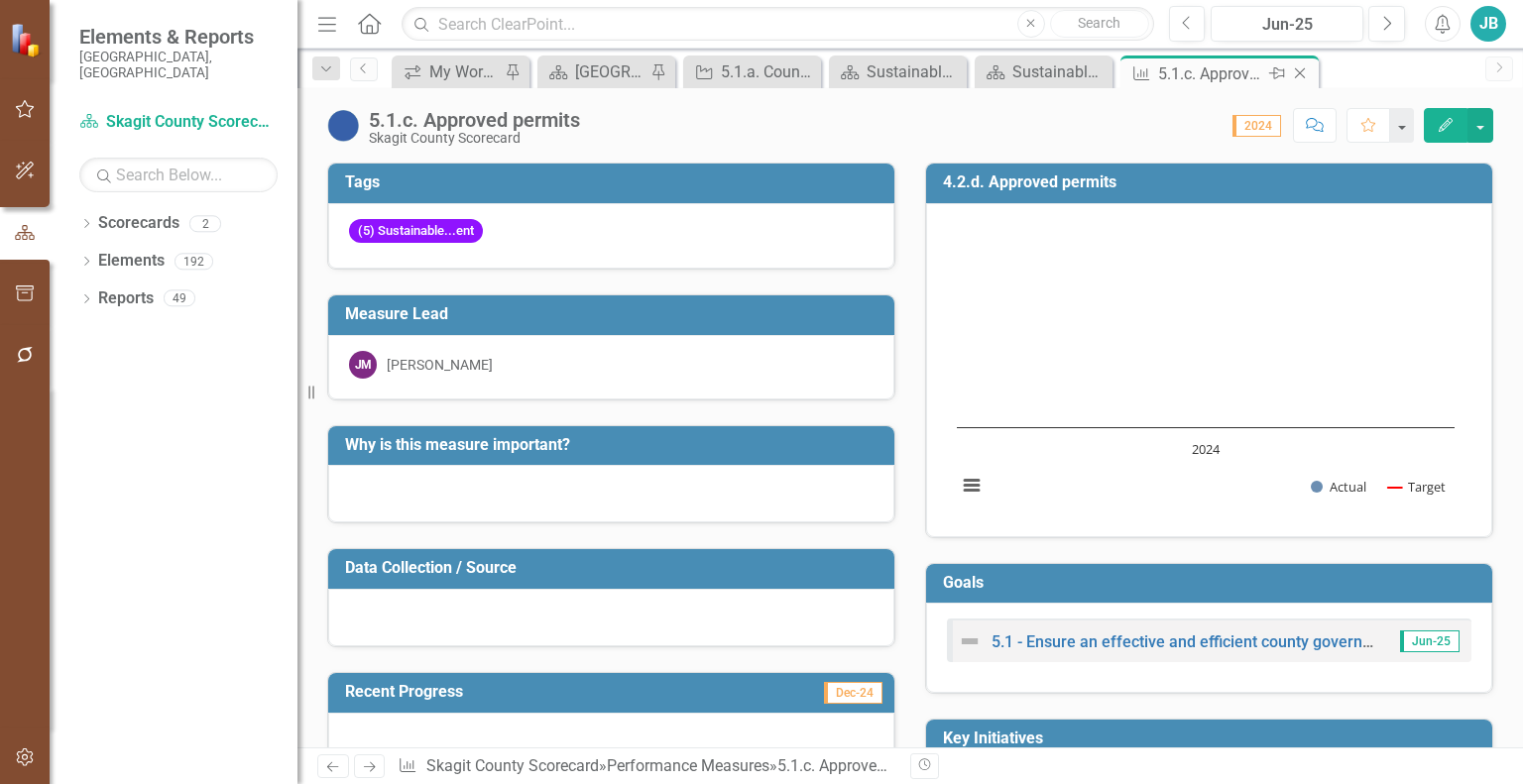click on "Close" 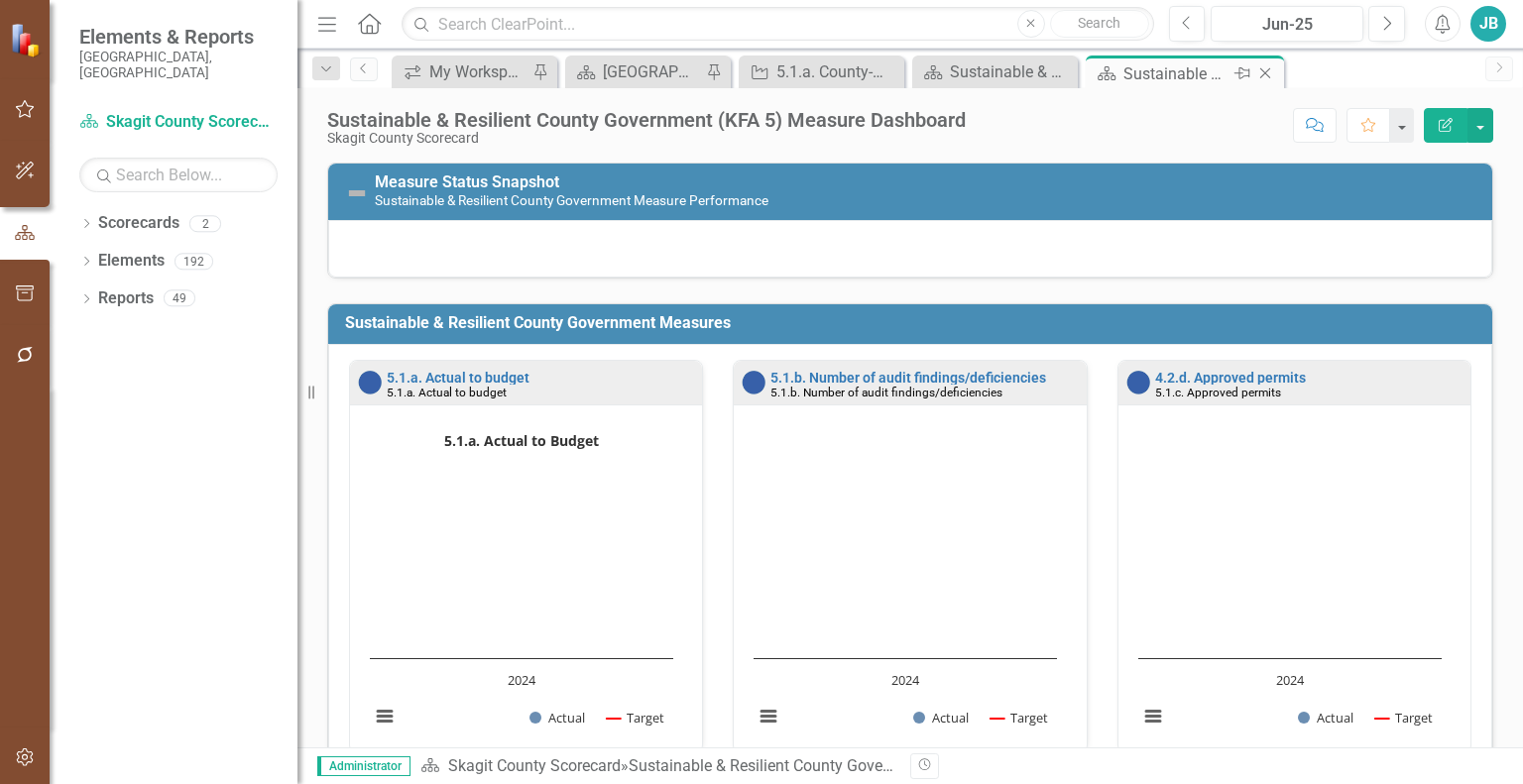 click on "Close" 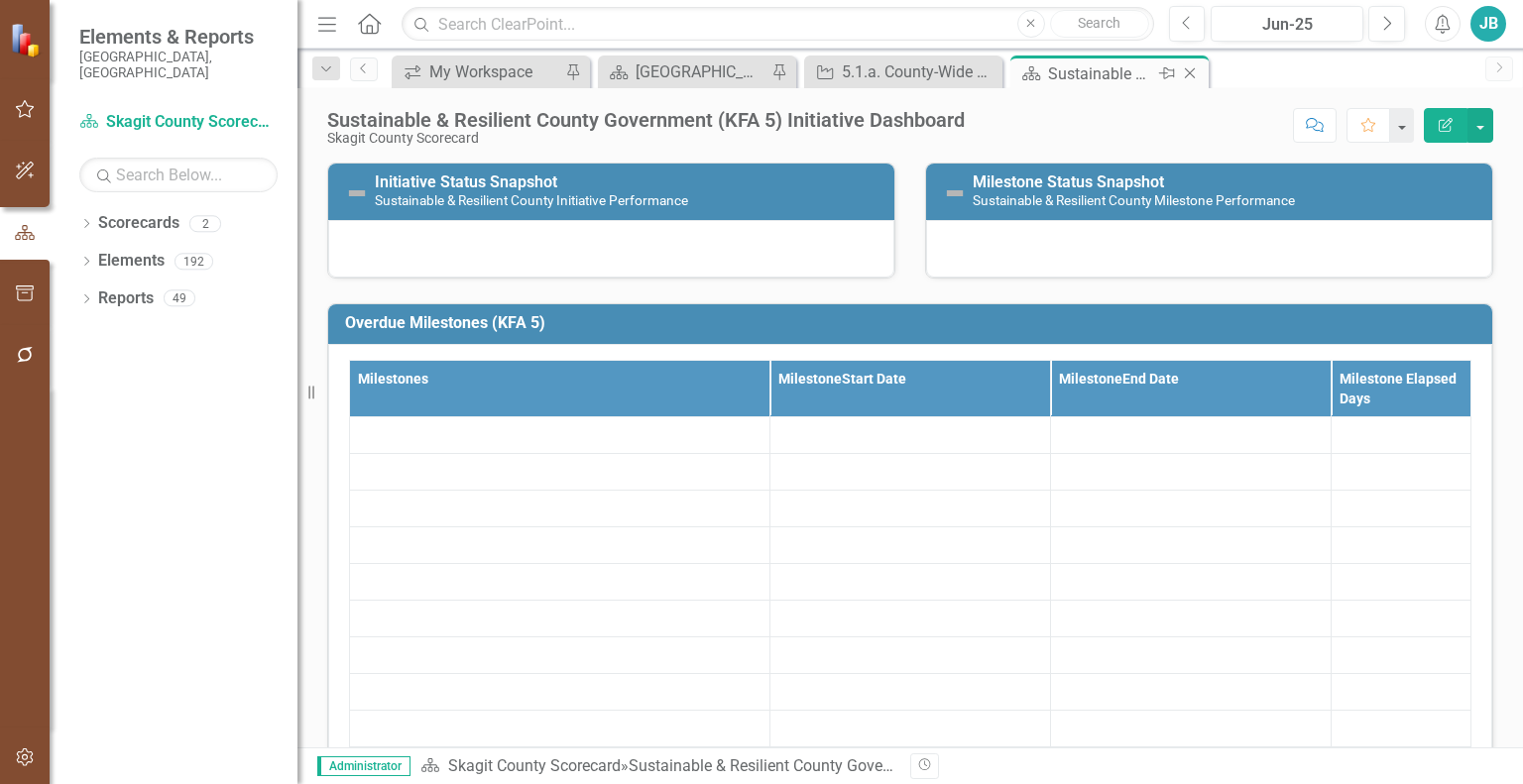 click on "Close" 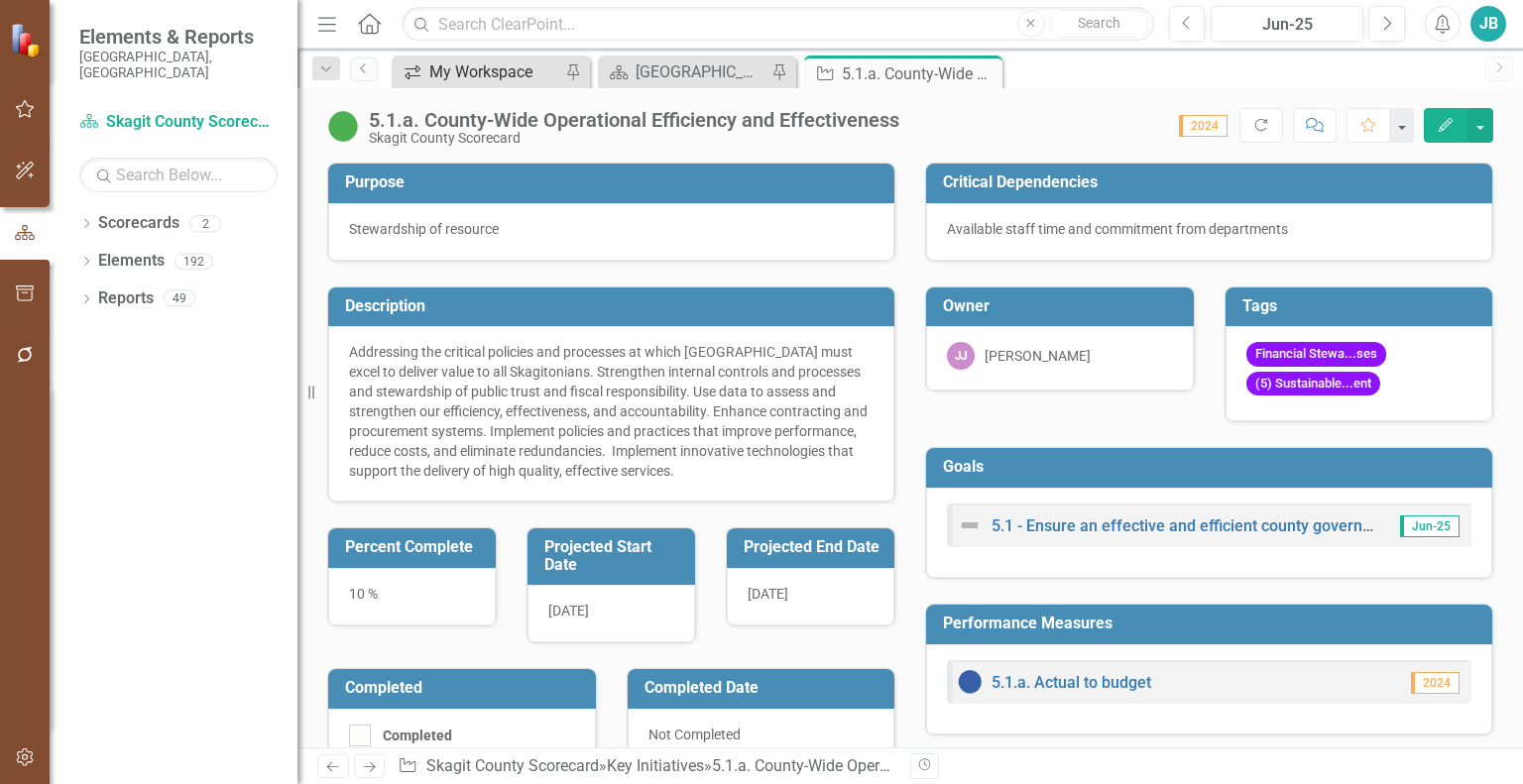 click on "My Workspace" at bounding box center (495, 71) 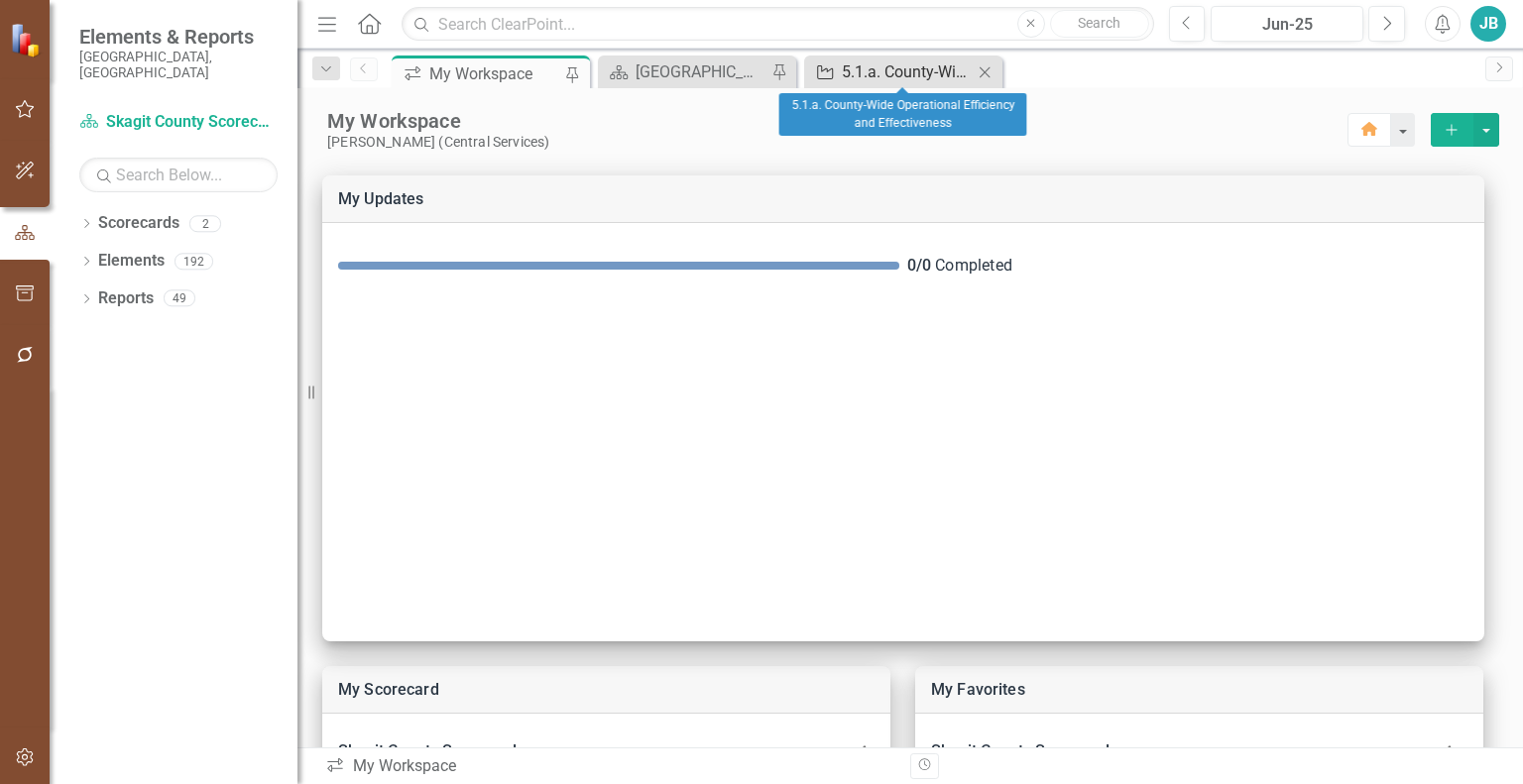 click on "5.1.a. County-Wide Operational Efficiency and Effectiveness" at bounding box center [907, 71] 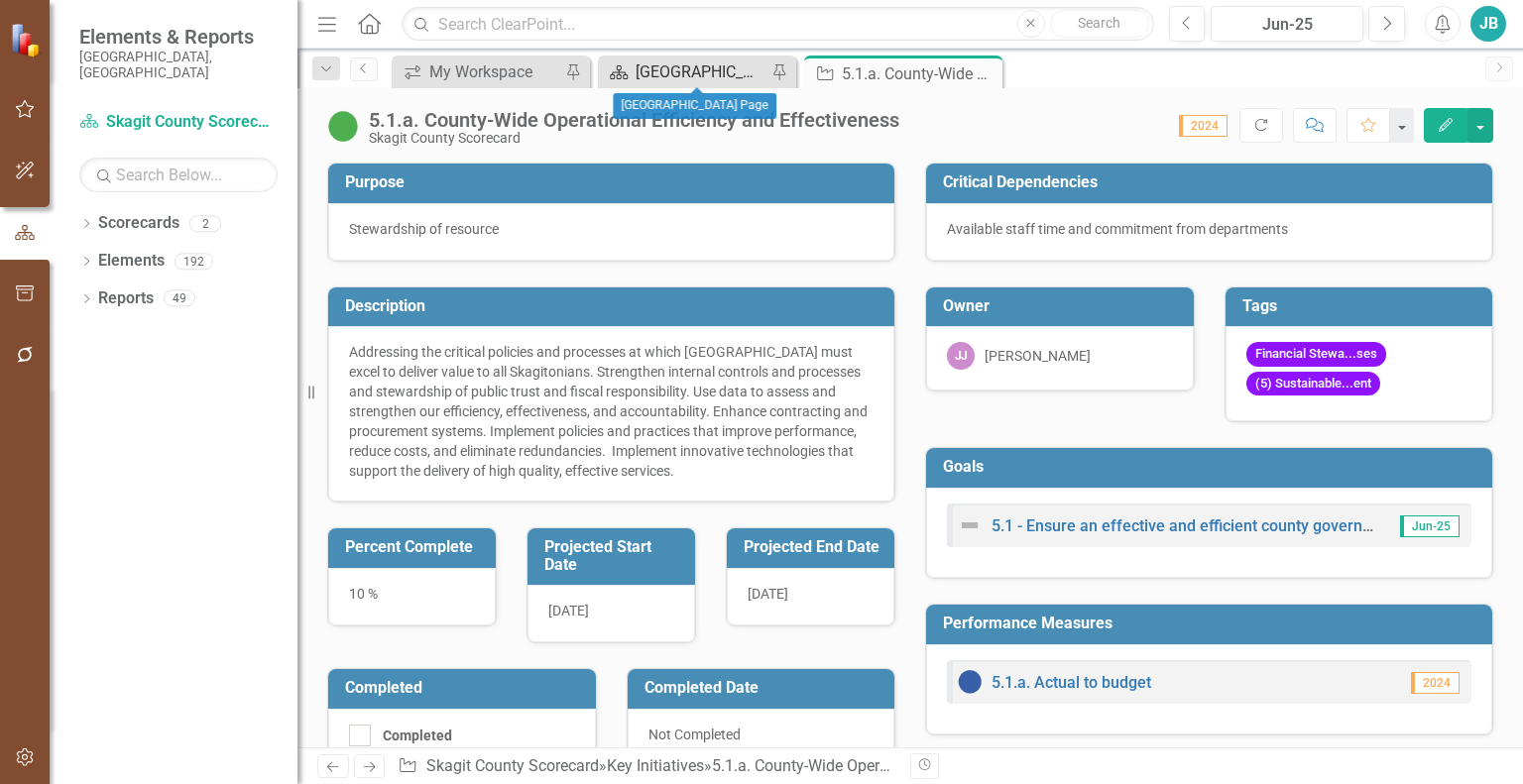 click on "[GEOGRAPHIC_DATA] Page" at bounding box center [701, 71] 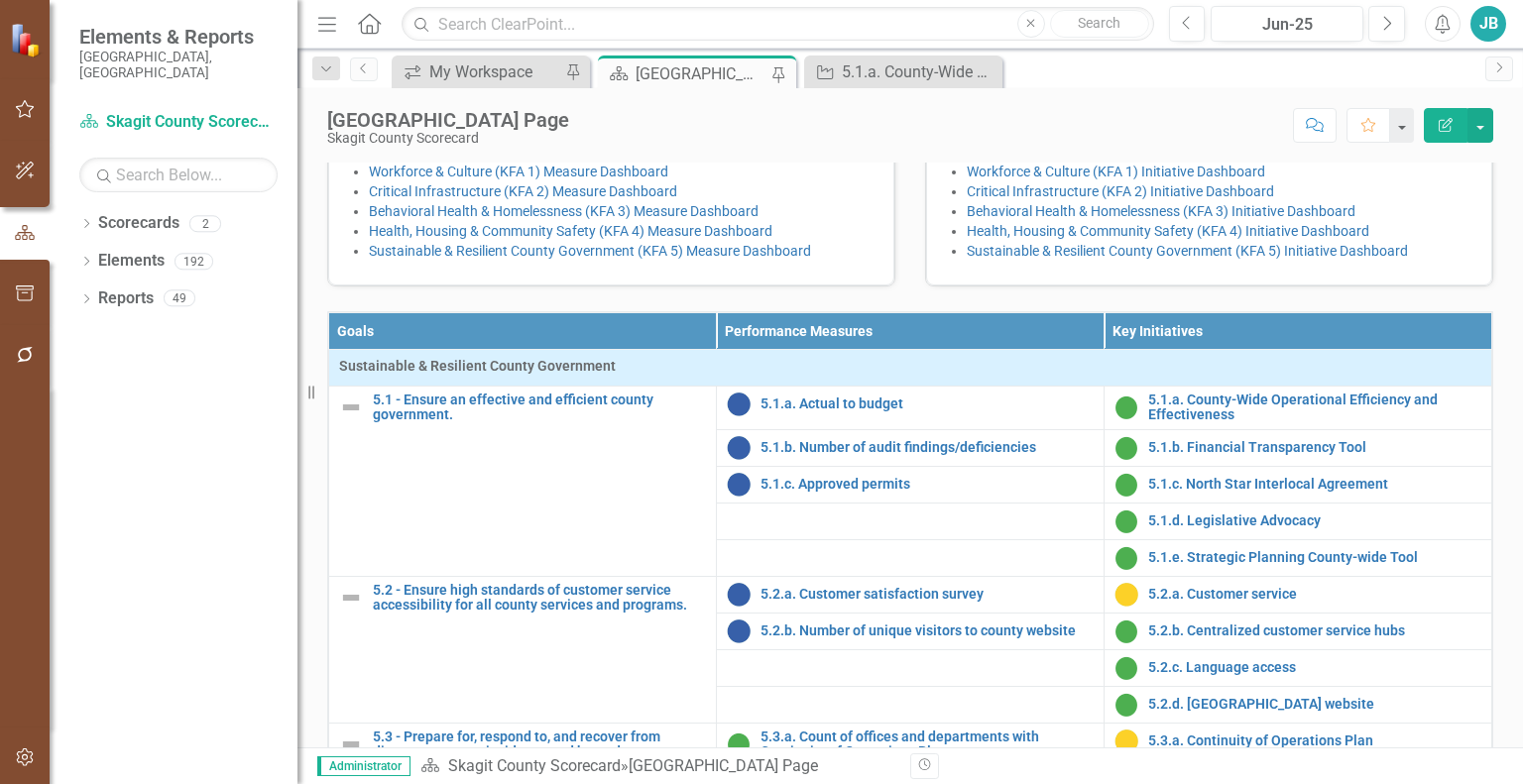 scroll, scrollTop: 510, scrollLeft: 0, axis: vertical 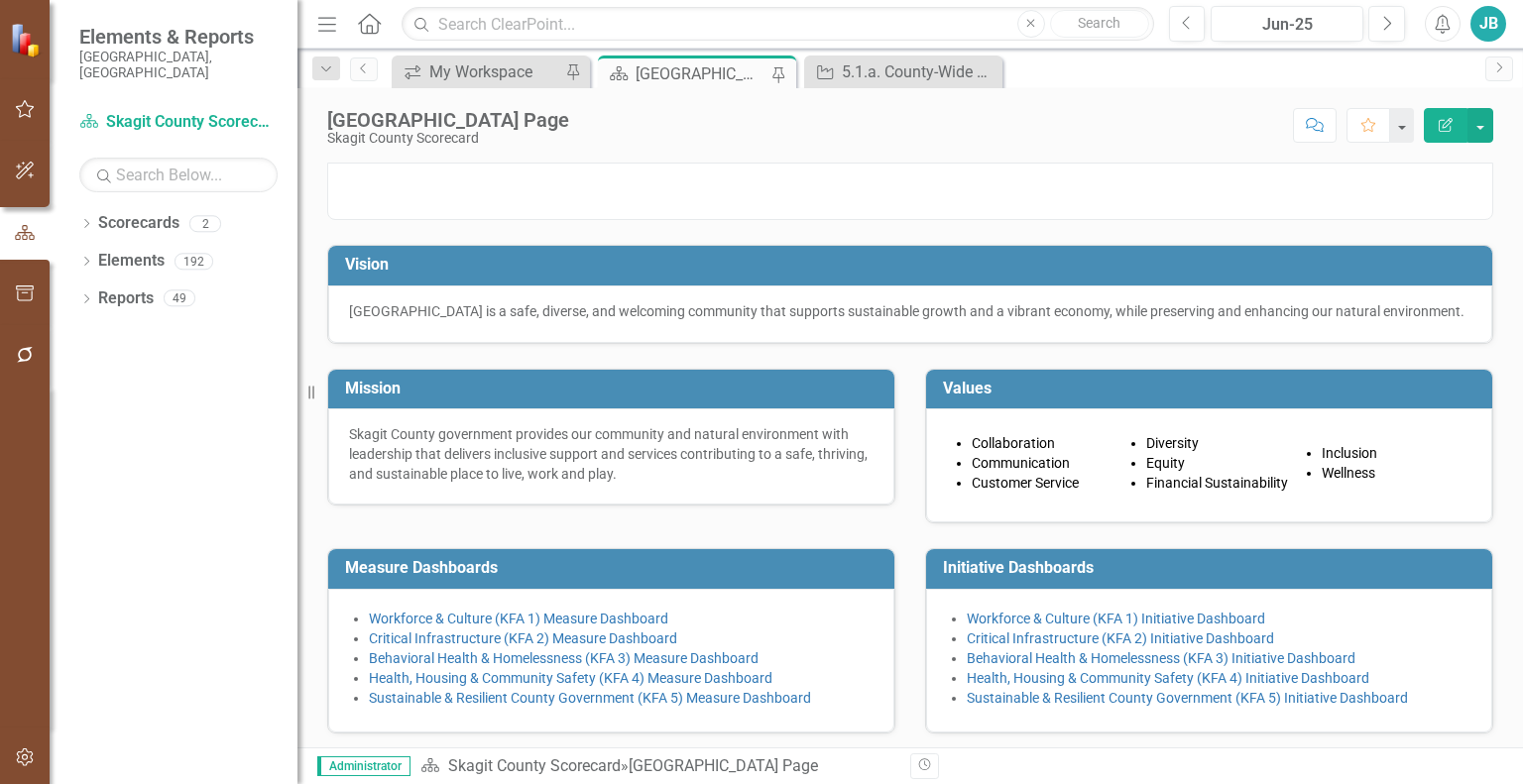 click on "icon.workspace My Workspace Pin" at bounding box center (491, 71) 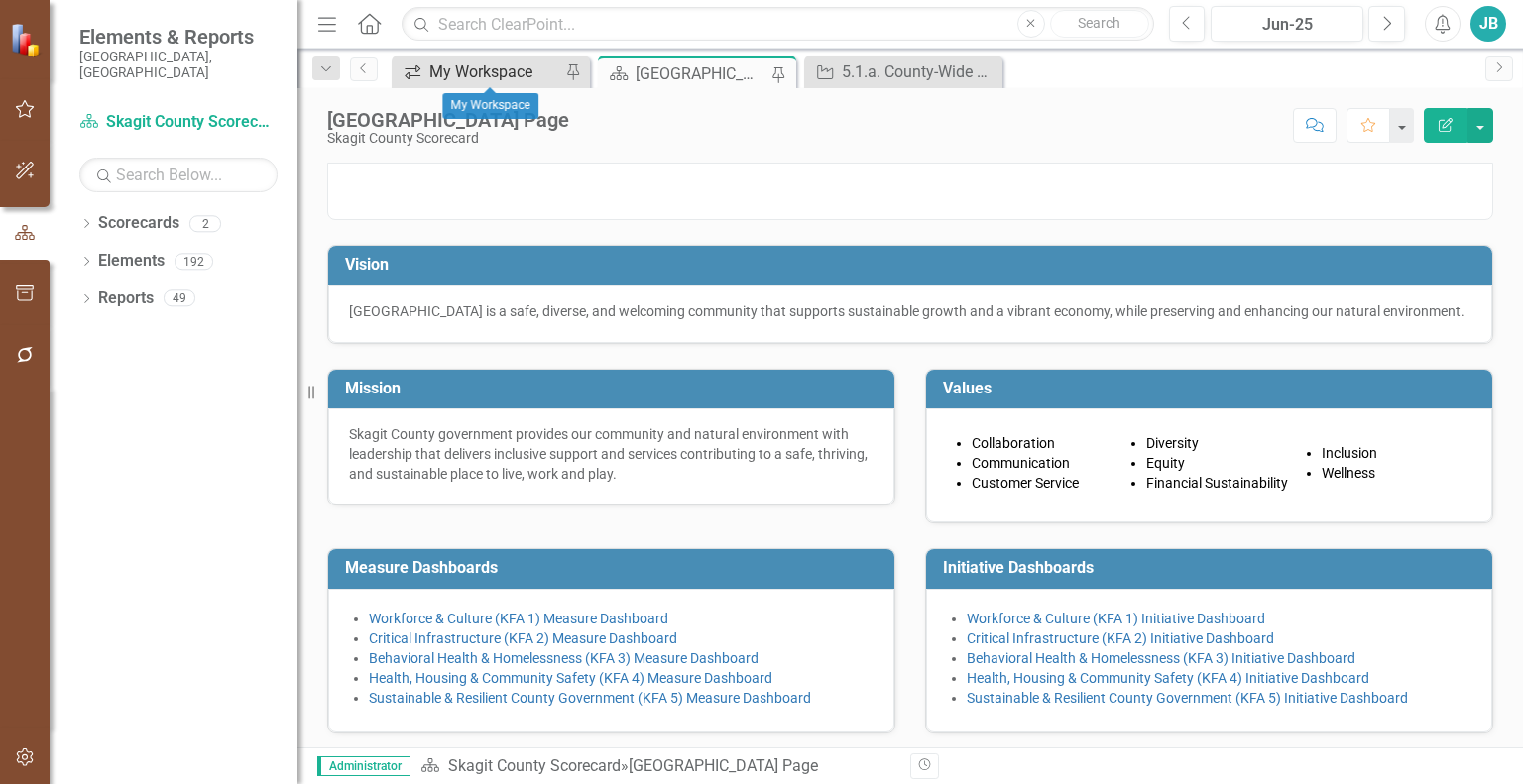 click on "My Workspace" at bounding box center [495, 71] 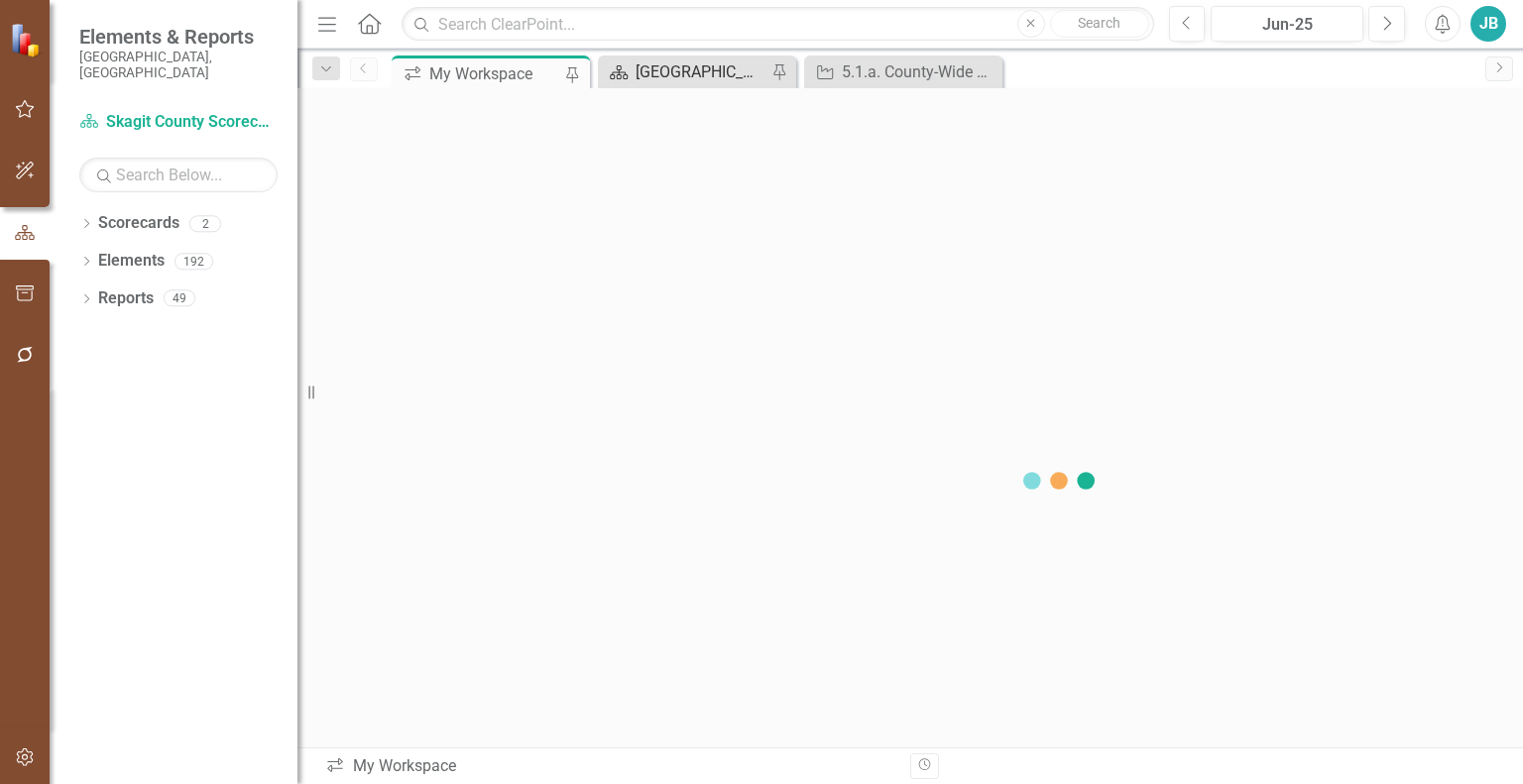 click on "[GEOGRAPHIC_DATA] Page" at bounding box center (701, 71) 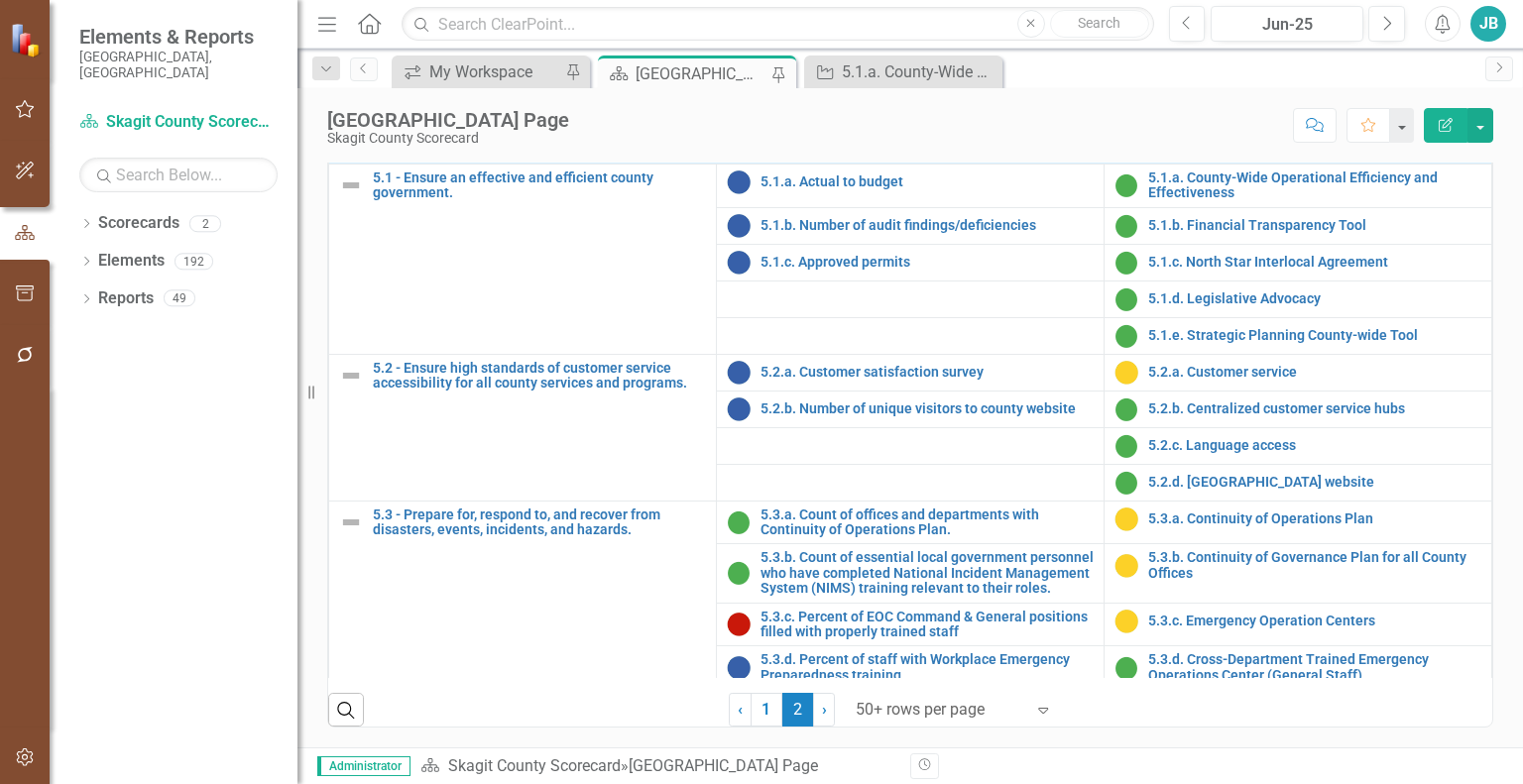scroll, scrollTop: 833, scrollLeft: 0, axis: vertical 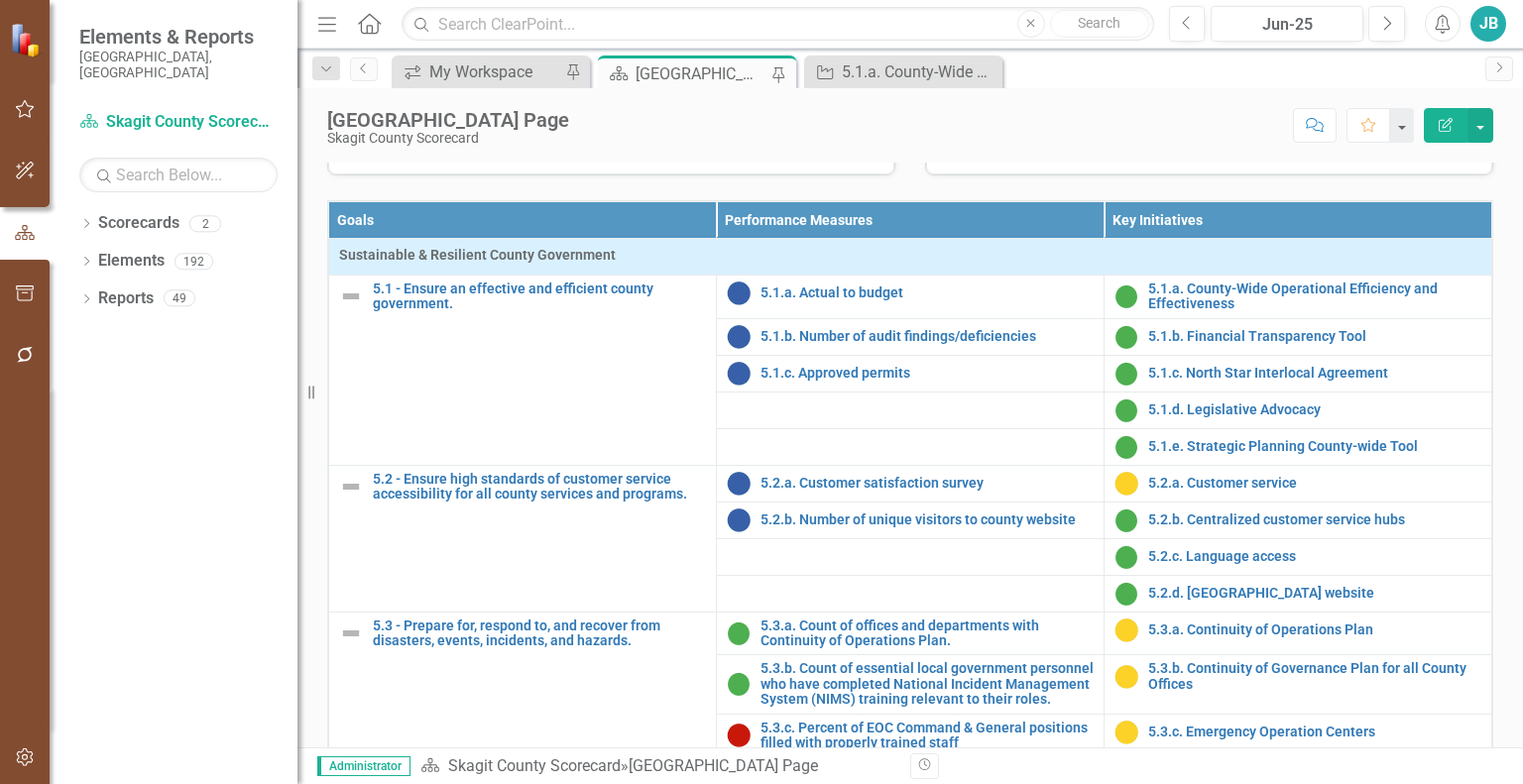 click on "Health, Housing & Community Safety (KFA 4) Initiative Dashboard" at bounding box center (1168, 120) 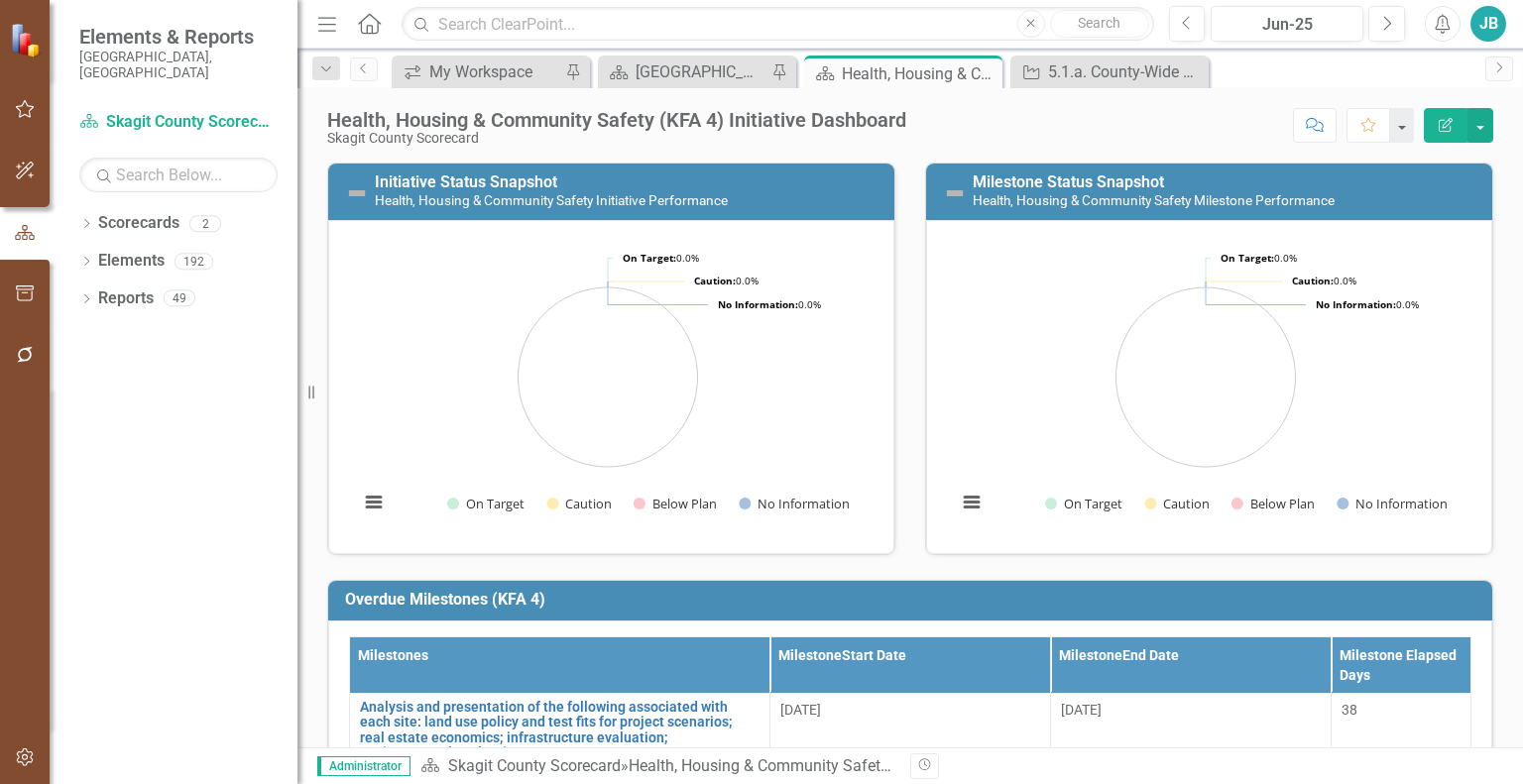 scroll, scrollTop: 341, scrollLeft: 0, axis: vertical 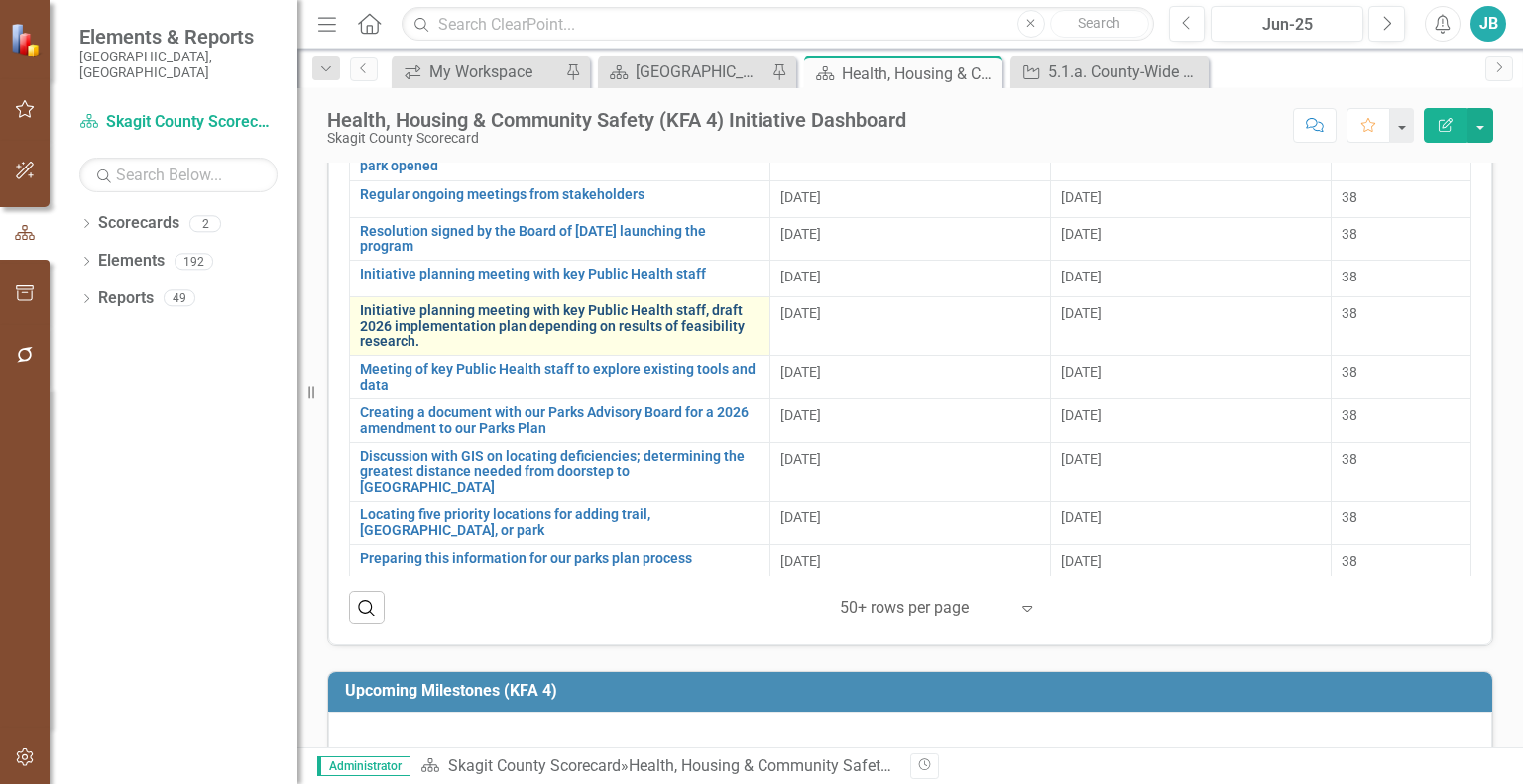 click on "Initiative planning meeting with key Public Health staff, draft 2026 implementation plan depending on results of feasibility research." at bounding box center [559, 326] 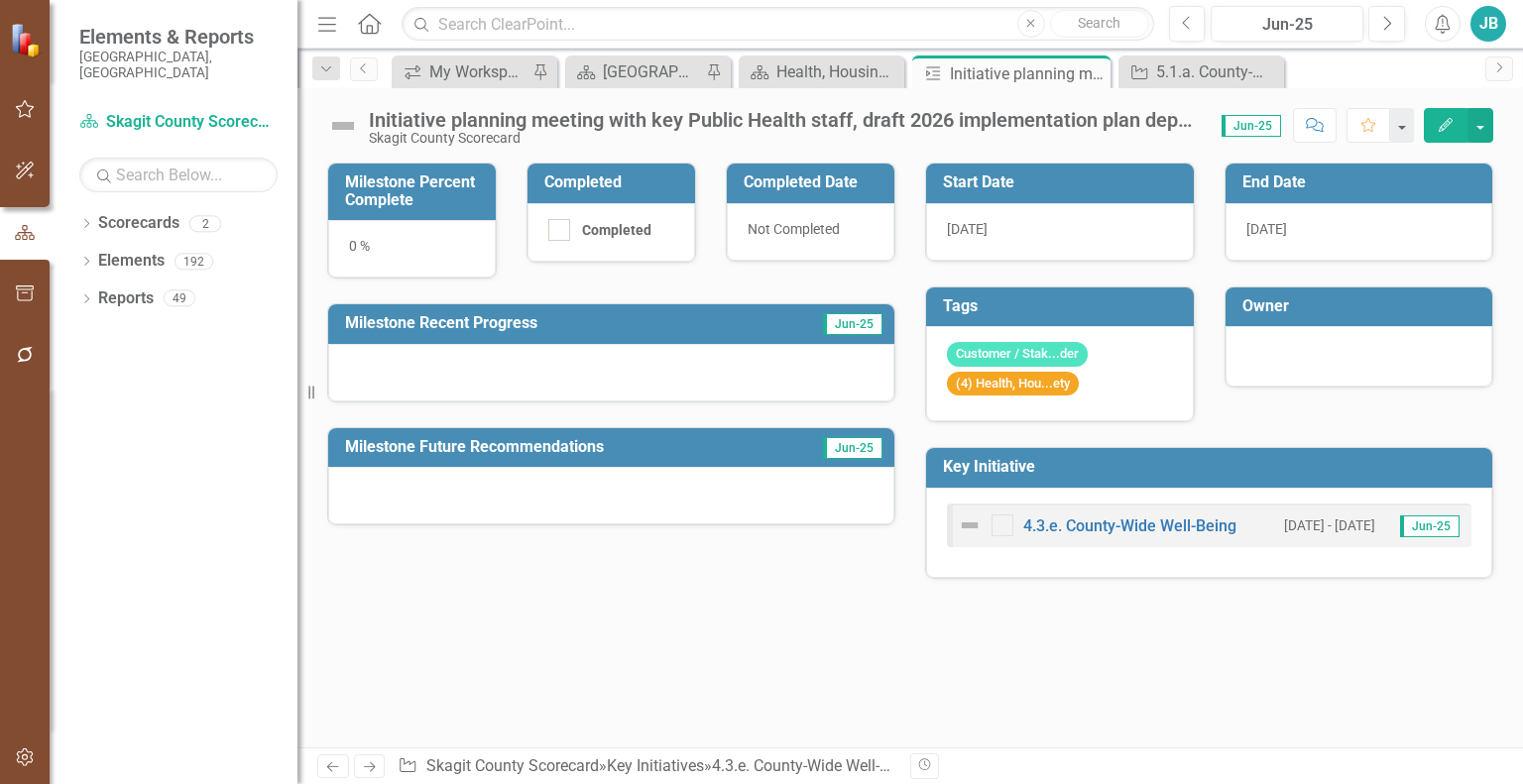 click at bounding box center [1359, 354] 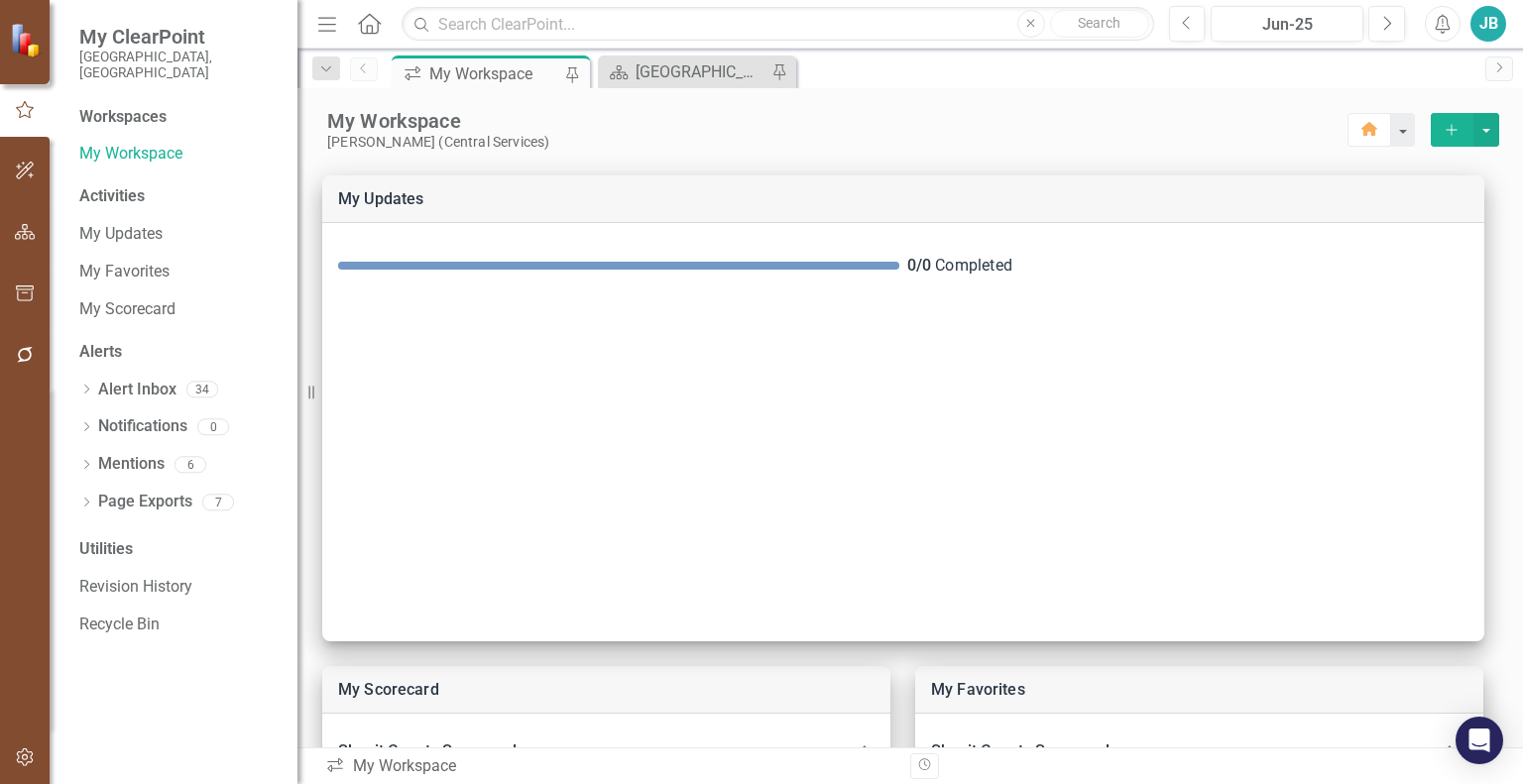 scroll, scrollTop: 0, scrollLeft: 0, axis: both 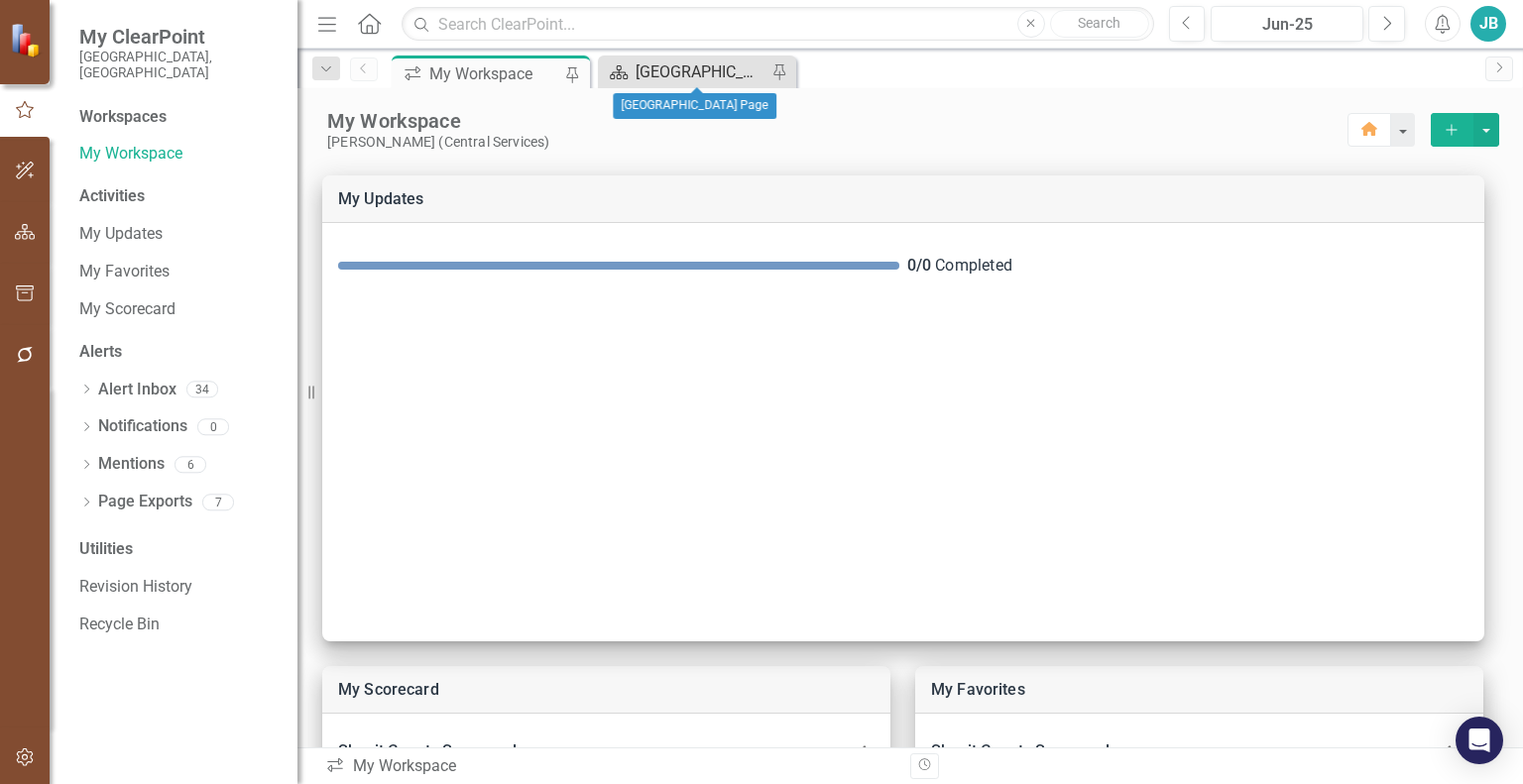 click on "[GEOGRAPHIC_DATA] Page" at bounding box center [701, 71] 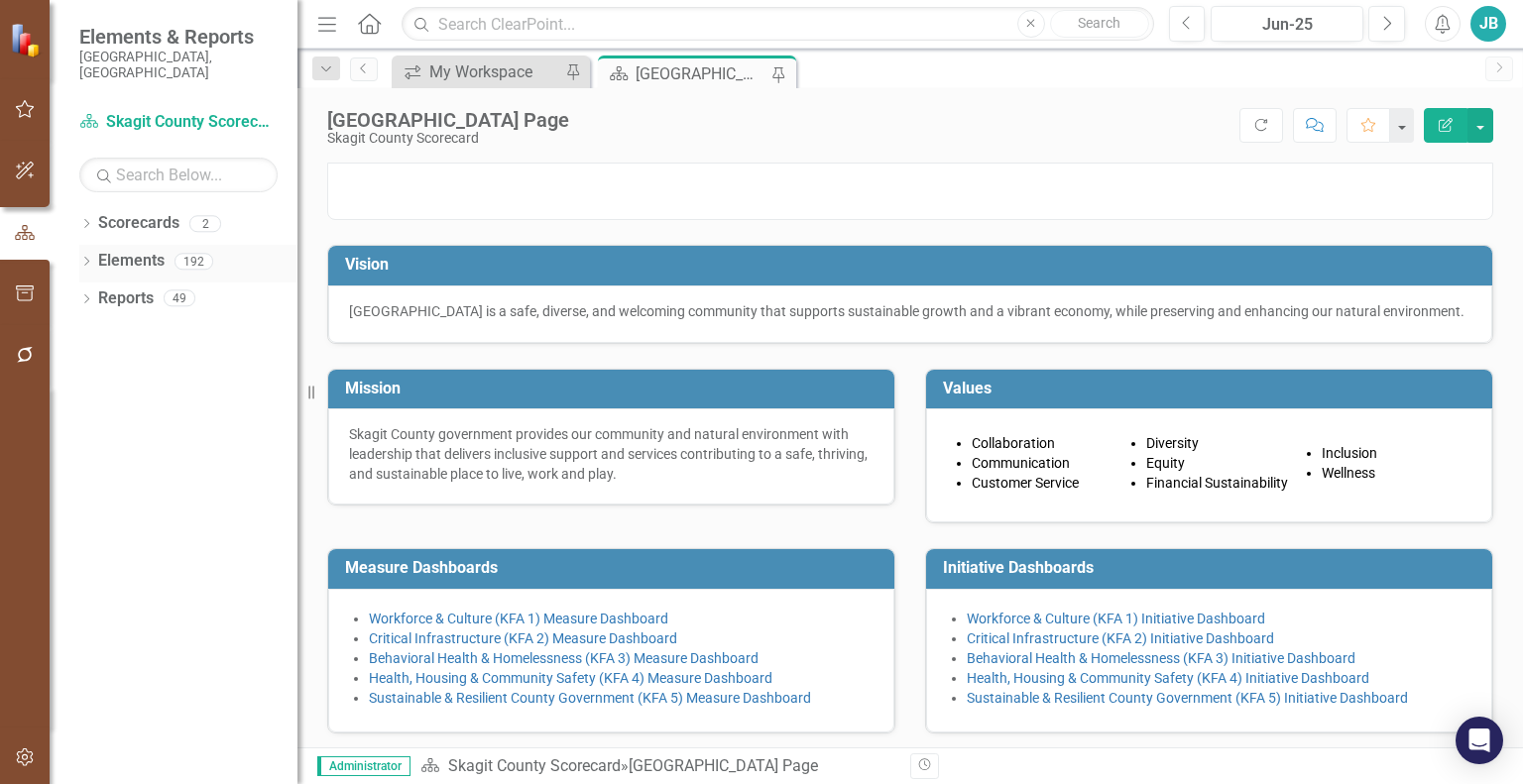 click on "Dropdown Elements 192" at bounding box center (188, 264) 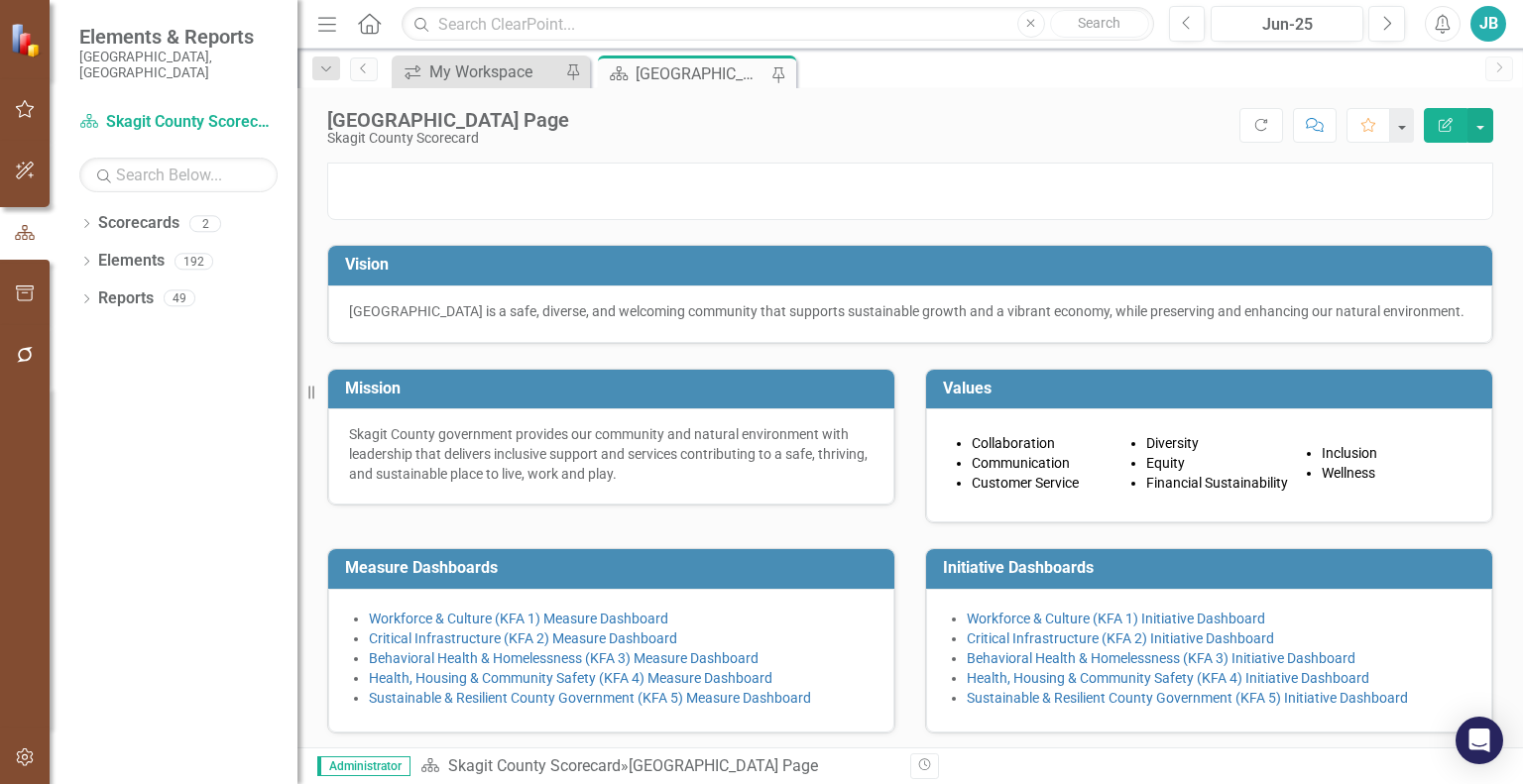 scroll, scrollTop: 638, scrollLeft: 0, axis: vertical 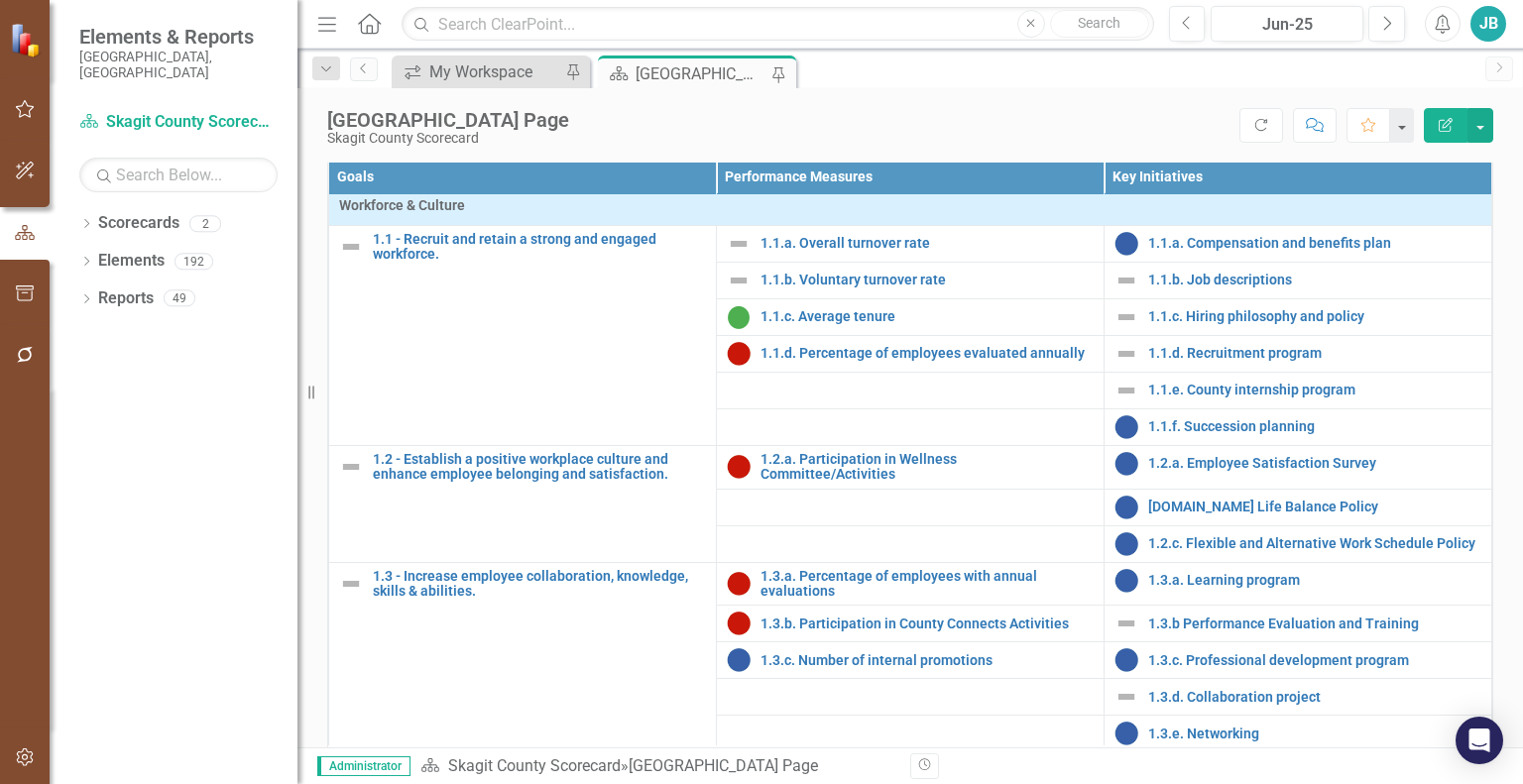 click on "Health, Housing & Community Safety (KFA 4) Initiative Dashboard" at bounding box center (1168, 76) 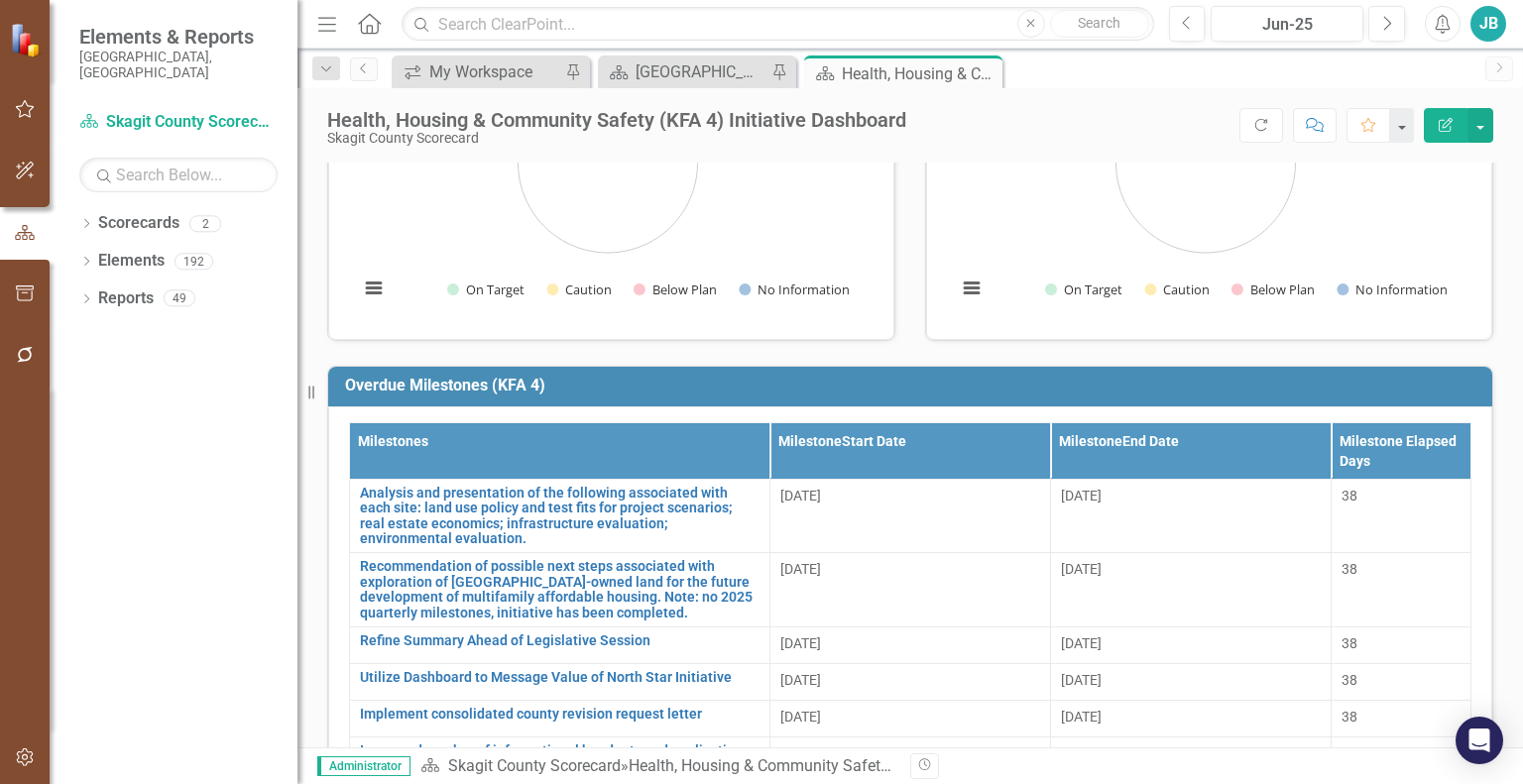 scroll, scrollTop: 214, scrollLeft: 0, axis: vertical 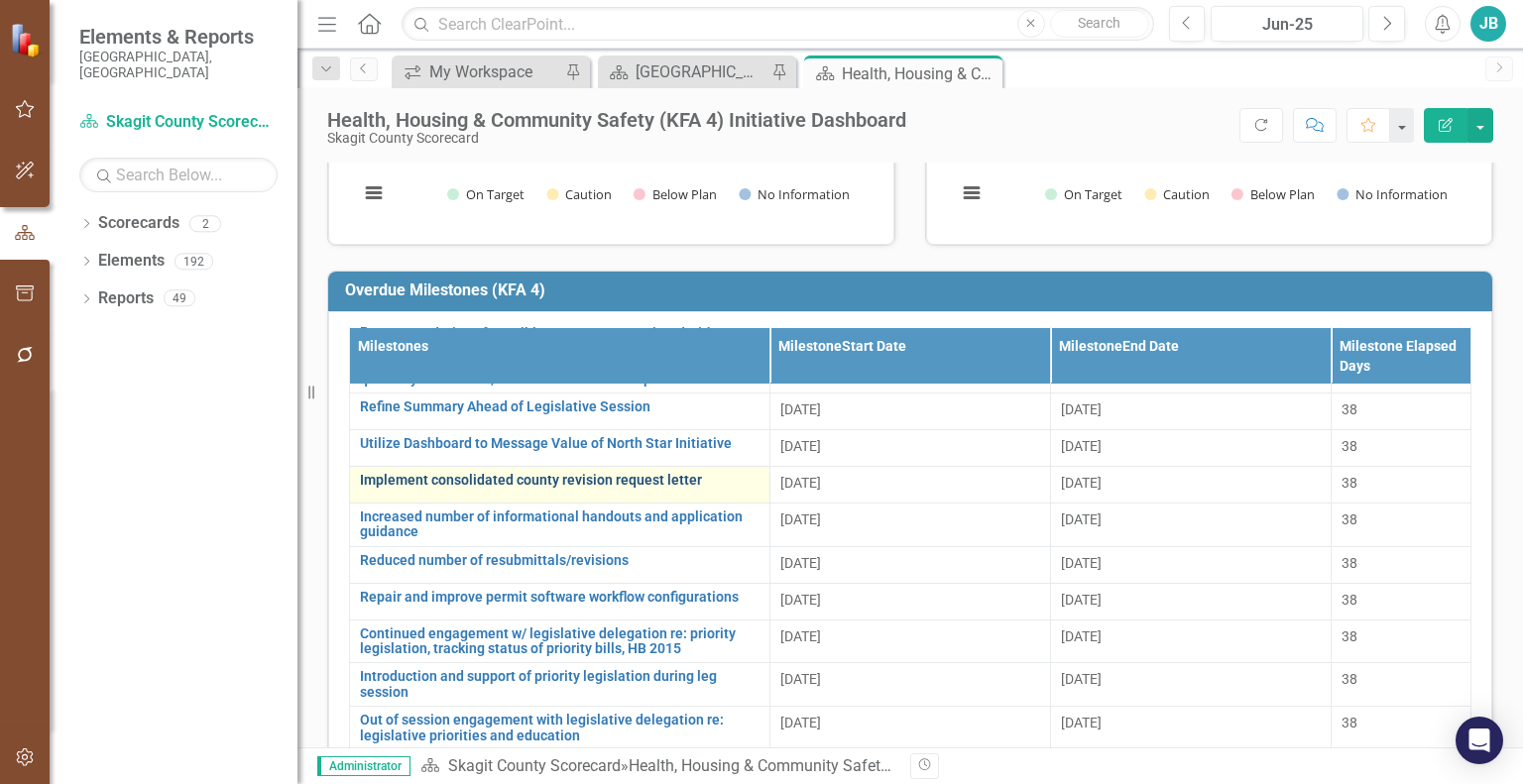 click on "Implement consolidated county revision request letter" at bounding box center [559, 480] 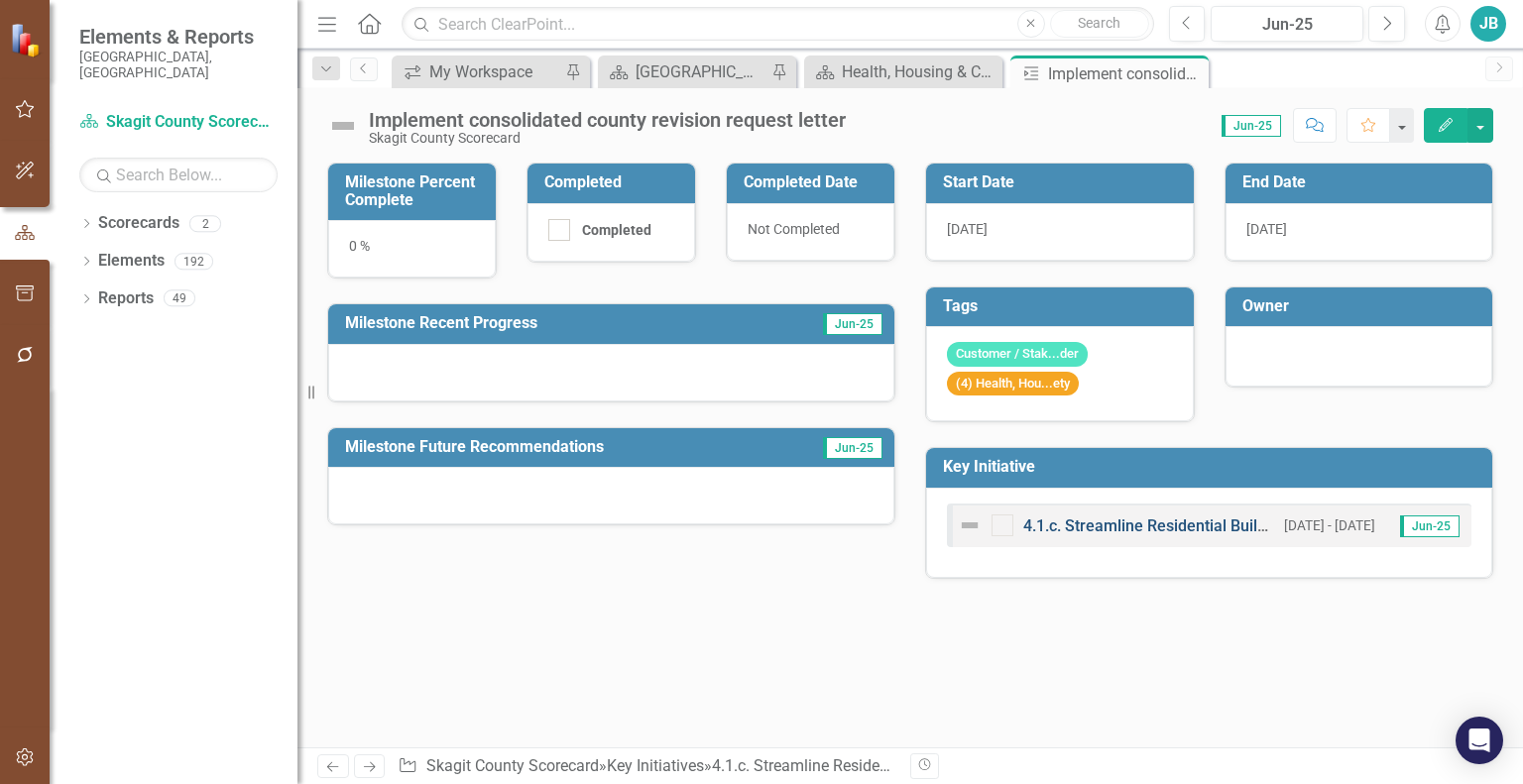 click on "4.1.c. Streamline Residential Building Permit Process" at bounding box center (1212, 525) 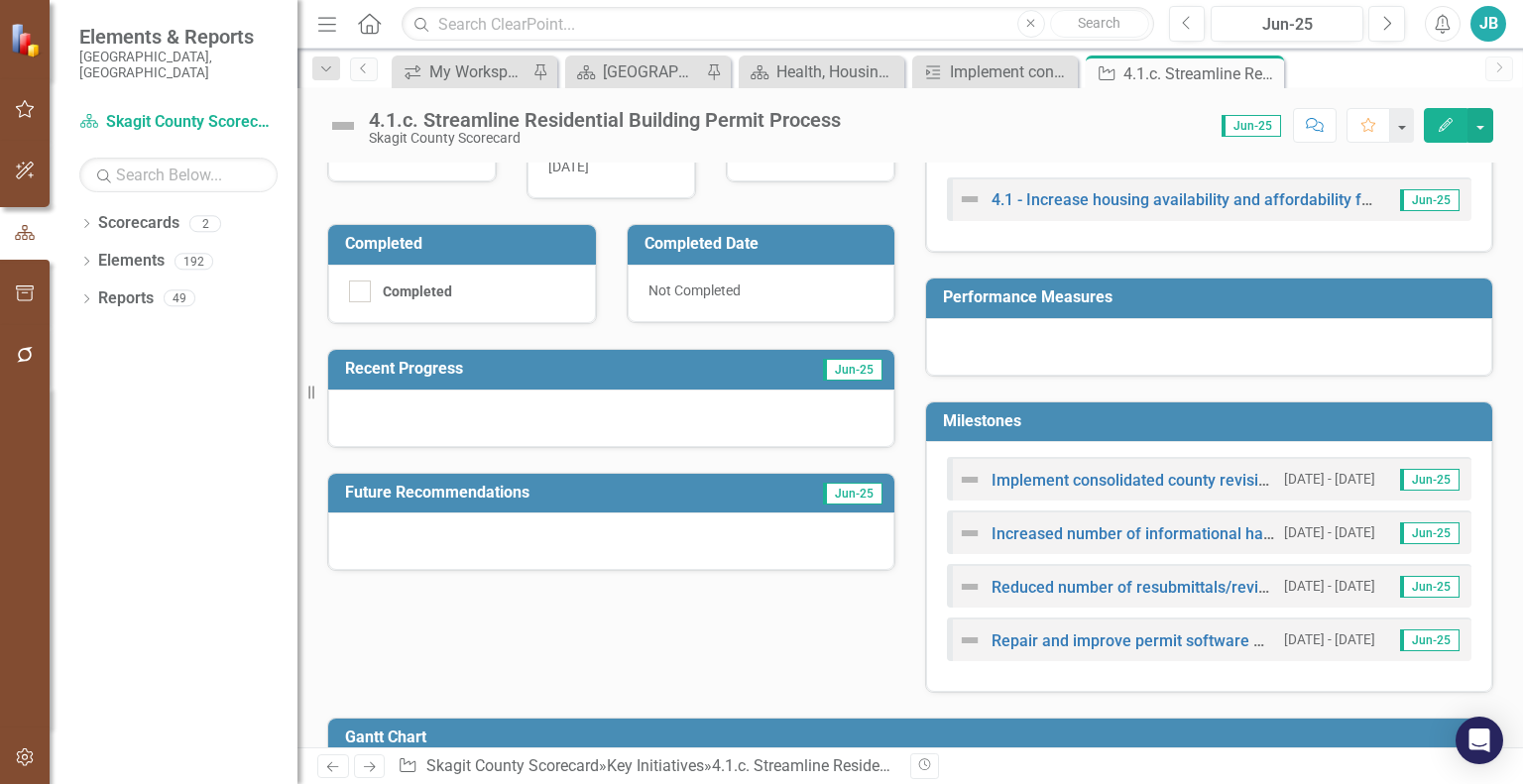 scroll, scrollTop: 328, scrollLeft: 0, axis: vertical 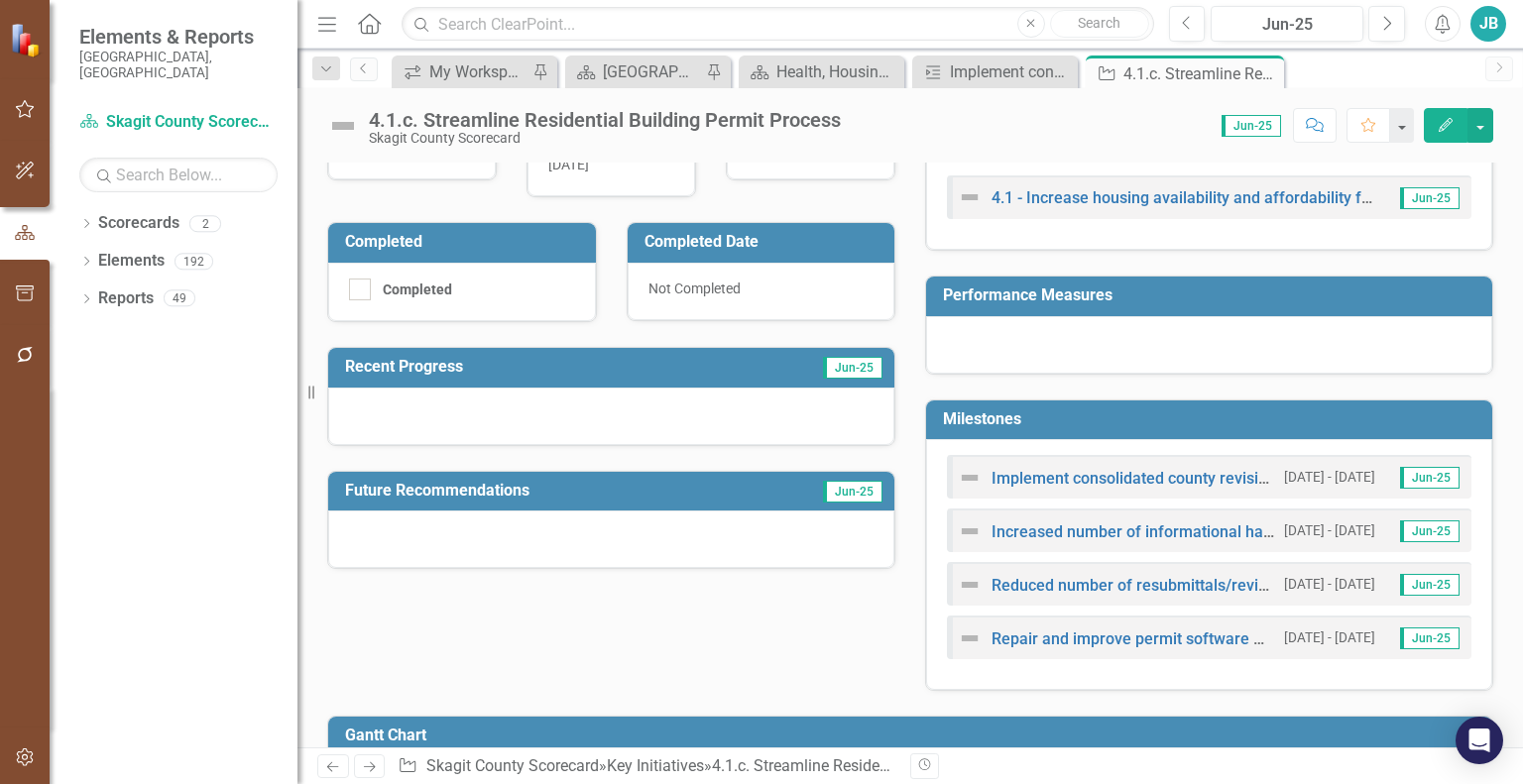 click at bounding box center [611, 416] 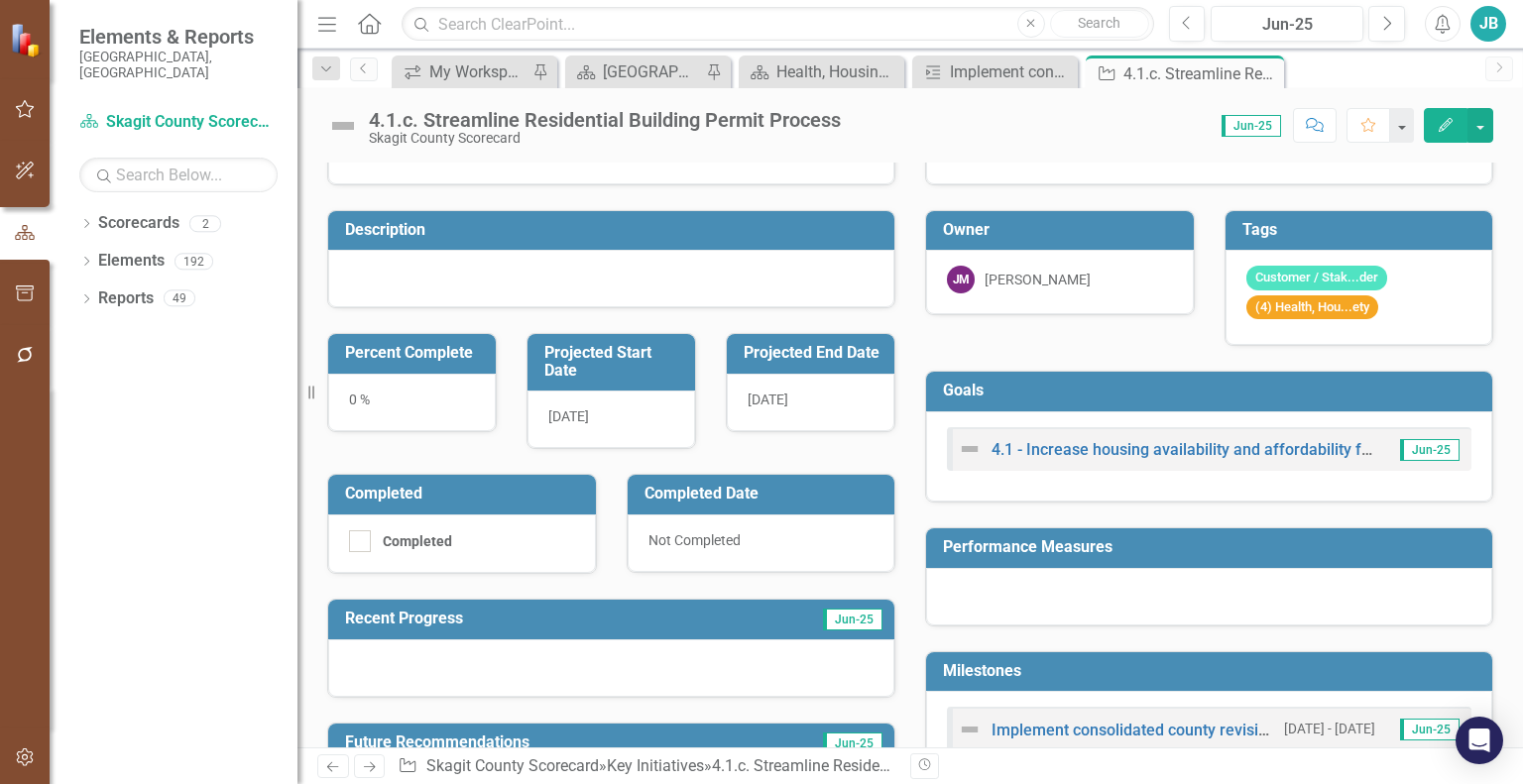 scroll, scrollTop: 63, scrollLeft: 0, axis: vertical 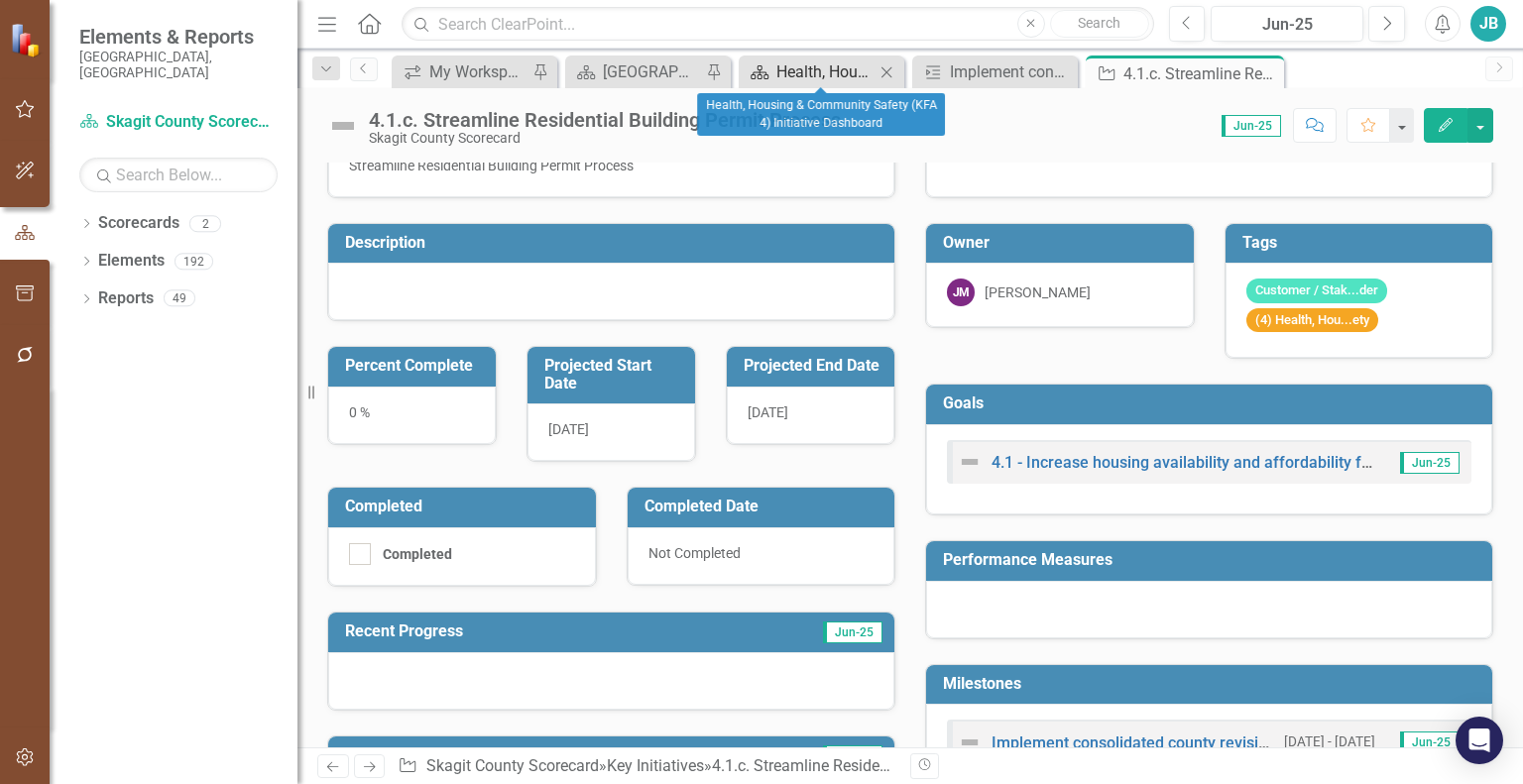 click on "Health, Housing & Community Safety (KFA 4) Initiative Dashboard" at bounding box center [825, 71] 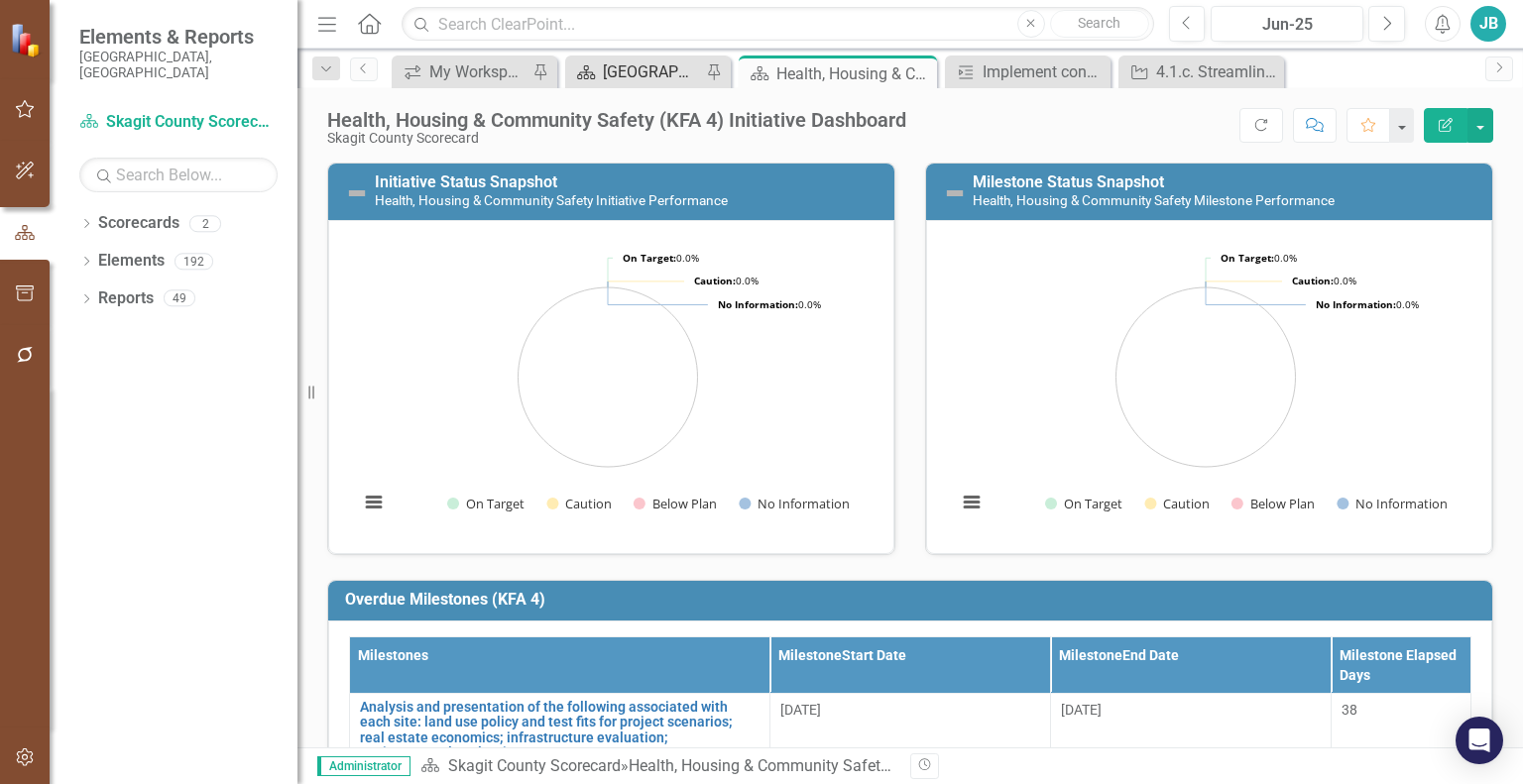 click on "[GEOGRAPHIC_DATA] Page" at bounding box center [651, 71] 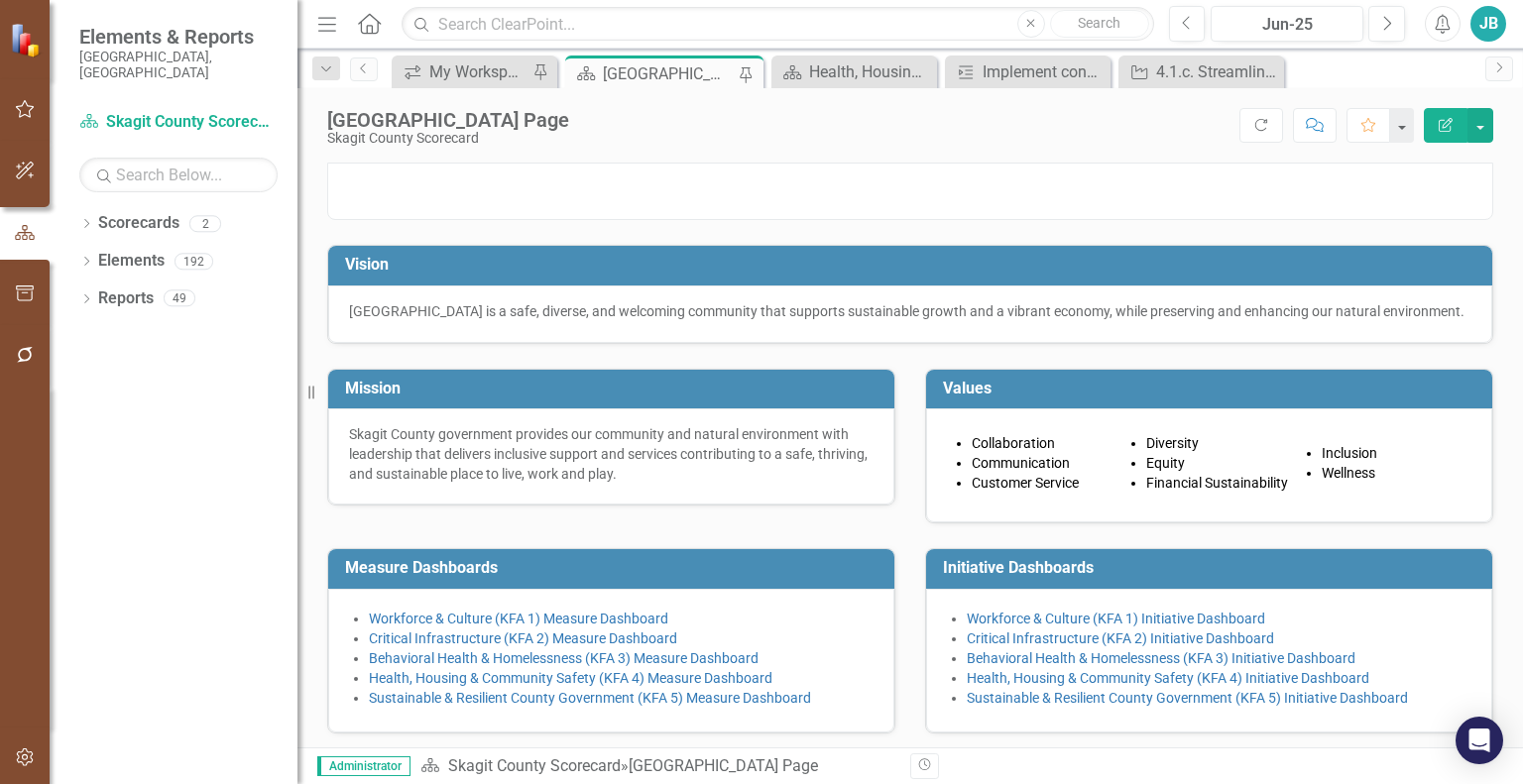 scroll, scrollTop: 452, scrollLeft: 0, axis: vertical 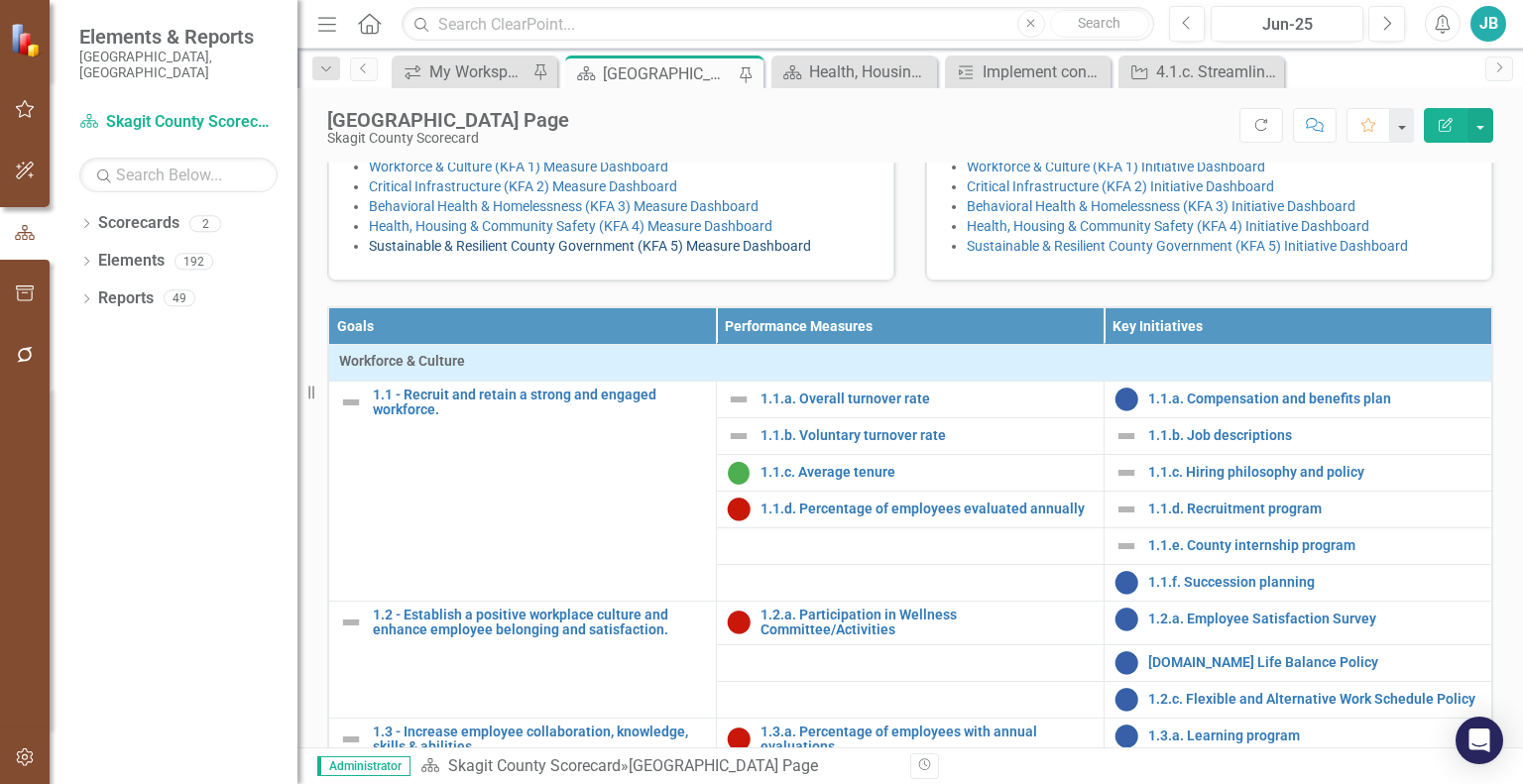 click on "Sustainable & Resilient County Government (KFA 5) Measure Dashboard" at bounding box center (590, 246) 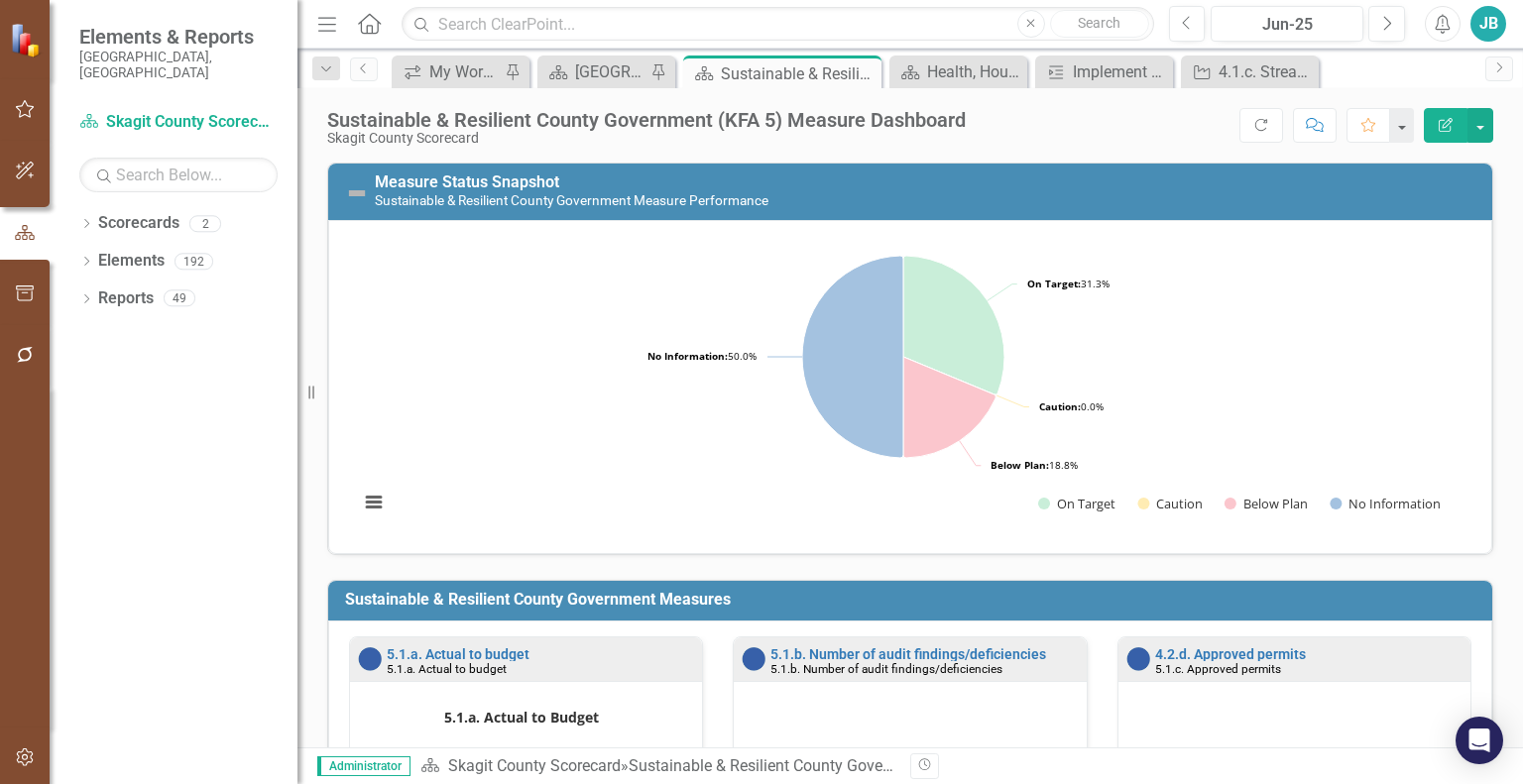 scroll, scrollTop: 0, scrollLeft: 0, axis: both 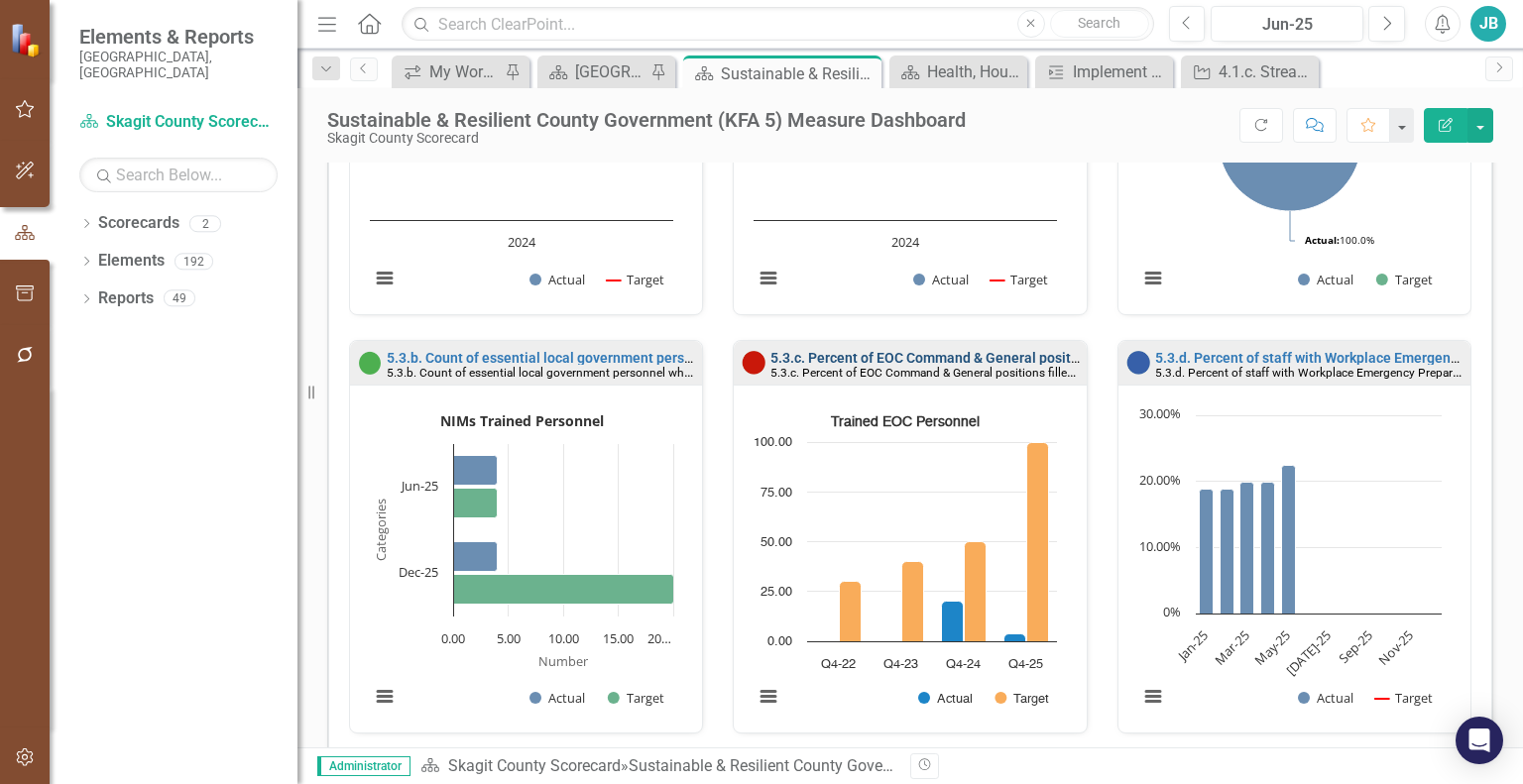 click on "5.3.c. Percent of EOC Command & General positions filled with properly trained staff" at bounding box center (1034, 358) 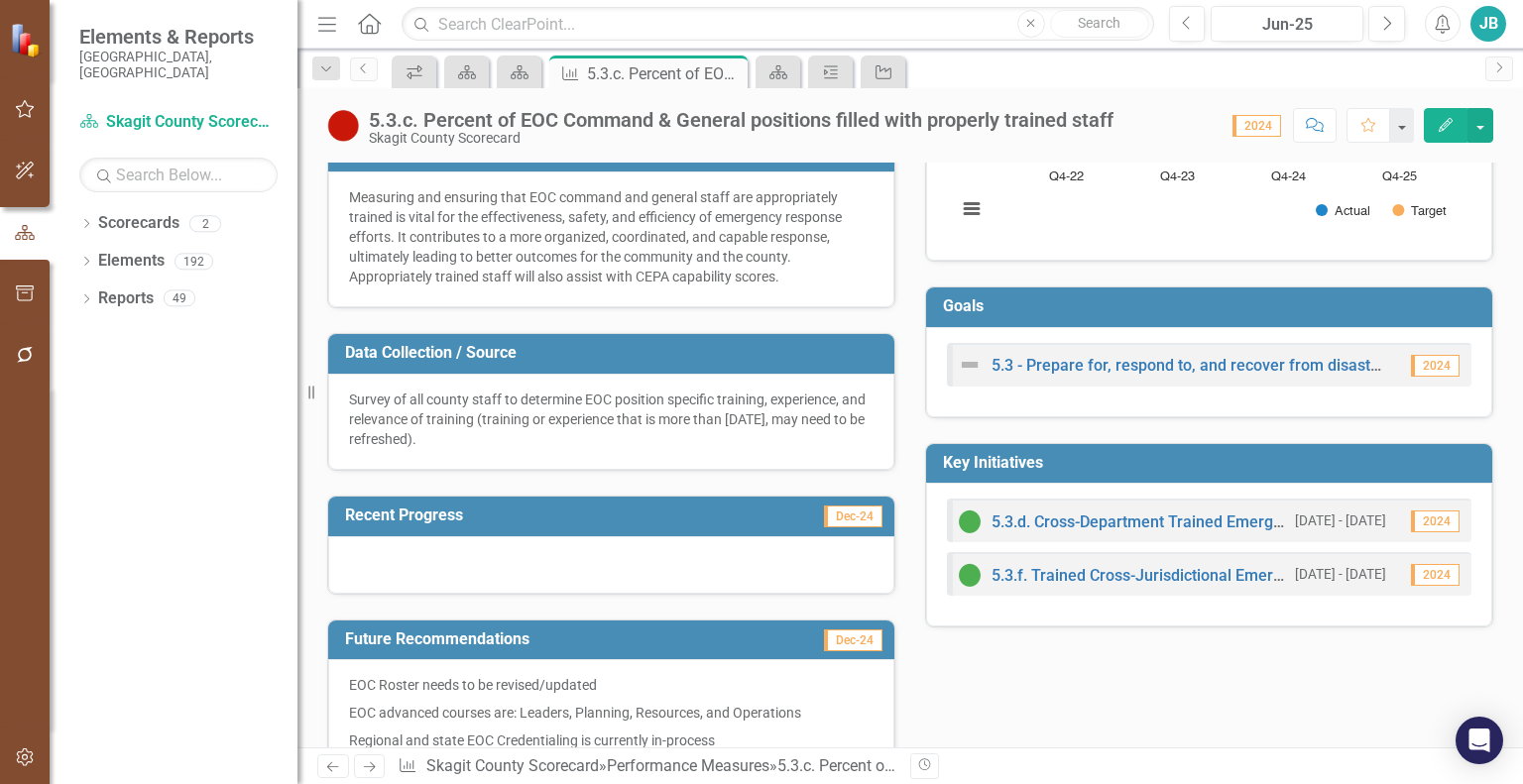 scroll, scrollTop: 295, scrollLeft: 0, axis: vertical 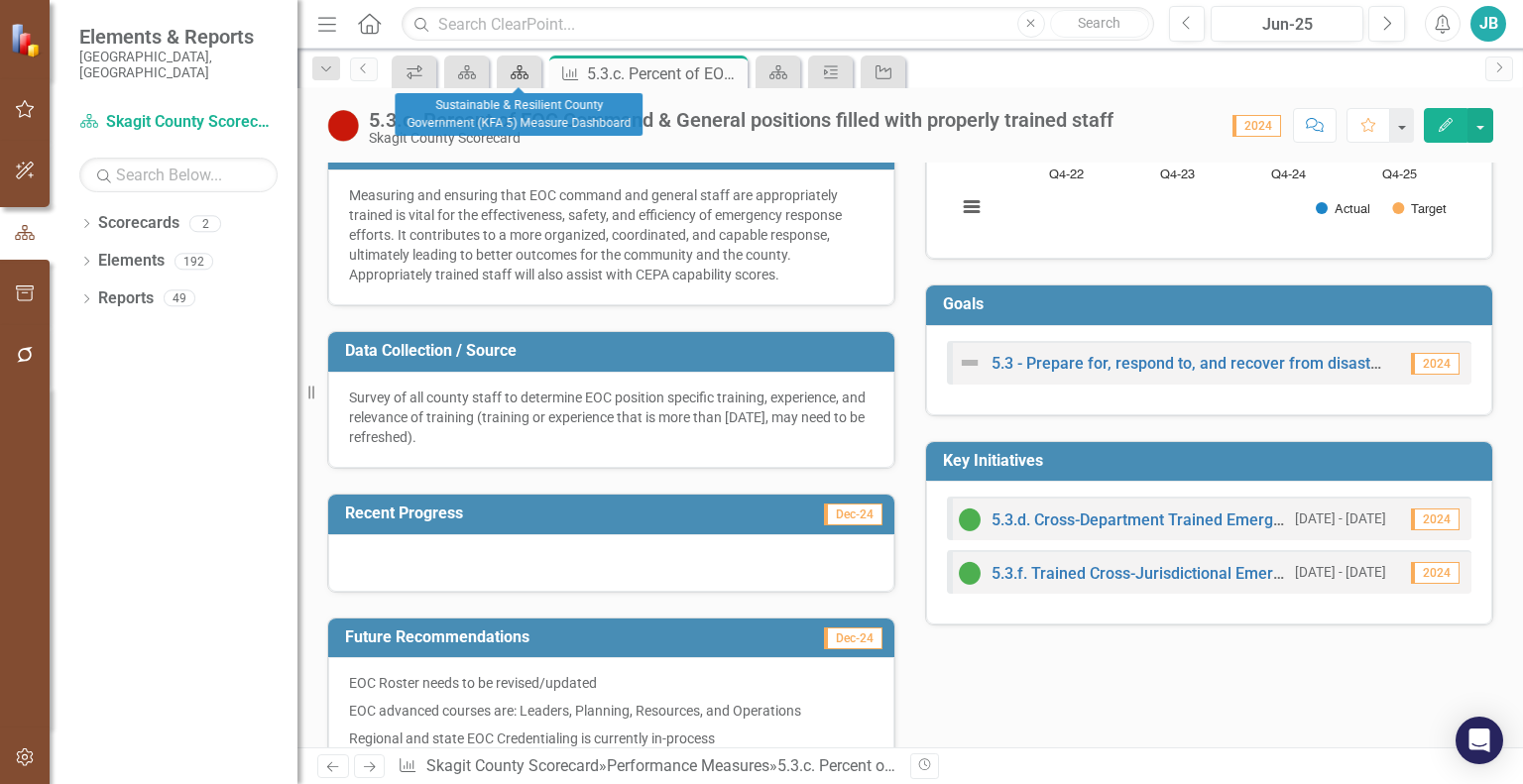 click on "Scorecard" 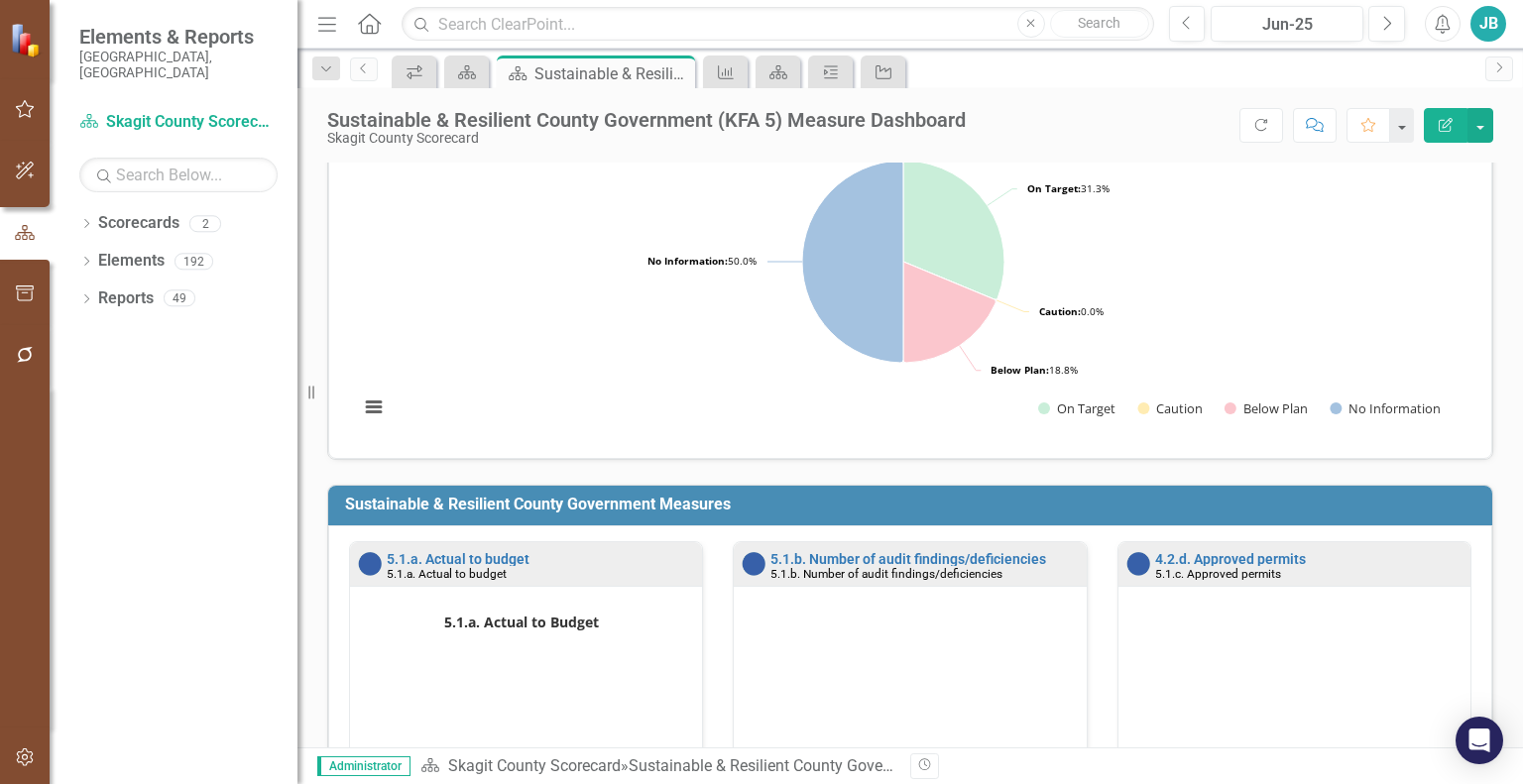scroll, scrollTop: 95, scrollLeft: 0, axis: vertical 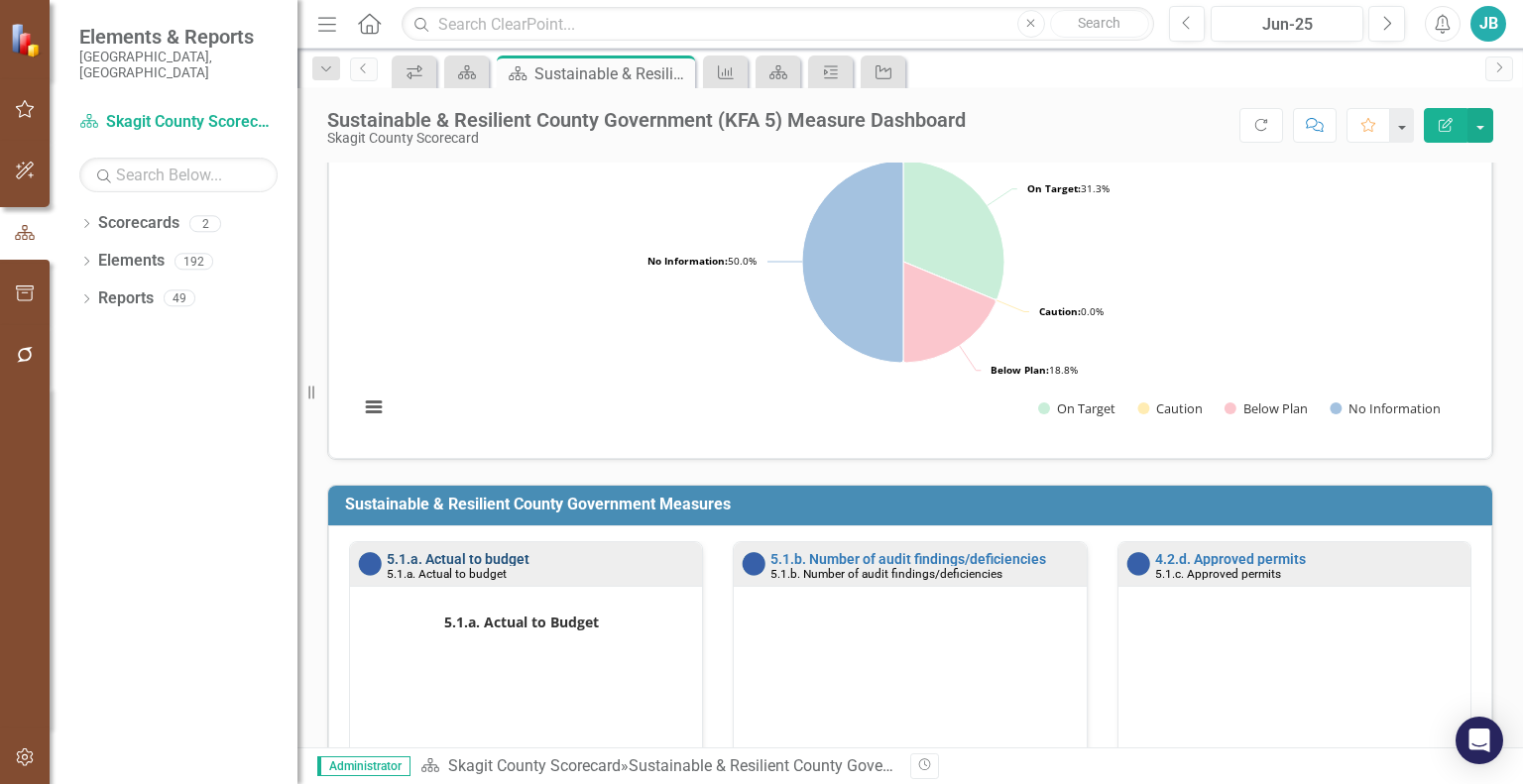 click on "5.1.a. Actual to budget" at bounding box center [458, 559] 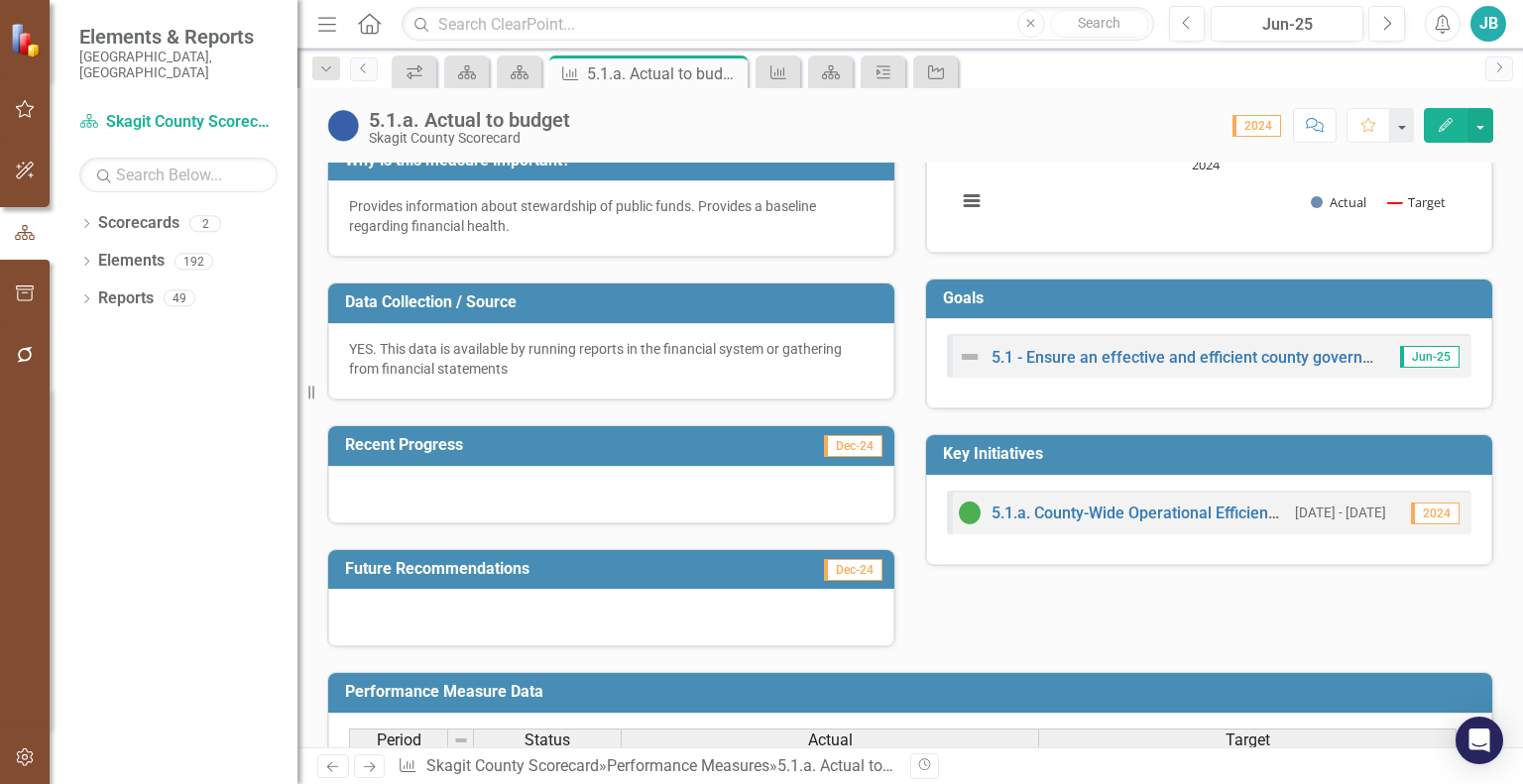 scroll, scrollTop: 336, scrollLeft: 0, axis: vertical 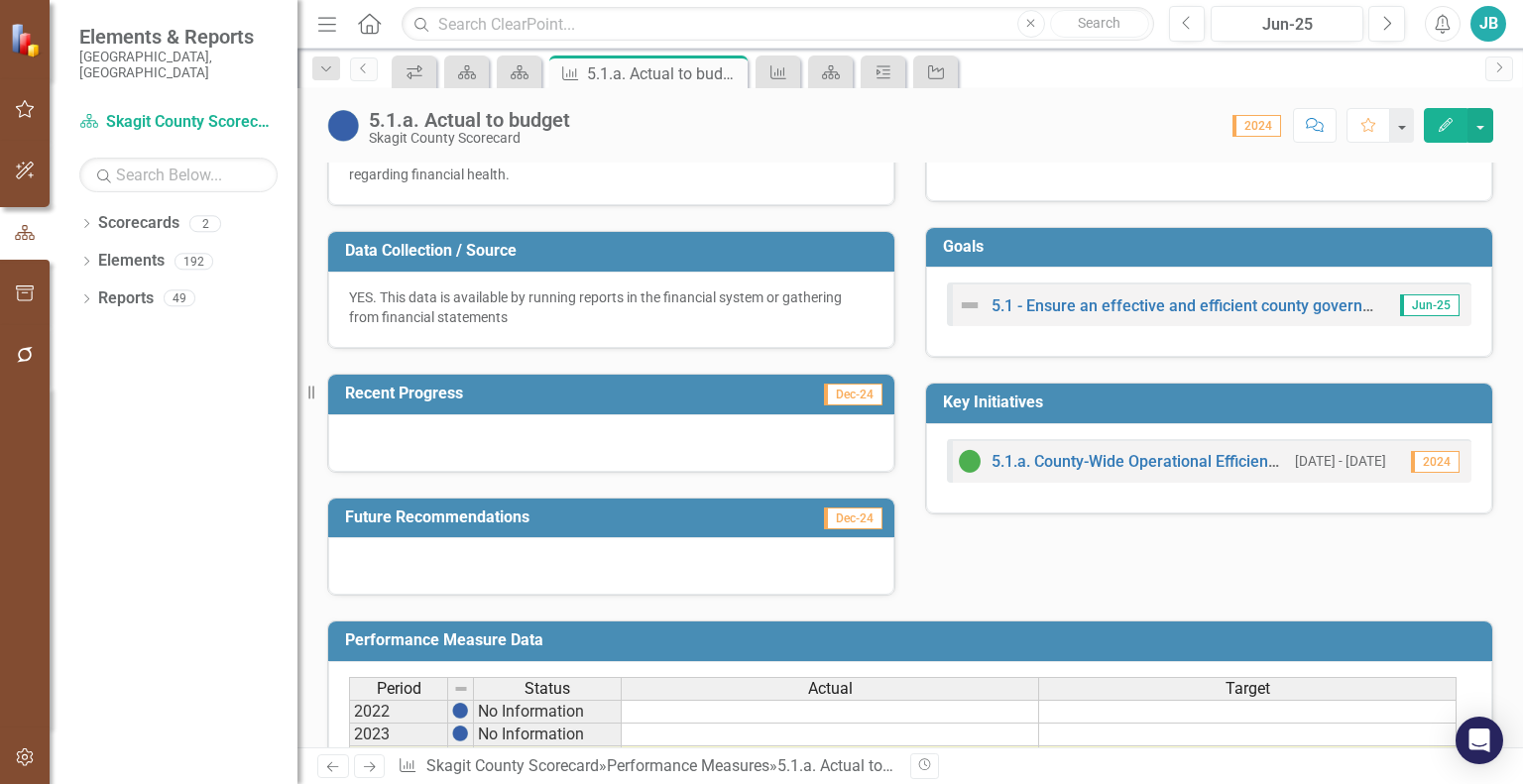 click on "Dec-24" at bounding box center [853, 394] 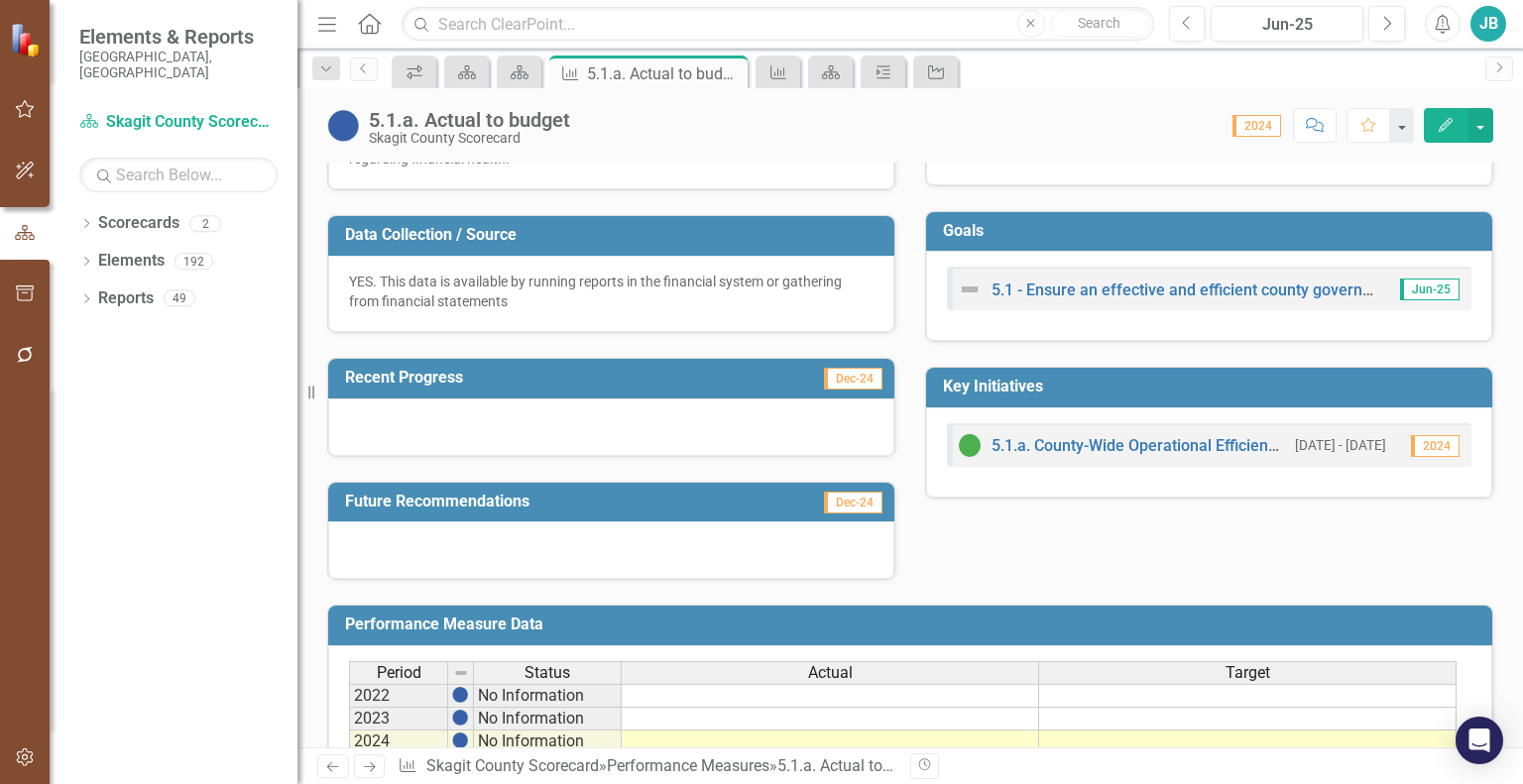 scroll, scrollTop: 351, scrollLeft: 0, axis: vertical 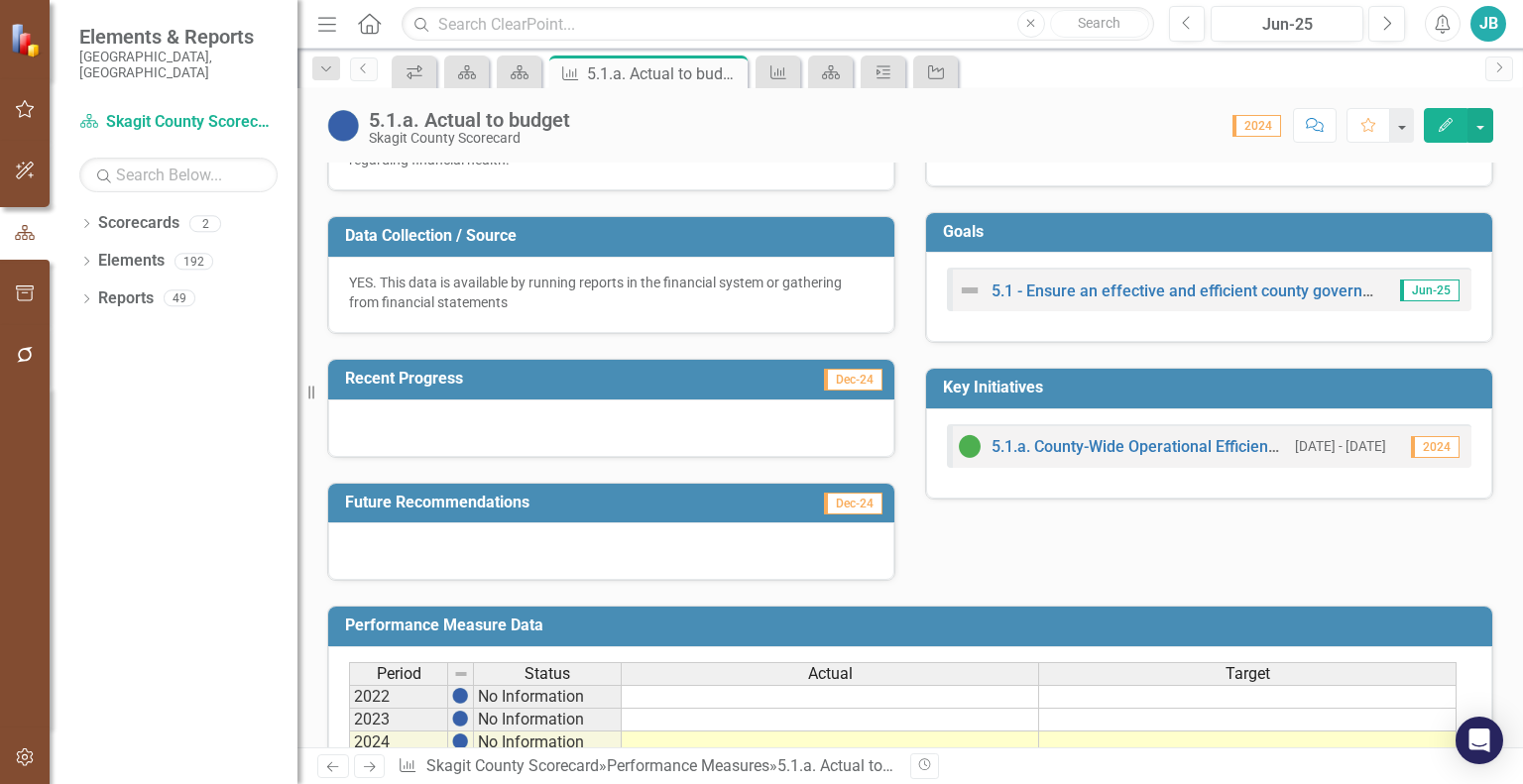 click on "2024" at bounding box center [1256, 126] 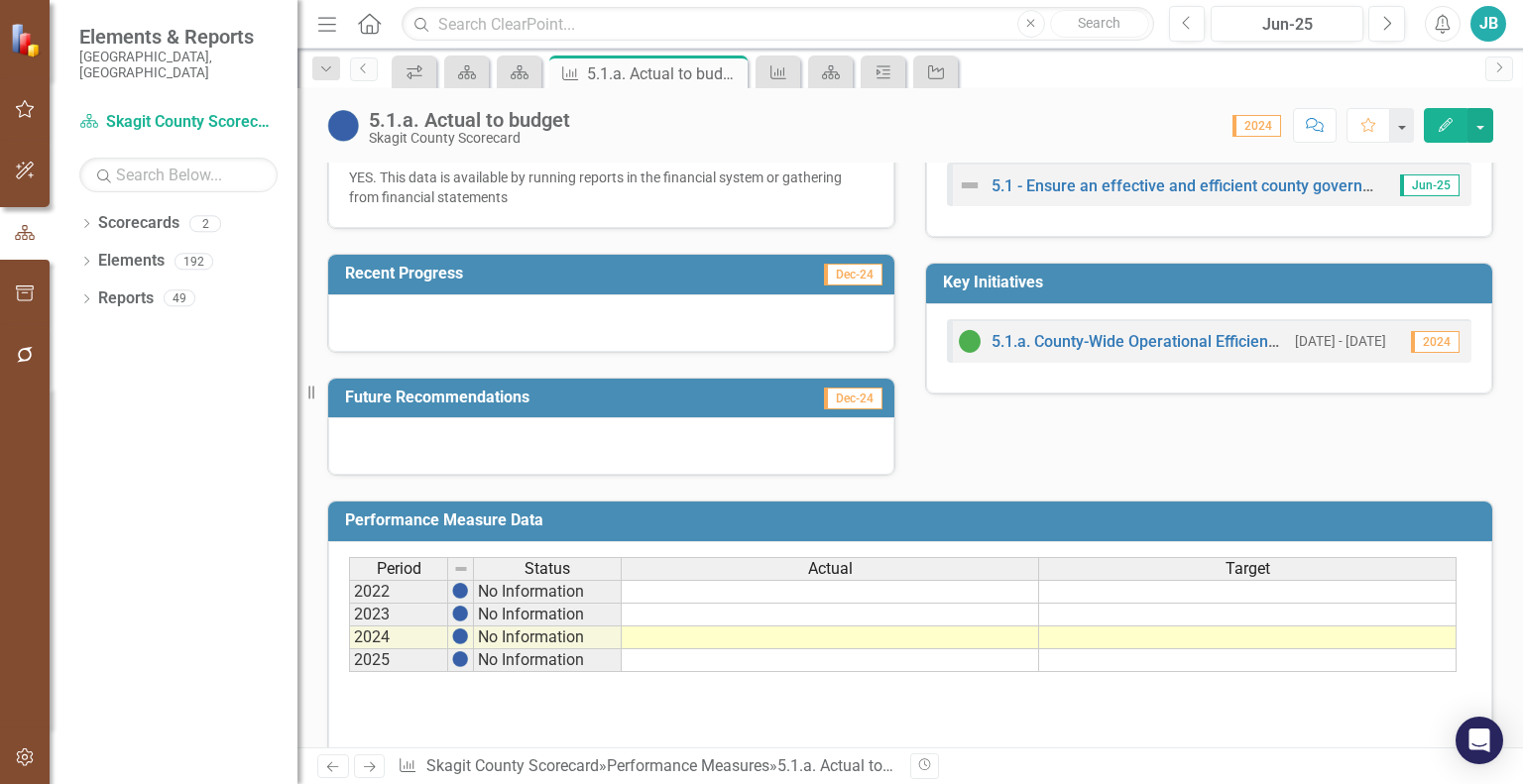 scroll, scrollTop: 456, scrollLeft: 0, axis: vertical 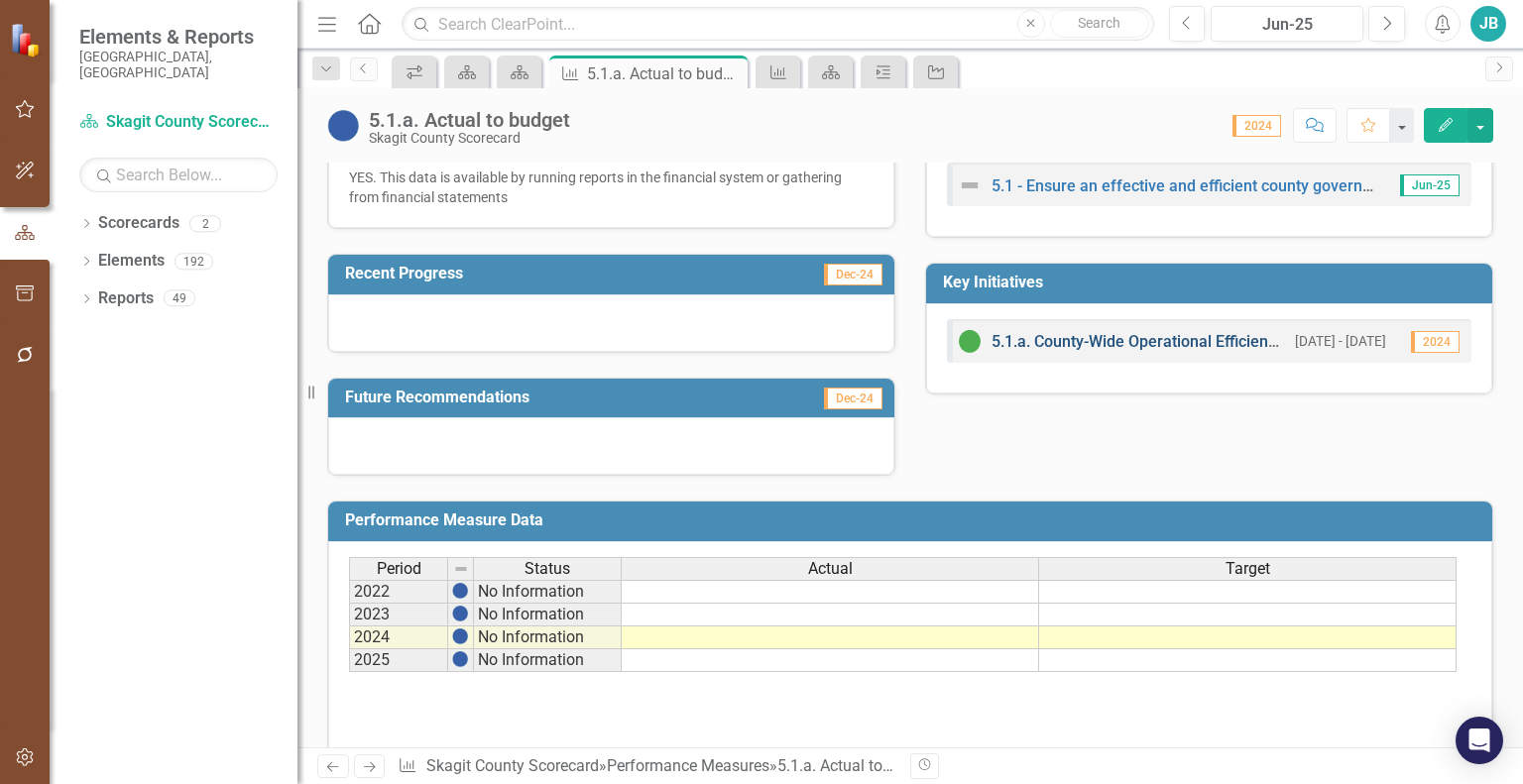 click on "5.1.a. County-Wide Operational Efficiency and Effectiveness" at bounding box center (1204, 341) 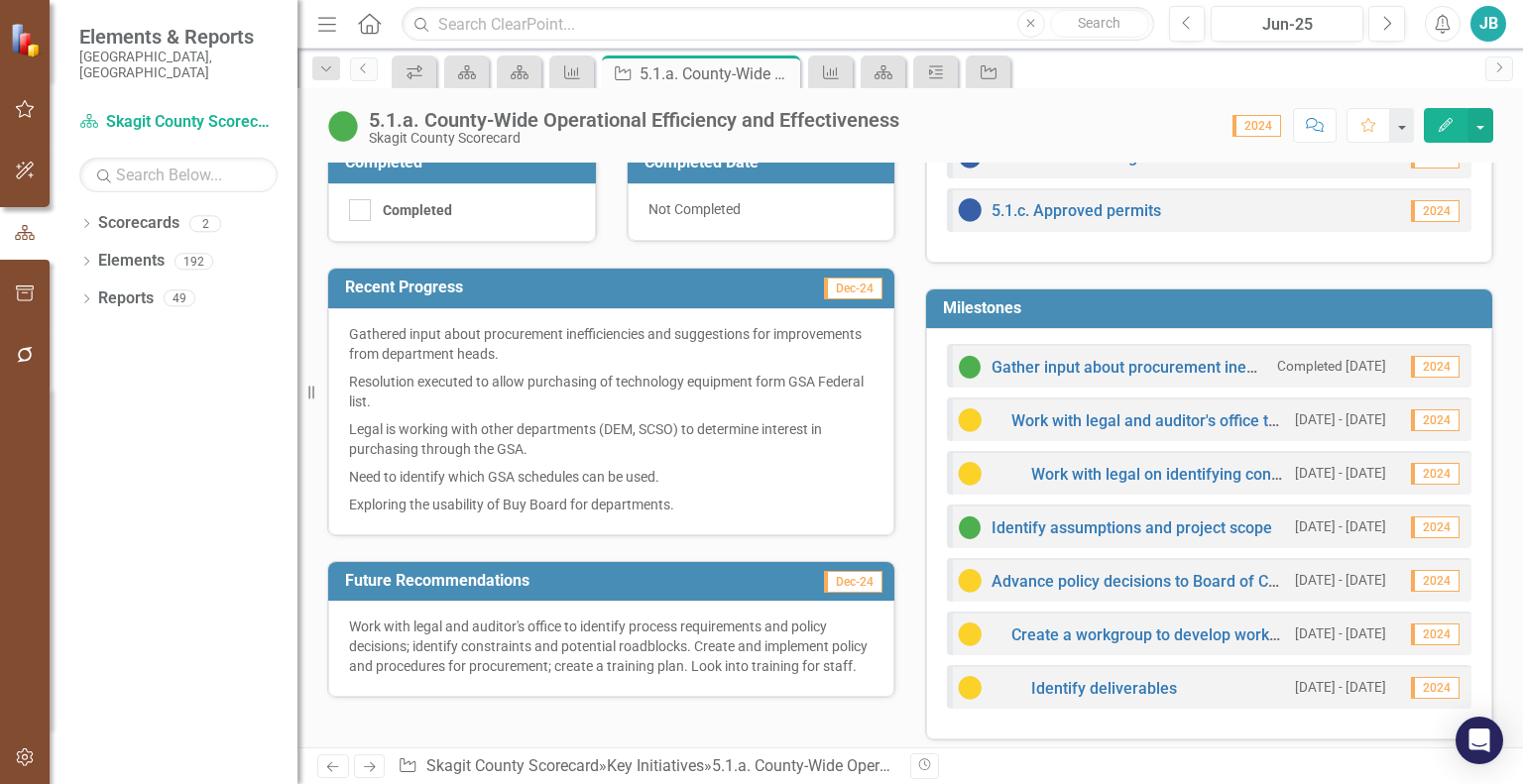 scroll, scrollTop: 519, scrollLeft: 0, axis: vertical 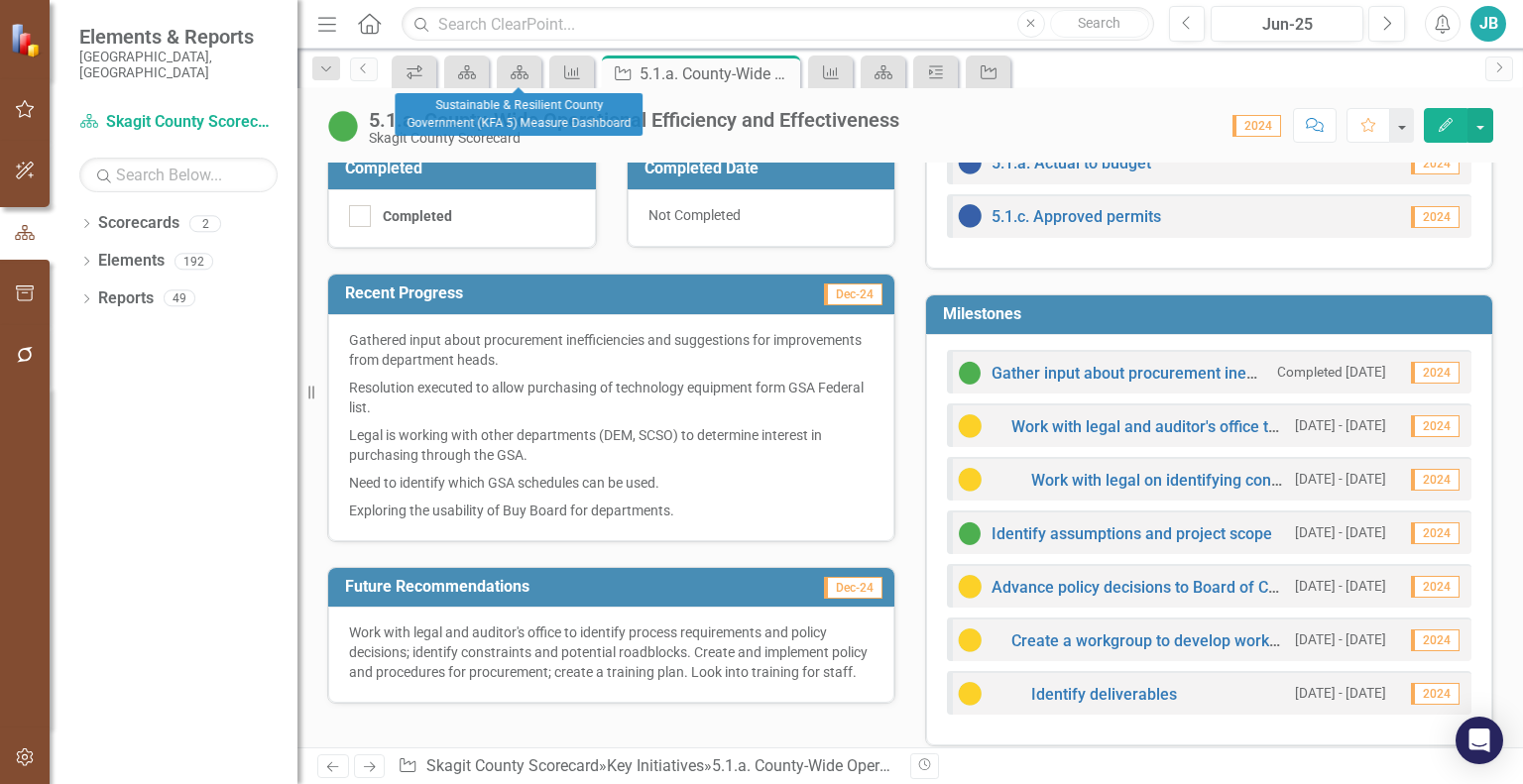 click on "Scorecard" at bounding box center [519, 71] 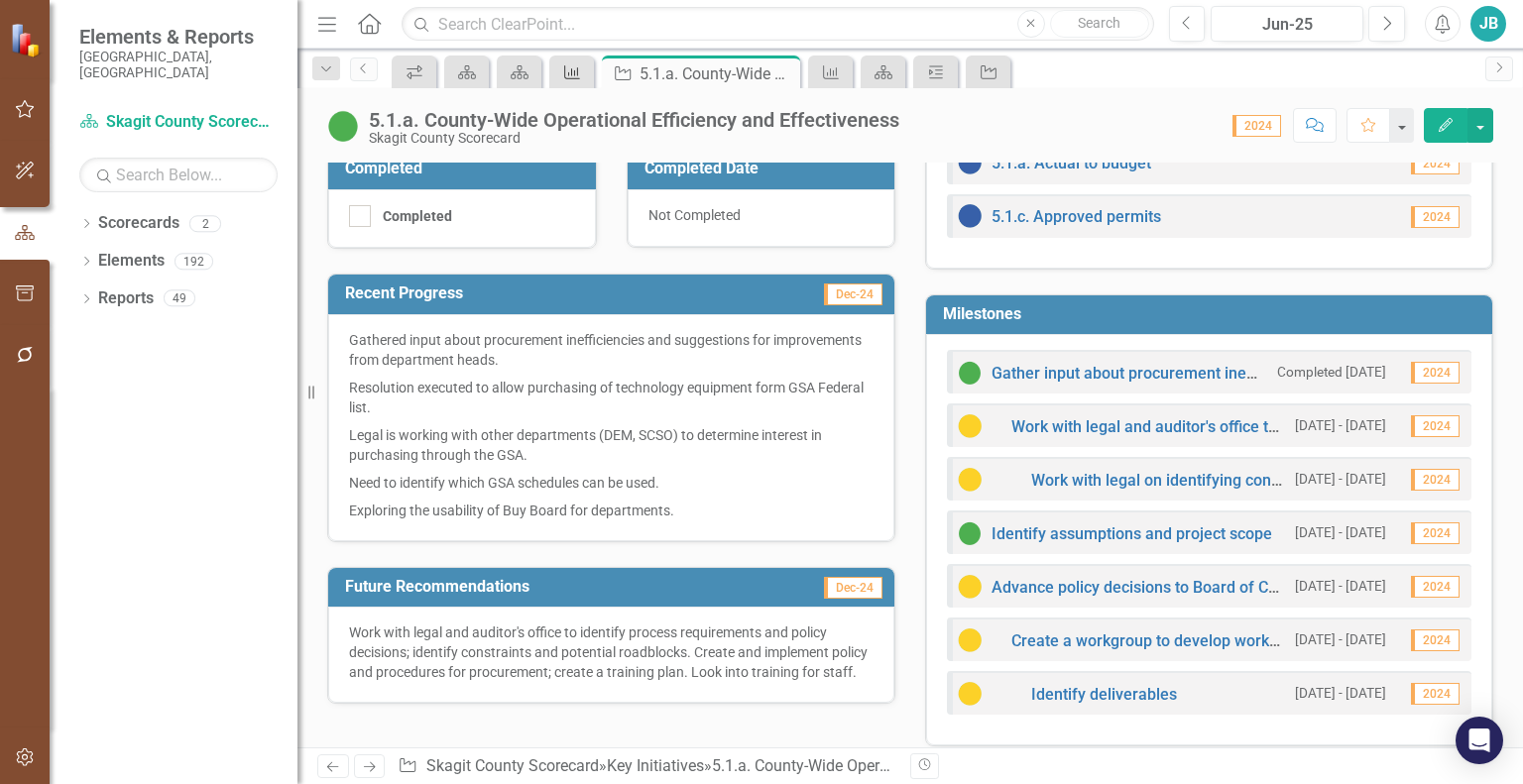 click on "Performance Measure" at bounding box center (568, 71) 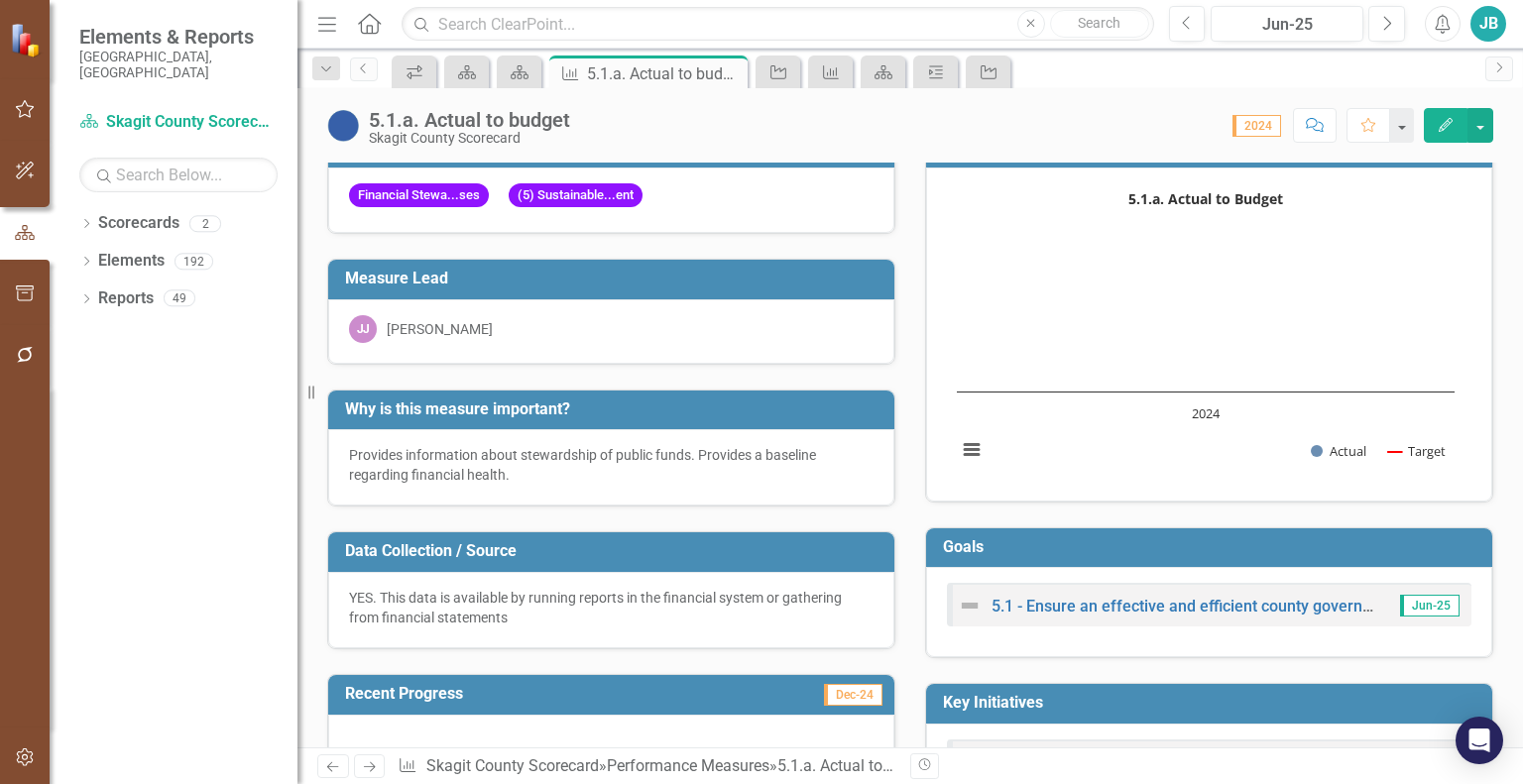 scroll, scrollTop: 159, scrollLeft: 0, axis: vertical 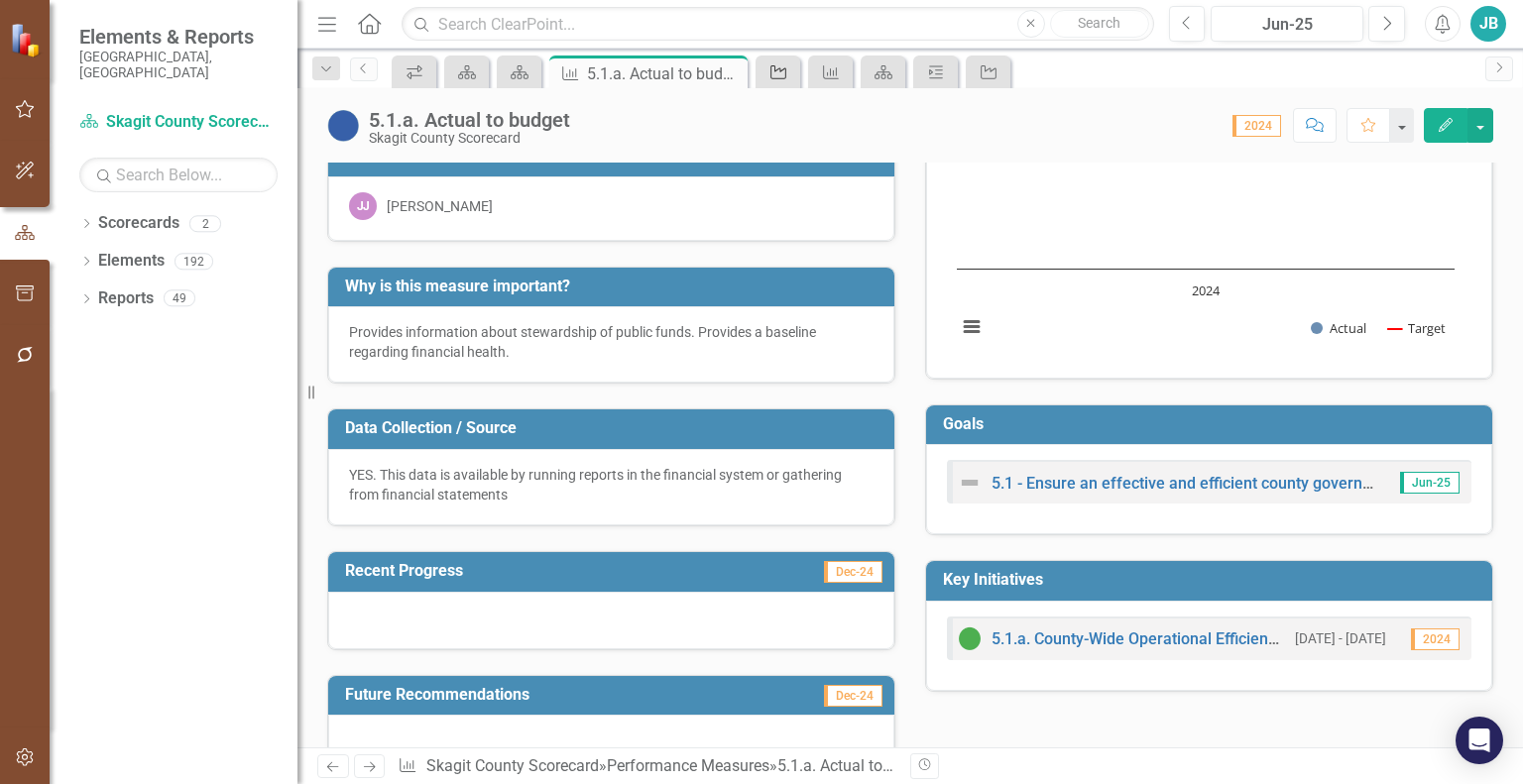 click on "Key Initiative" at bounding box center (777, 71) 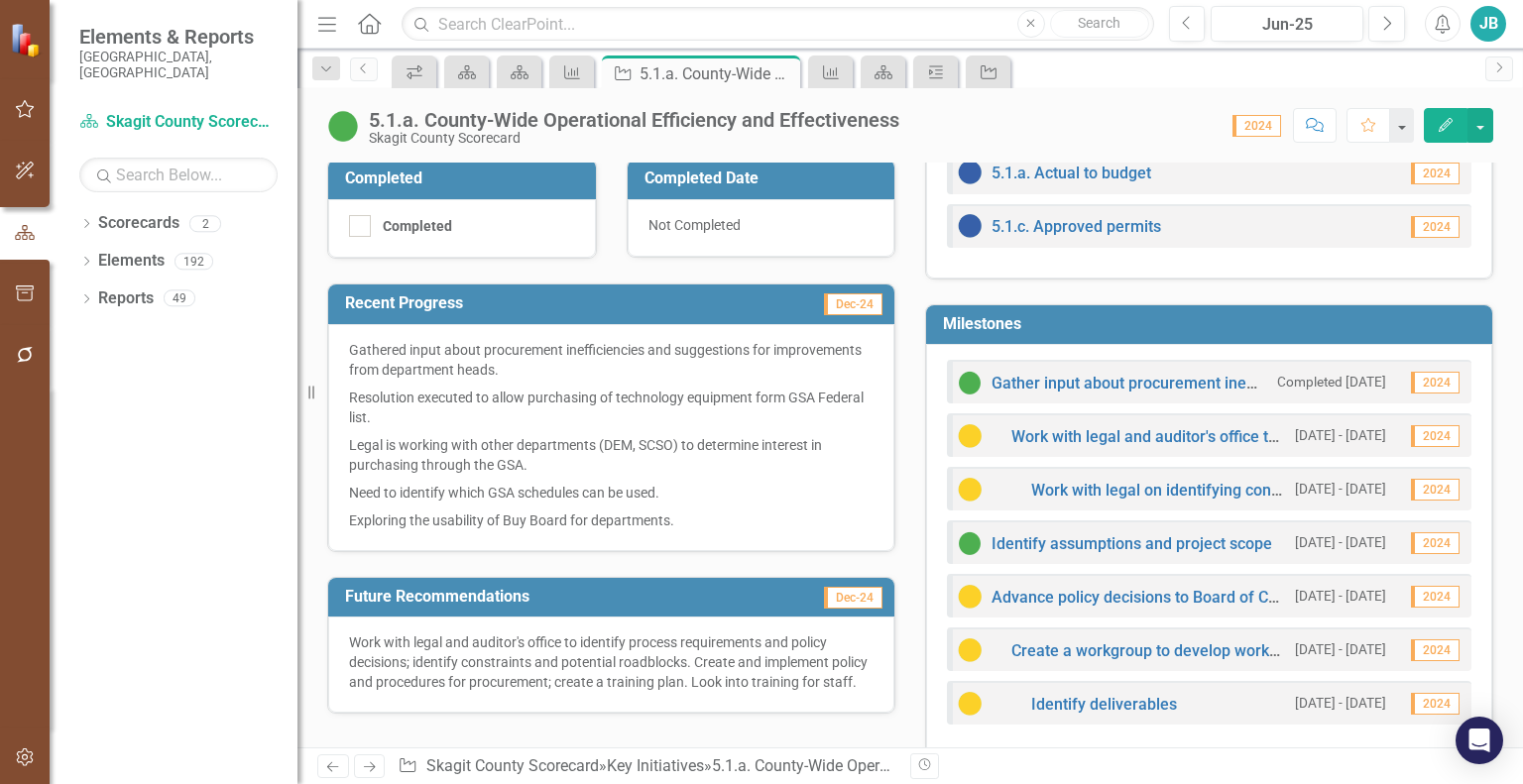 scroll, scrollTop: 508, scrollLeft: 0, axis: vertical 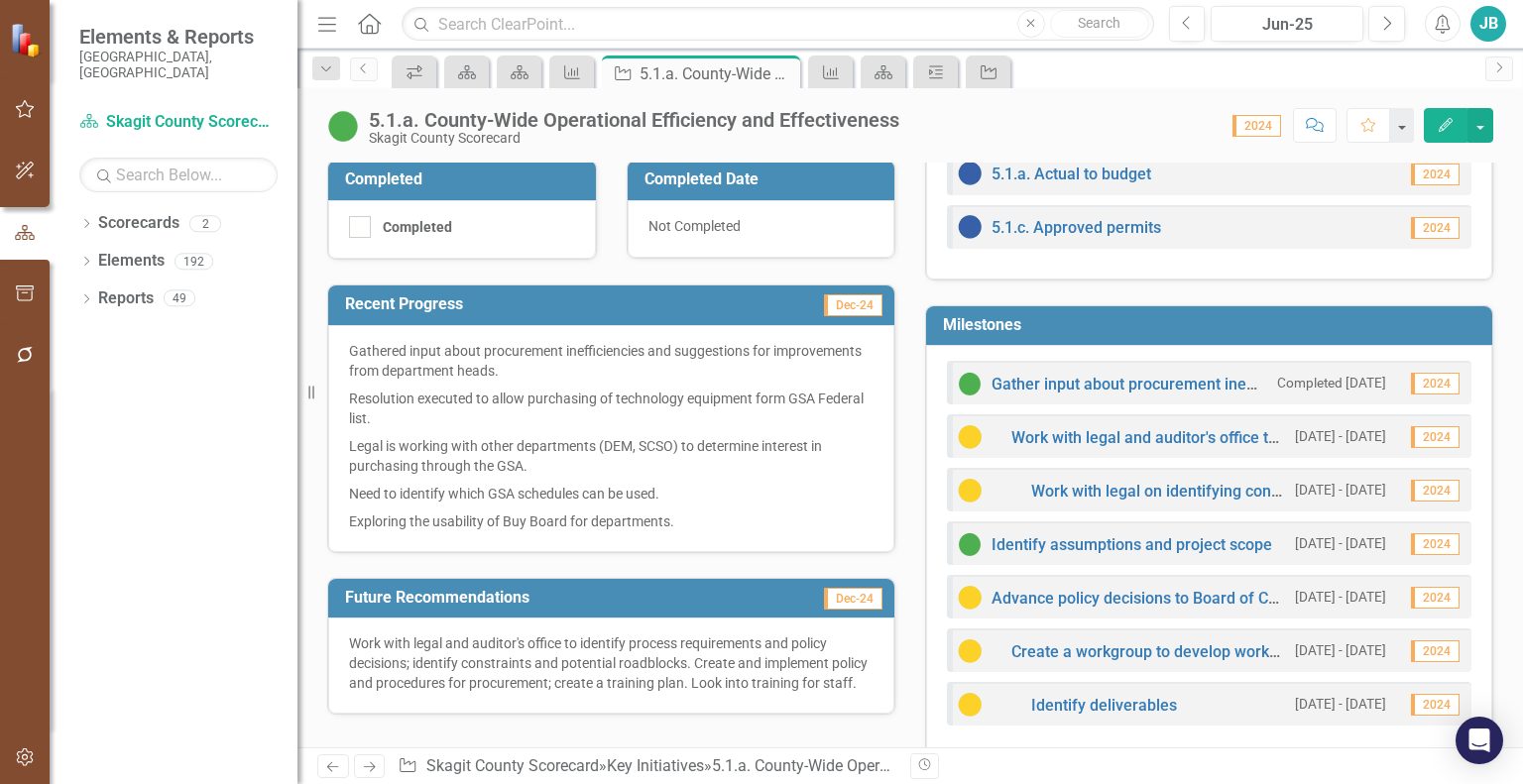 click on "Gather input about procurement inefficiencies and suggestions for improvement" at bounding box center (1113, 384) 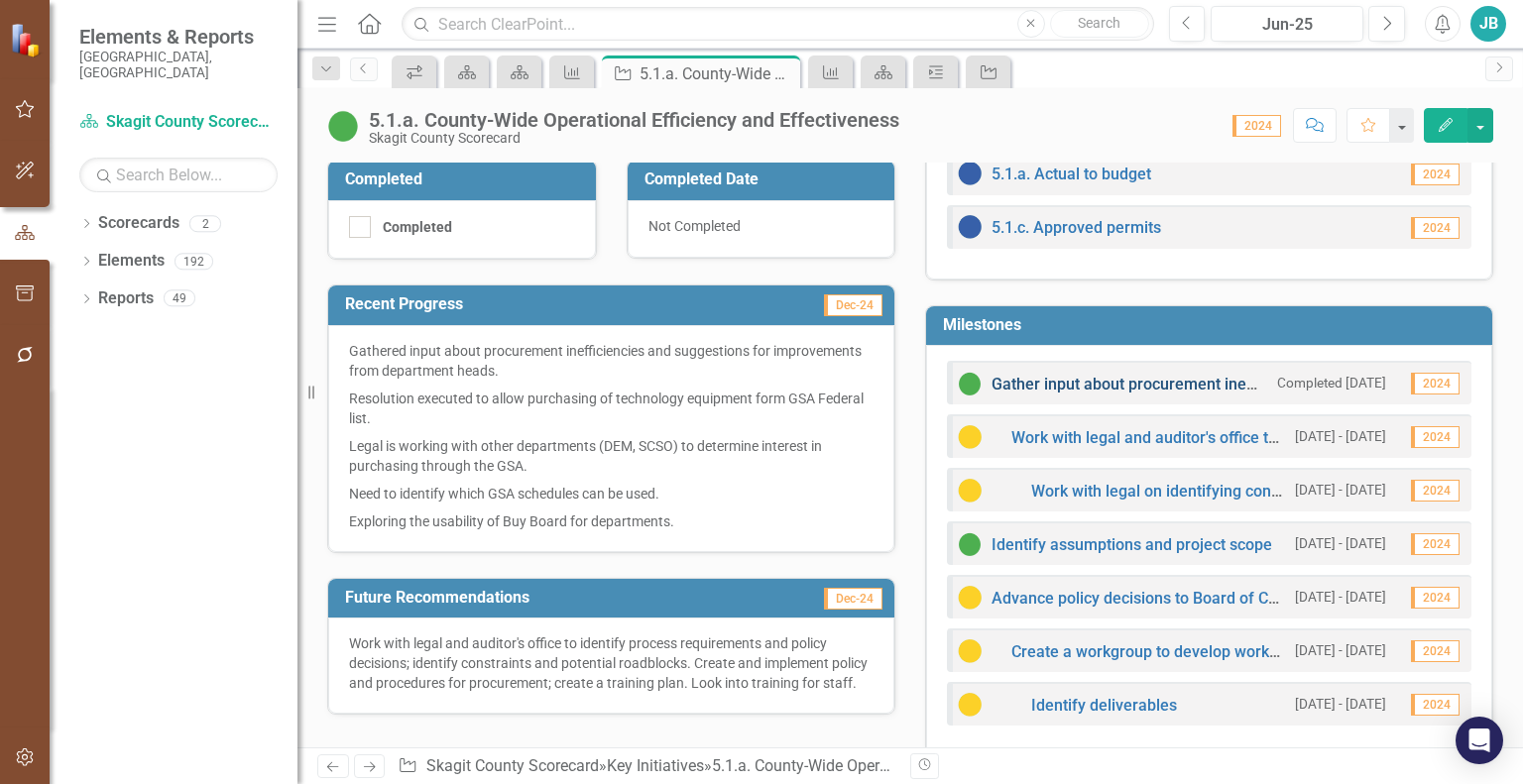 click on "Gather input about procurement inefficiencies and suggestions for improvement" at bounding box center [1277, 384] 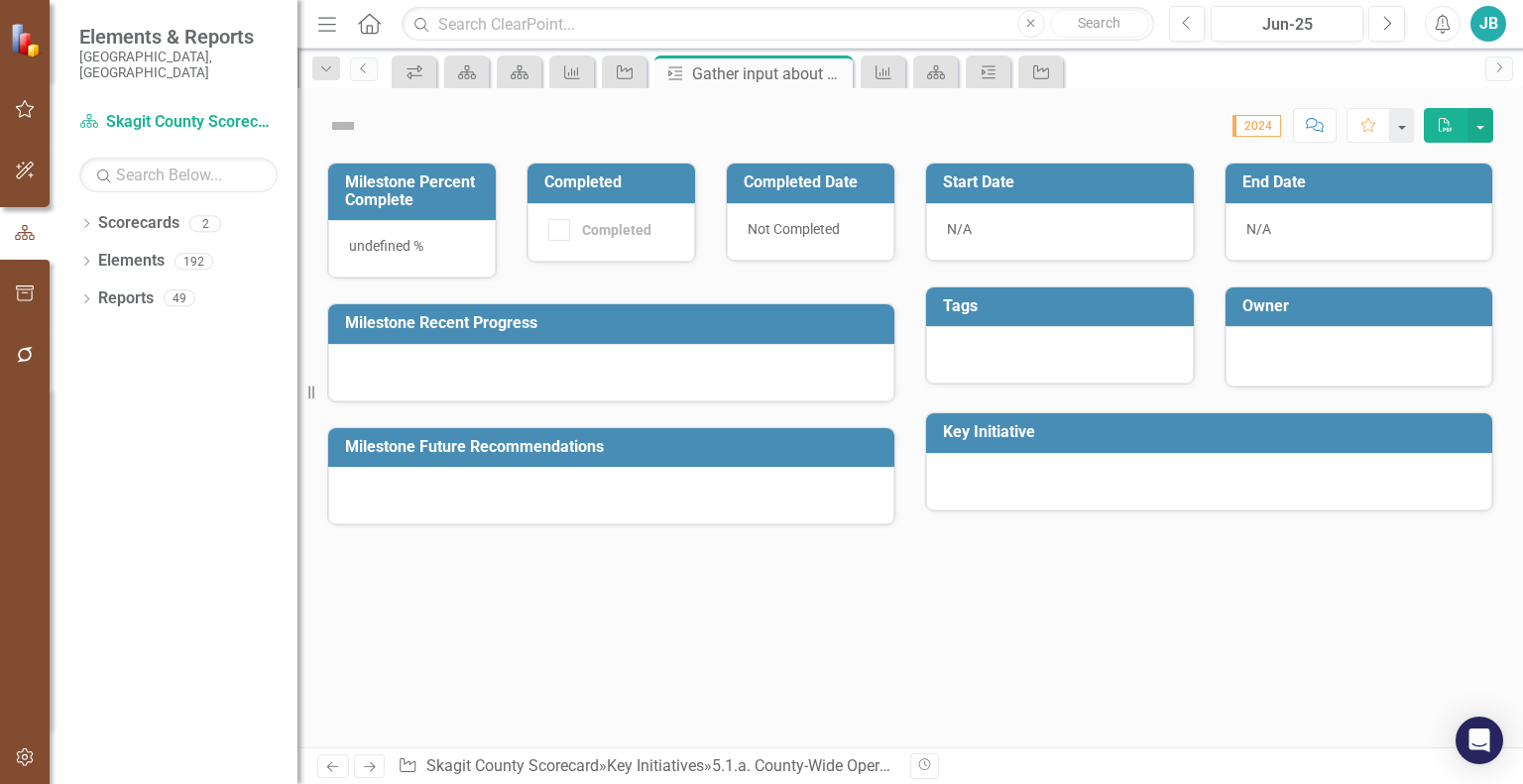checkbox on "true" 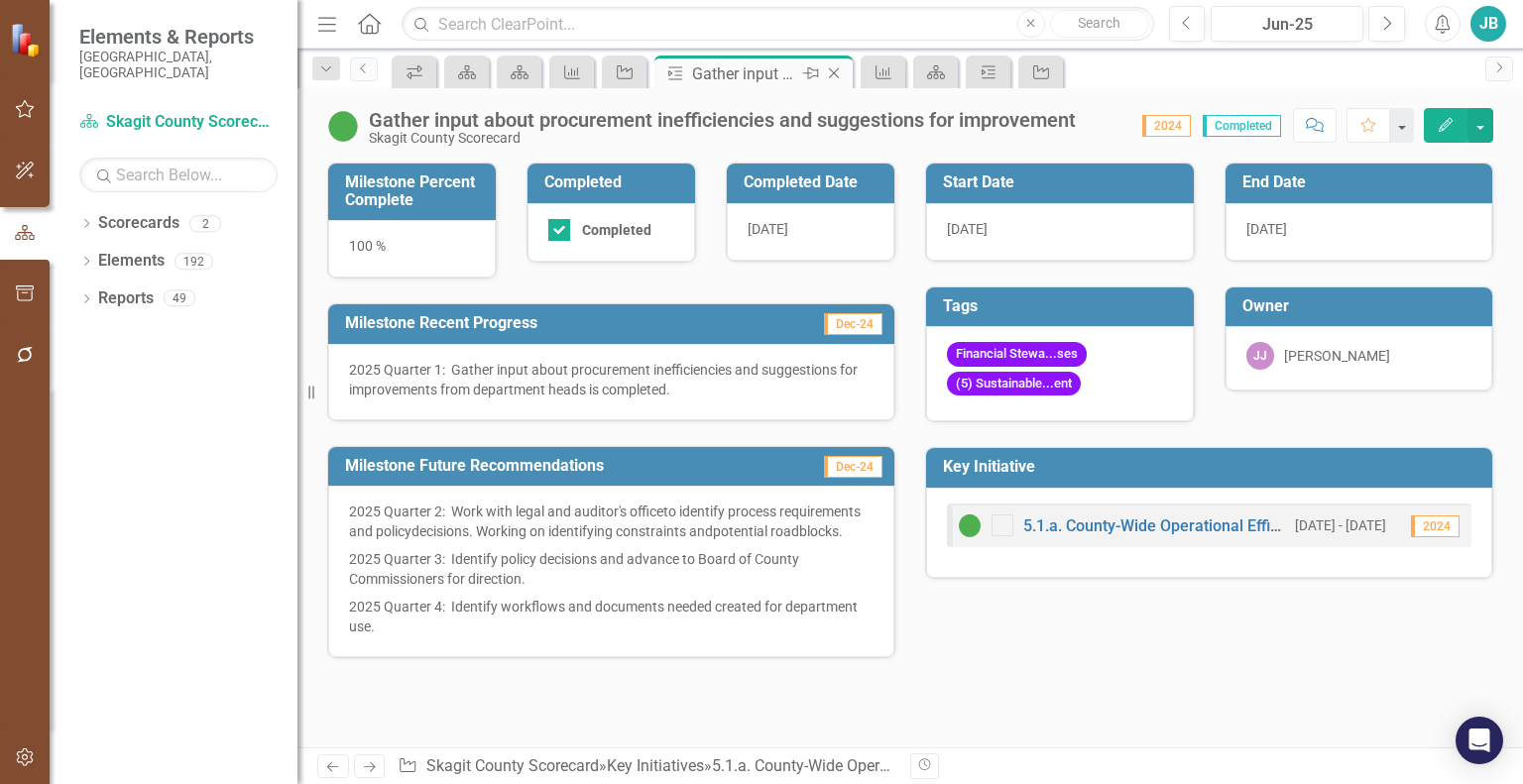 click on "Close" 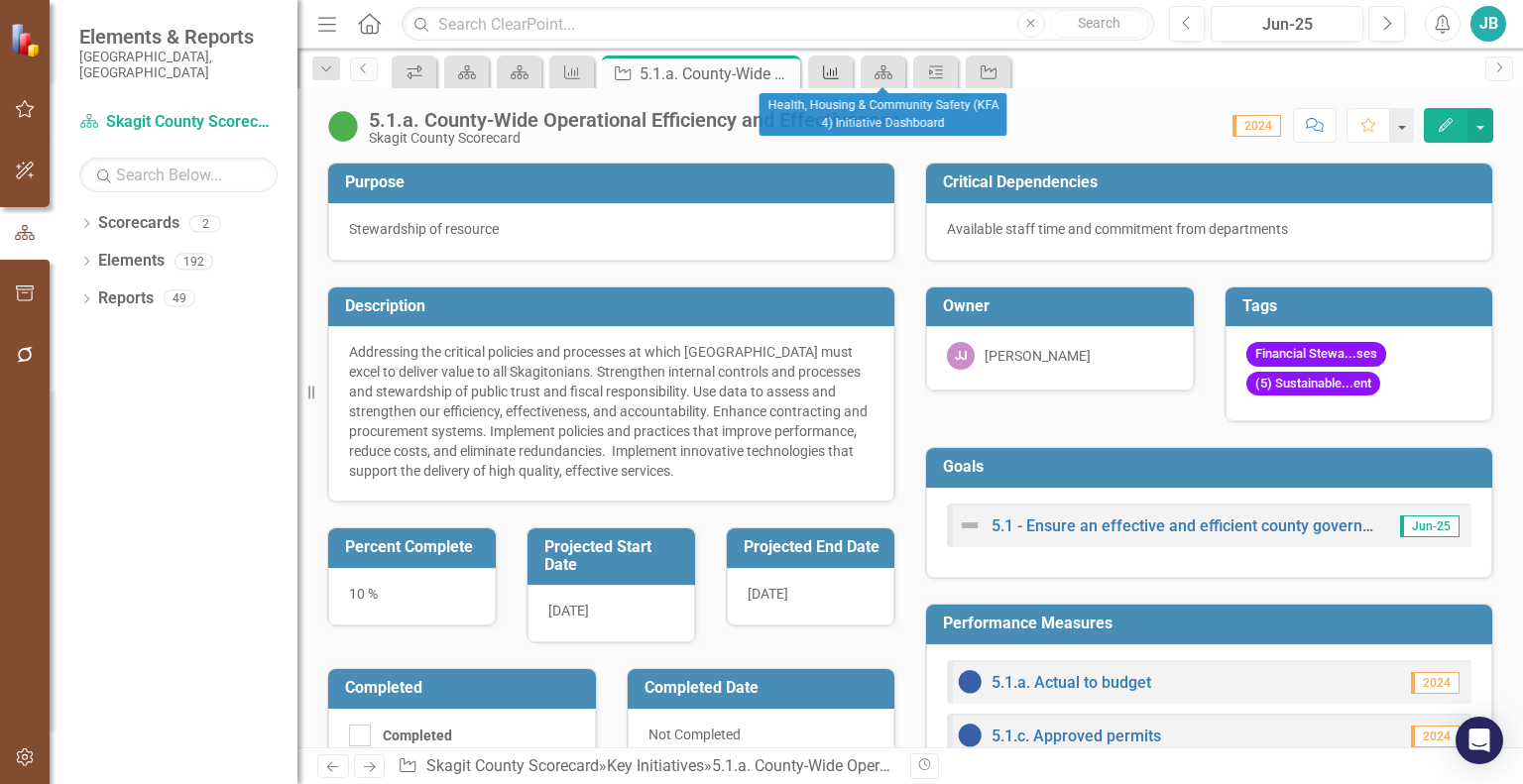 click on "Performance Measure" 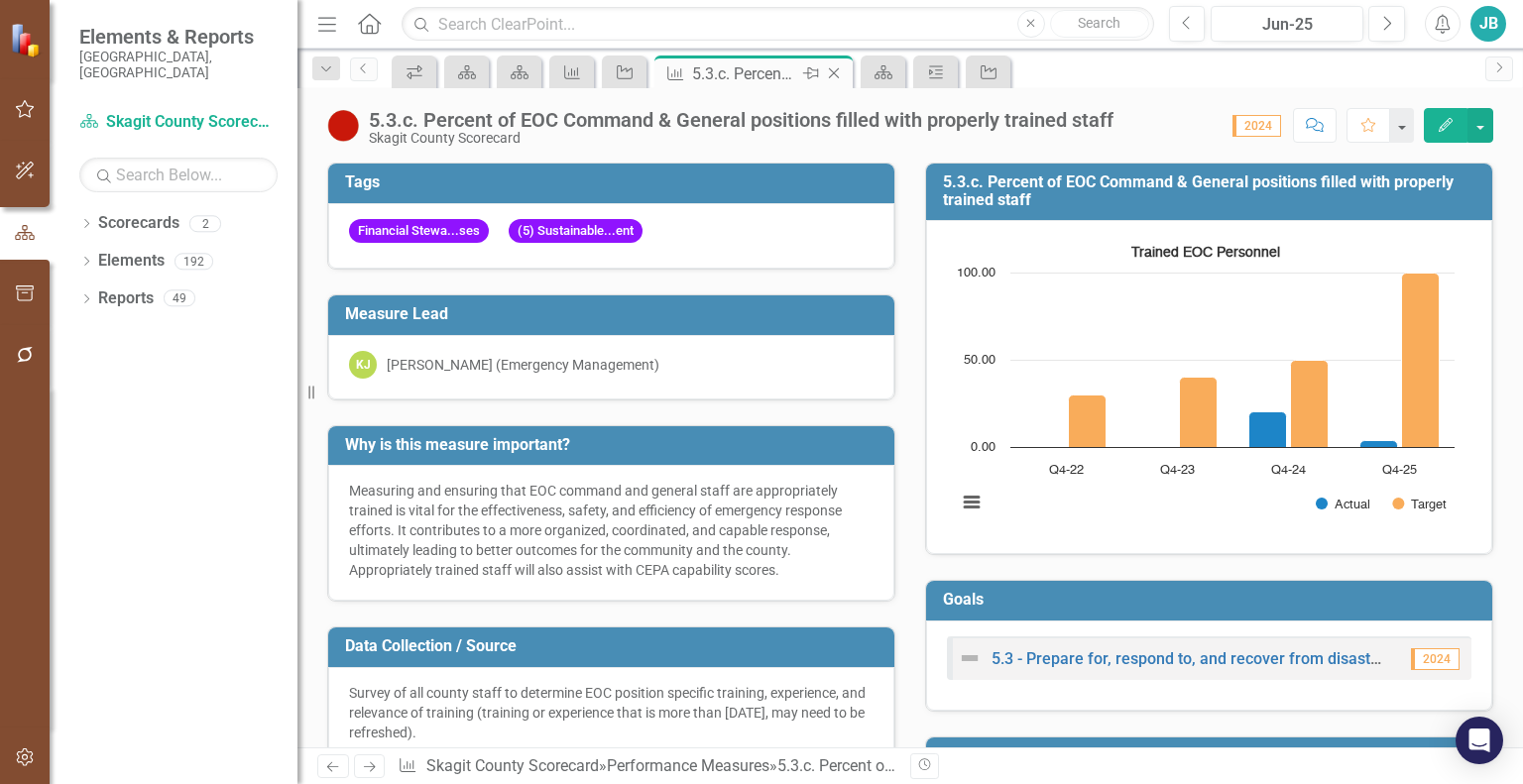 click on "Close" 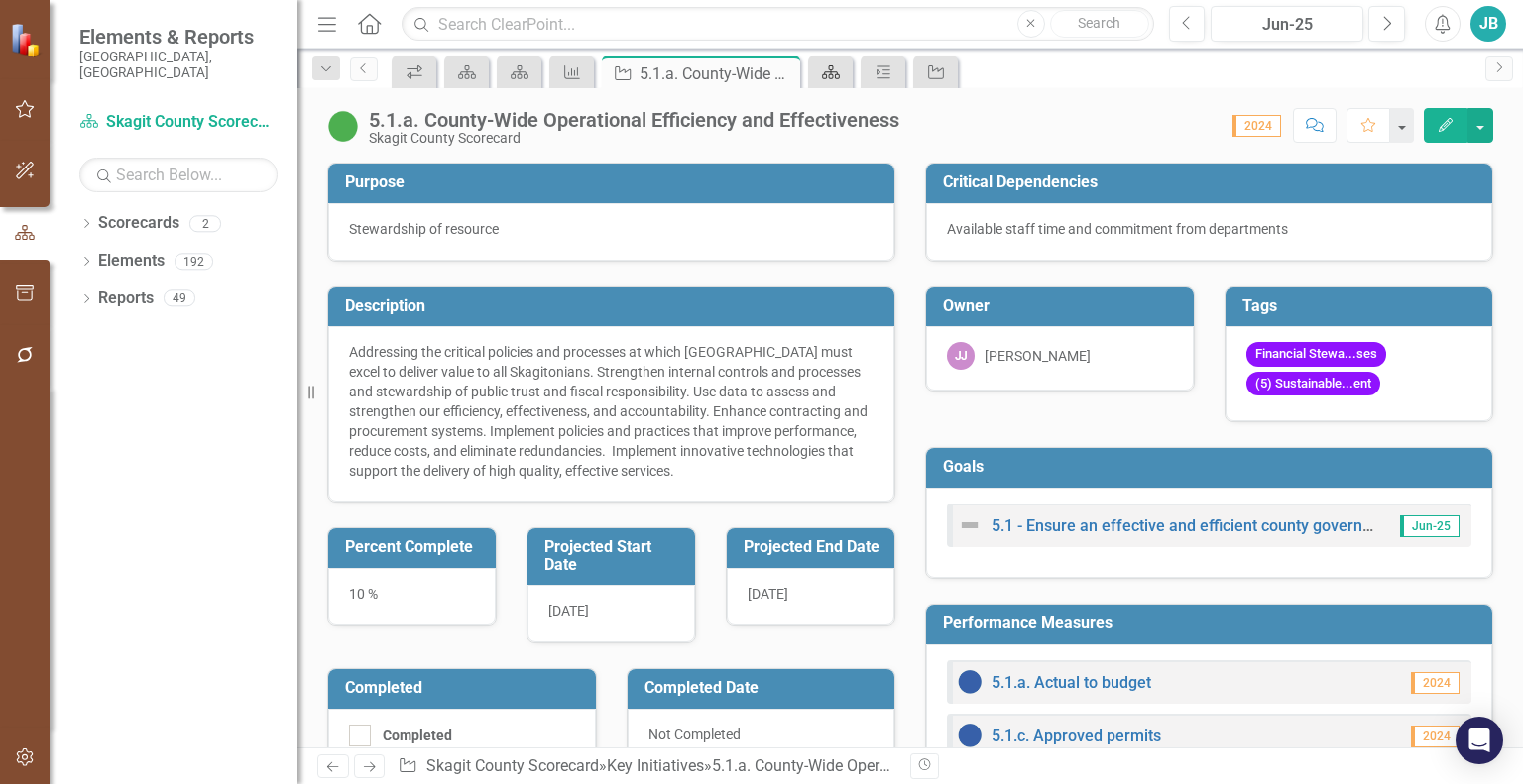 click on "Scorecard" 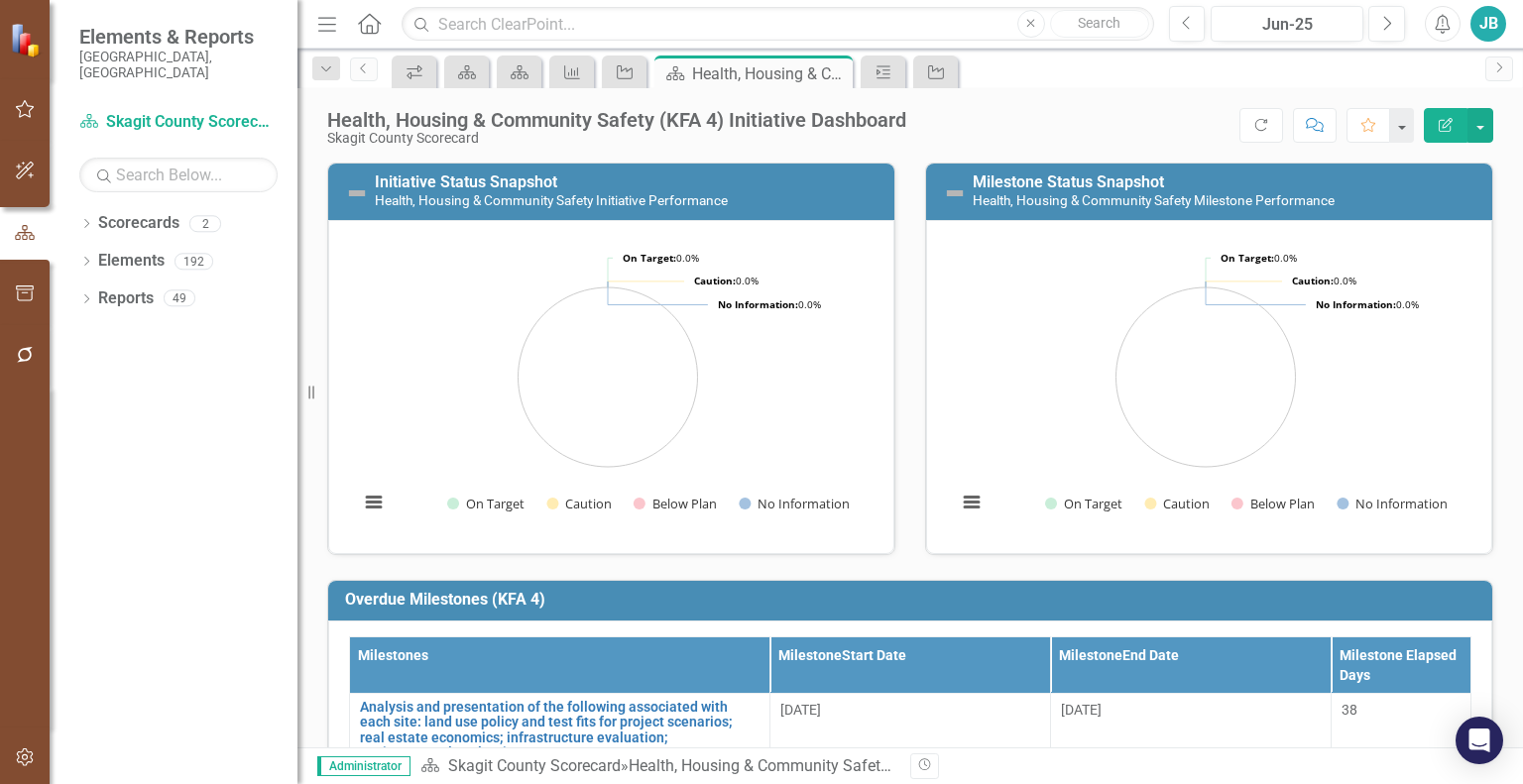 scroll, scrollTop: 193, scrollLeft: 0, axis: vertical 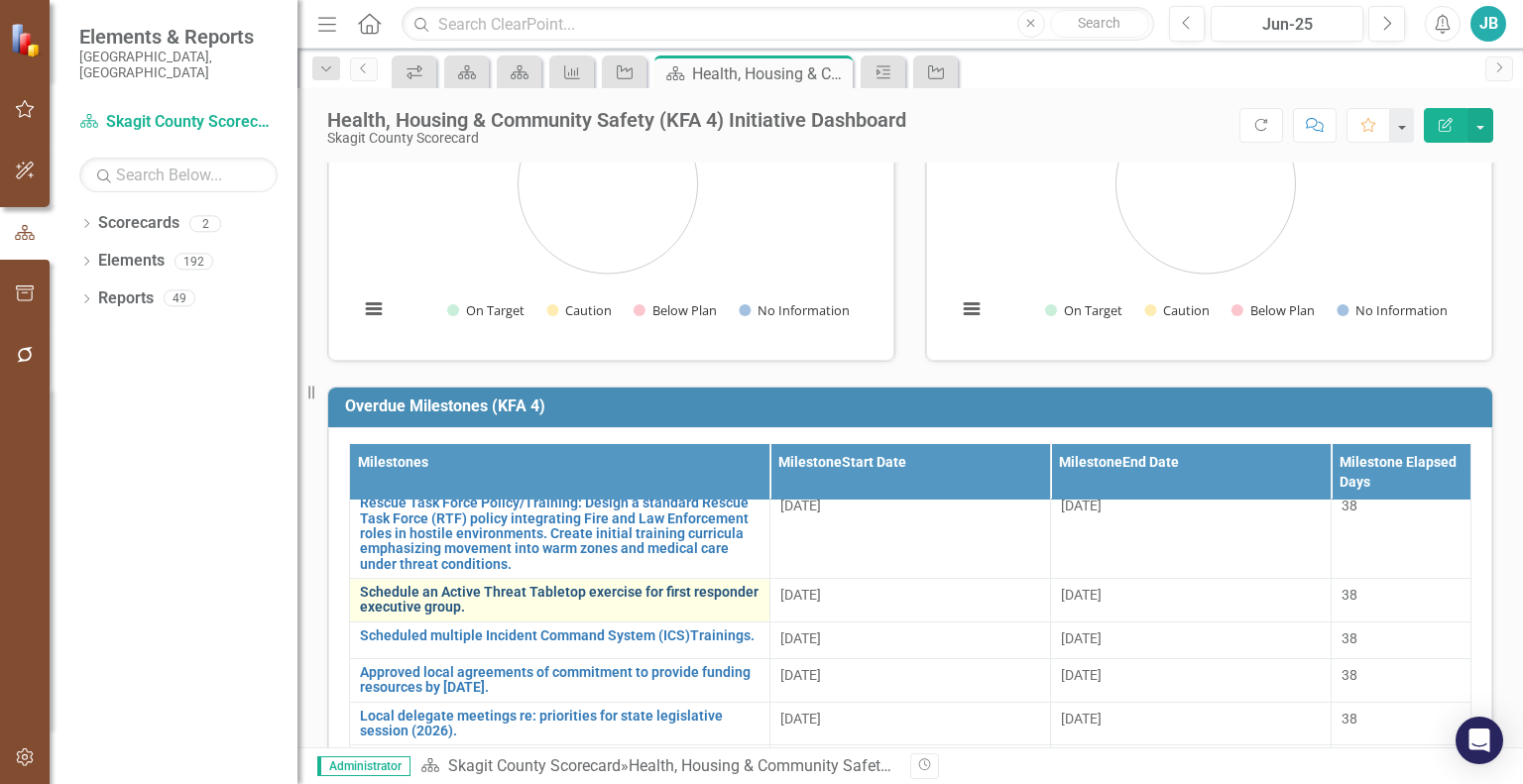 click on "Schedule an Active Threat Tabletop exercise for first responder executive group." at bounding box center [559, 600] 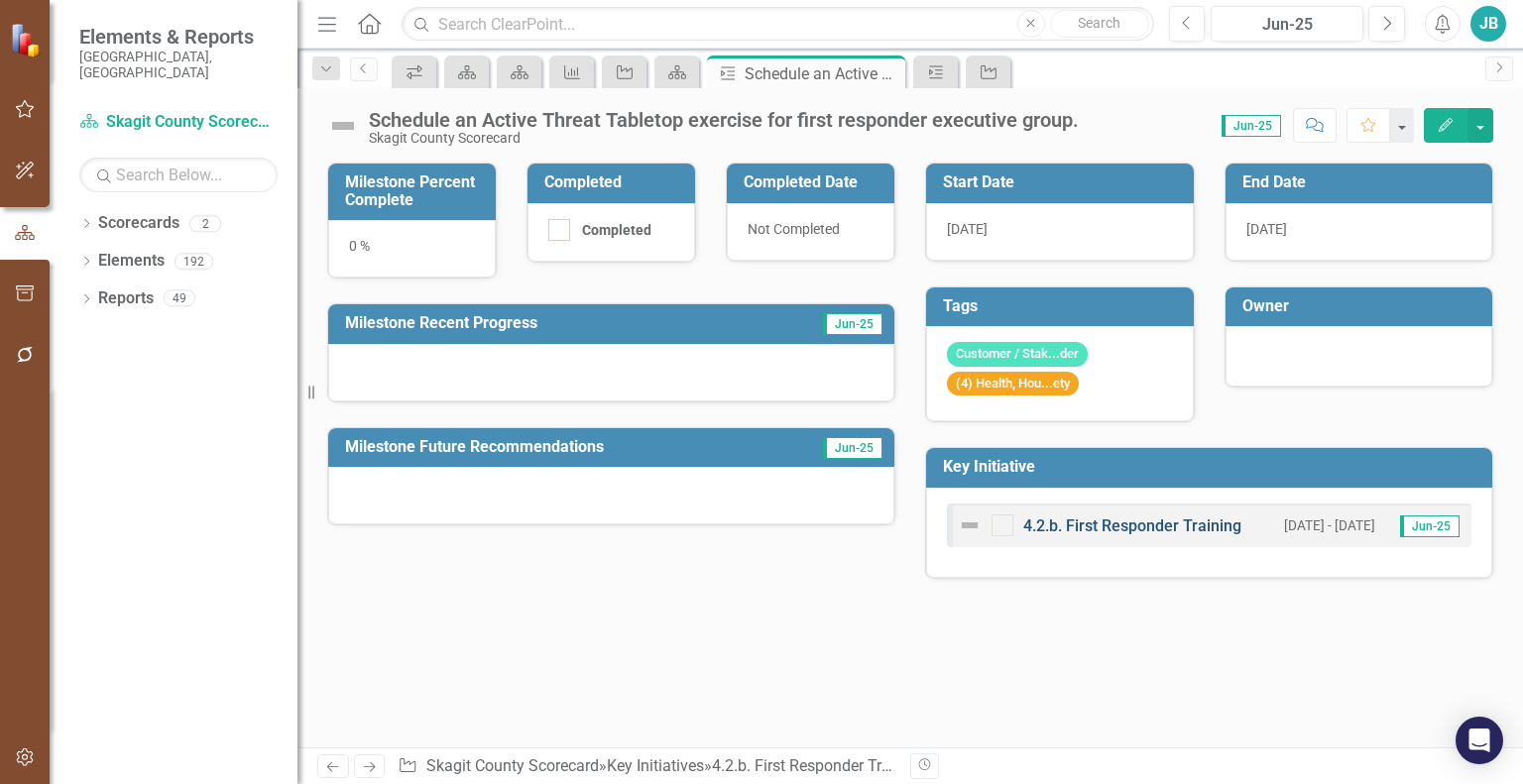 click on "4.2.b. First Responder Training" at bounding box center [1132, 525] 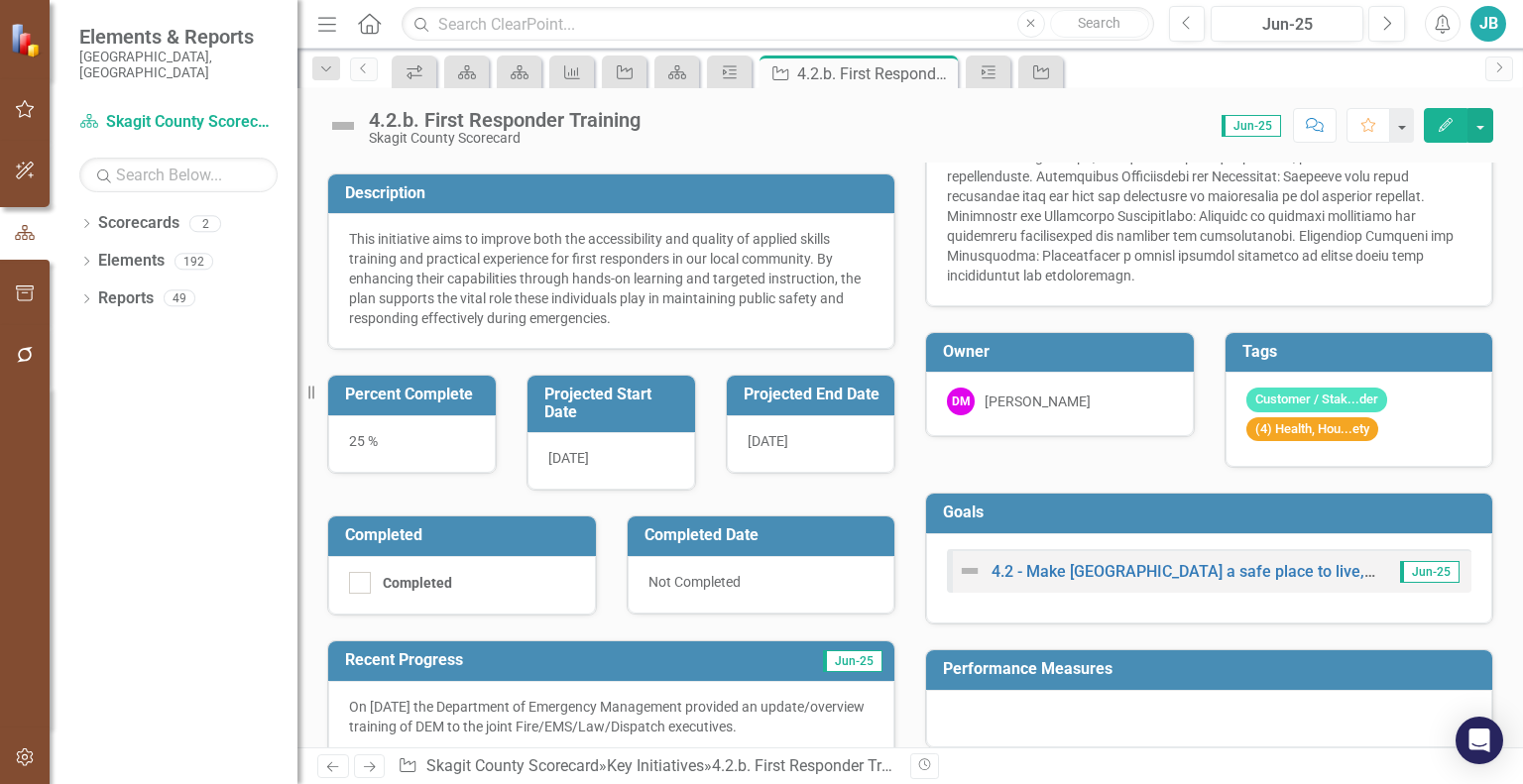 scroll, scrollTop: 0, scrollLeft: 0, axis: both 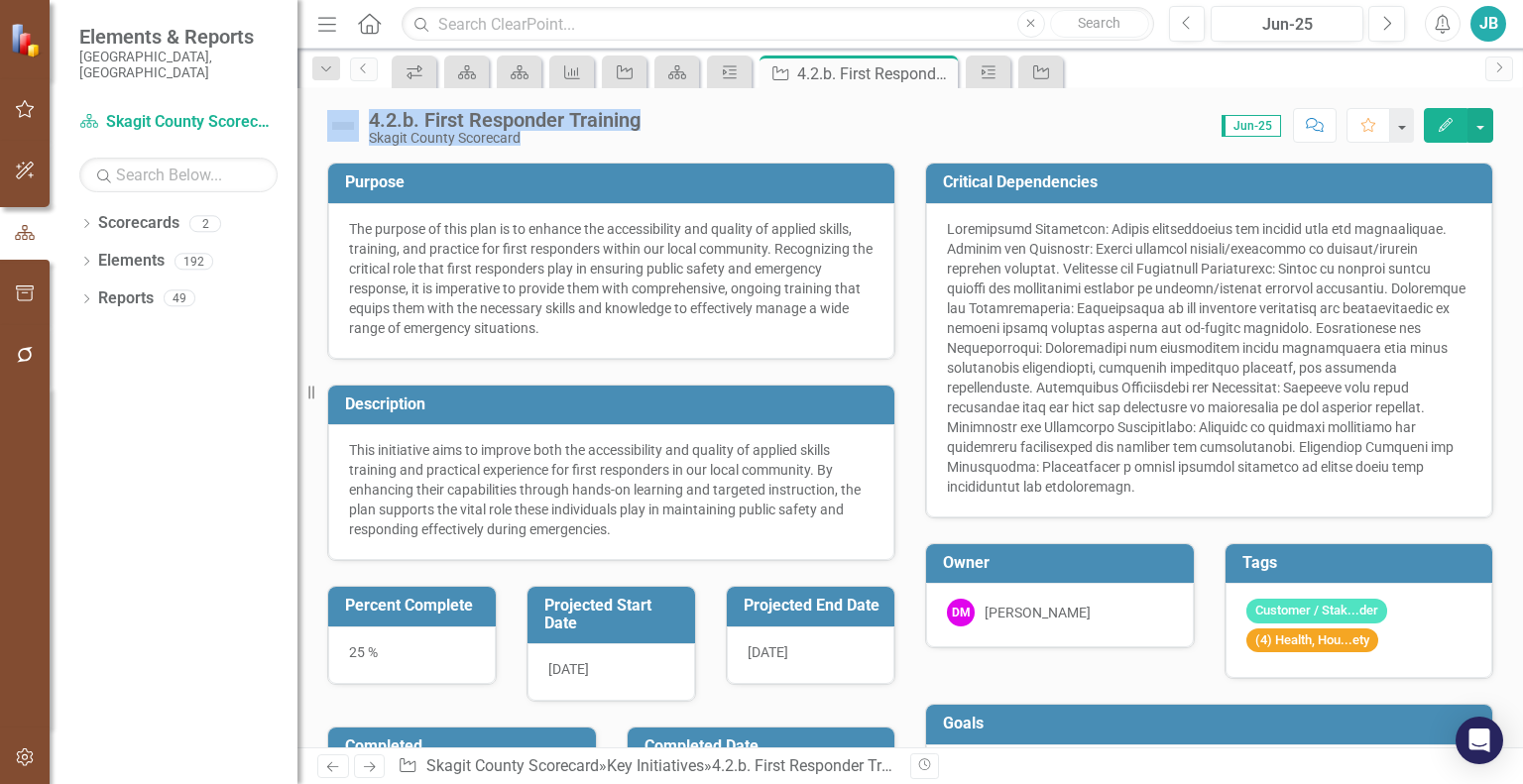 drag, startPoint x: 940, startPoint y: 75, endPoint x: 967, endPoint y: 146, distance: 75.96052 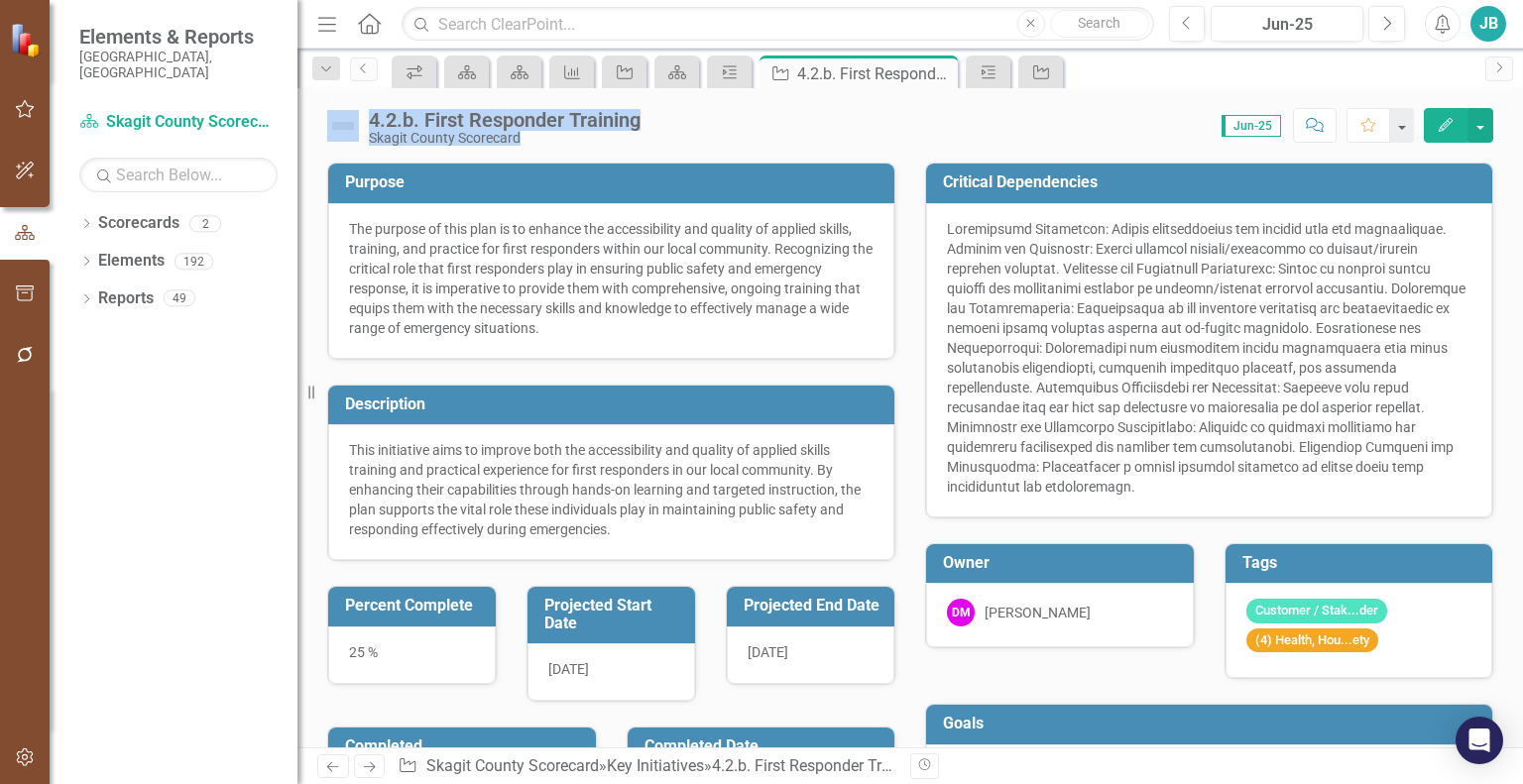 click on "Menu Home Search Close Search Previous Jun-25 Next Alerts JB User Edit Profile Disable Sound Silence Alerts Help Support Center icon.tutorial Show Tutorials Settings System Setup icon.portal Success Portal Logout Log Out Dropdown Search icon.workspace My Workspace Pin Scorecard [GEOGRAPHIC_DATA] Page Pin Scorecard Sustainable & Resilient County Government (KFA 5) Measure Dashboard Close Performance Measure 5.1.a. Actual to budget Close Key Initiative 5.1.a. County-Wide Operational Efficiency and Effectiveness Close Scorecard Health, Housing & Community Safety (KFA 4) Initiative Dashboard Close Milestone Schedule an Active Threat Tabletop exercise for first responder executive group. Close Key Initiative 4.2.b. First Responder Training Pin Milestone Implement consolidated county revision request letter Close Key Initiative 4.1.c. Streamline Residential Building Permit Process Close Previous icon.workspace Scorecard Scorecard Performance Measure Key Initiative Scorecard Milestone Key Initiative Pin Close" at bounding box center (910, 392) 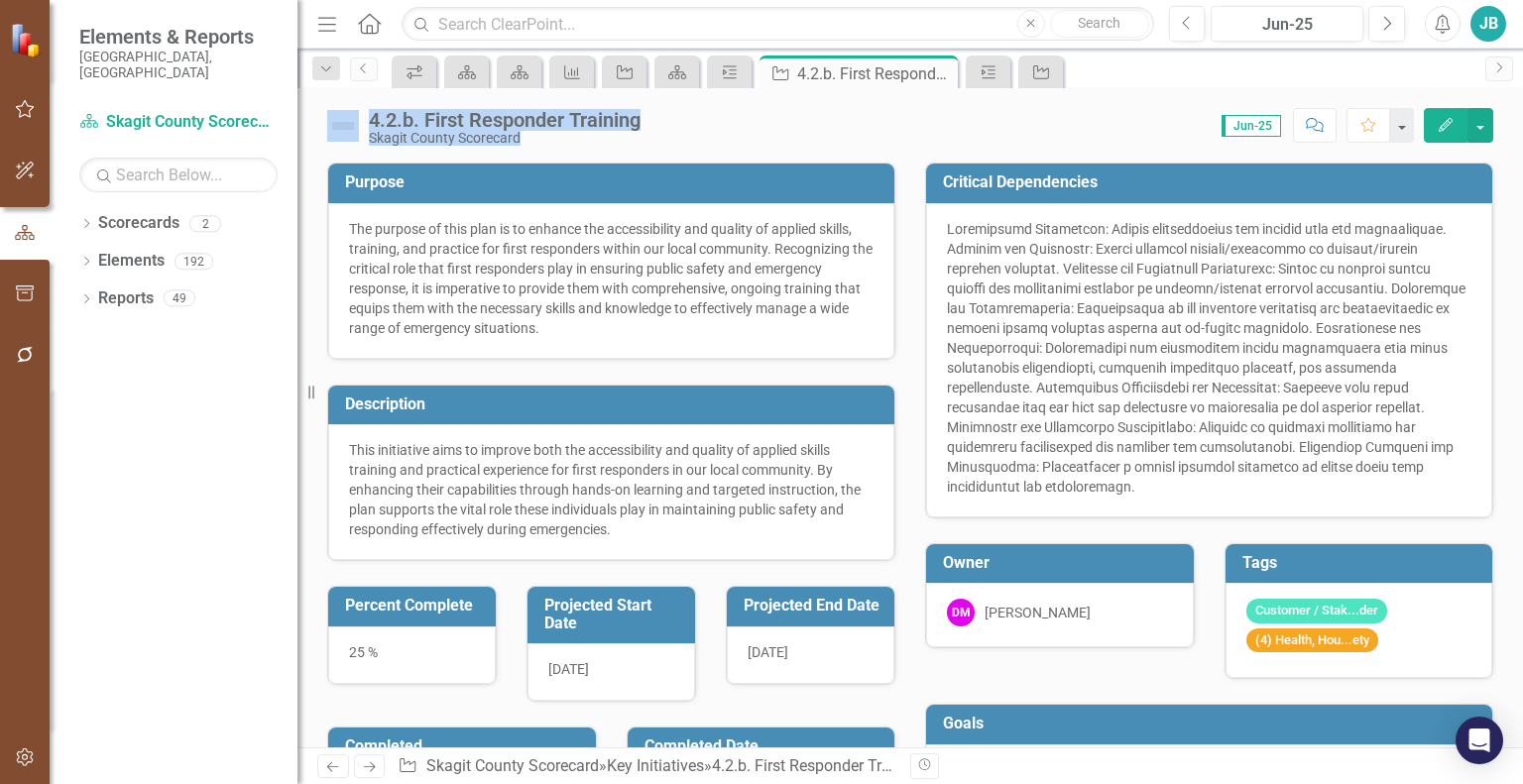 click on "The purpose of this plan is to enhance the accessibility and quality of applied skills, training, and practice for first responders within our local community. Recognizing the critical role that first responders play in ensuring public safety and emergency response, it is imperative to provide them with comprehensive, ongoing training that equips them with the necessary skills and knowledge to effectively manage a wide range of emergency situations." at bounding box center [611, 280] 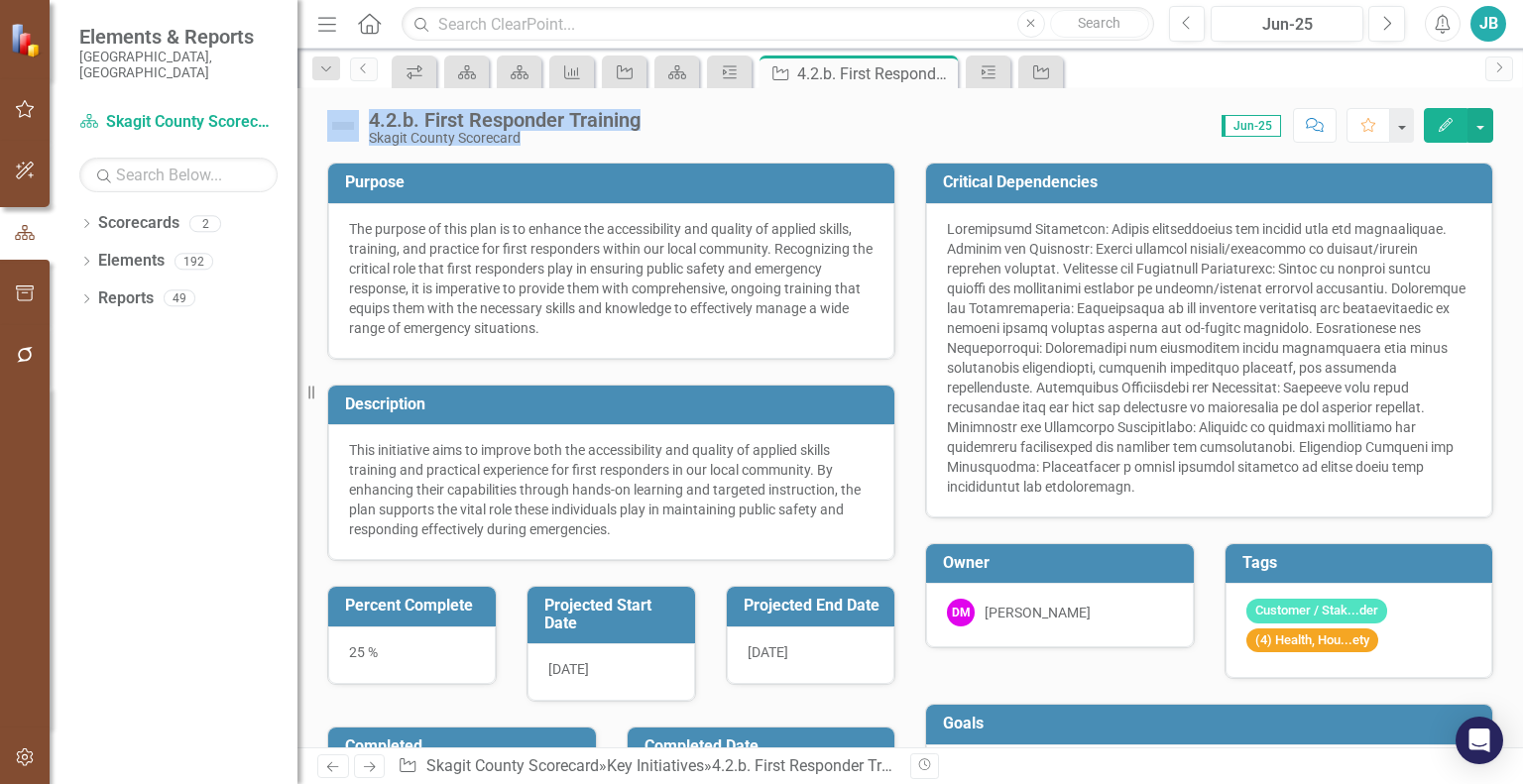click on "The purpose of this plan is to enhance the accessibility and quality of applied skills, training, and practice for first responders within our local community. Recognizing the critical role that first responders play in ensuring public safety and emergency response, it is imperative to provide them with comprehensive, ongoing training that equips them with the necessary skills and knowledge to effectively manage a wide range of emergency situations." at bounding box center [611, 279] 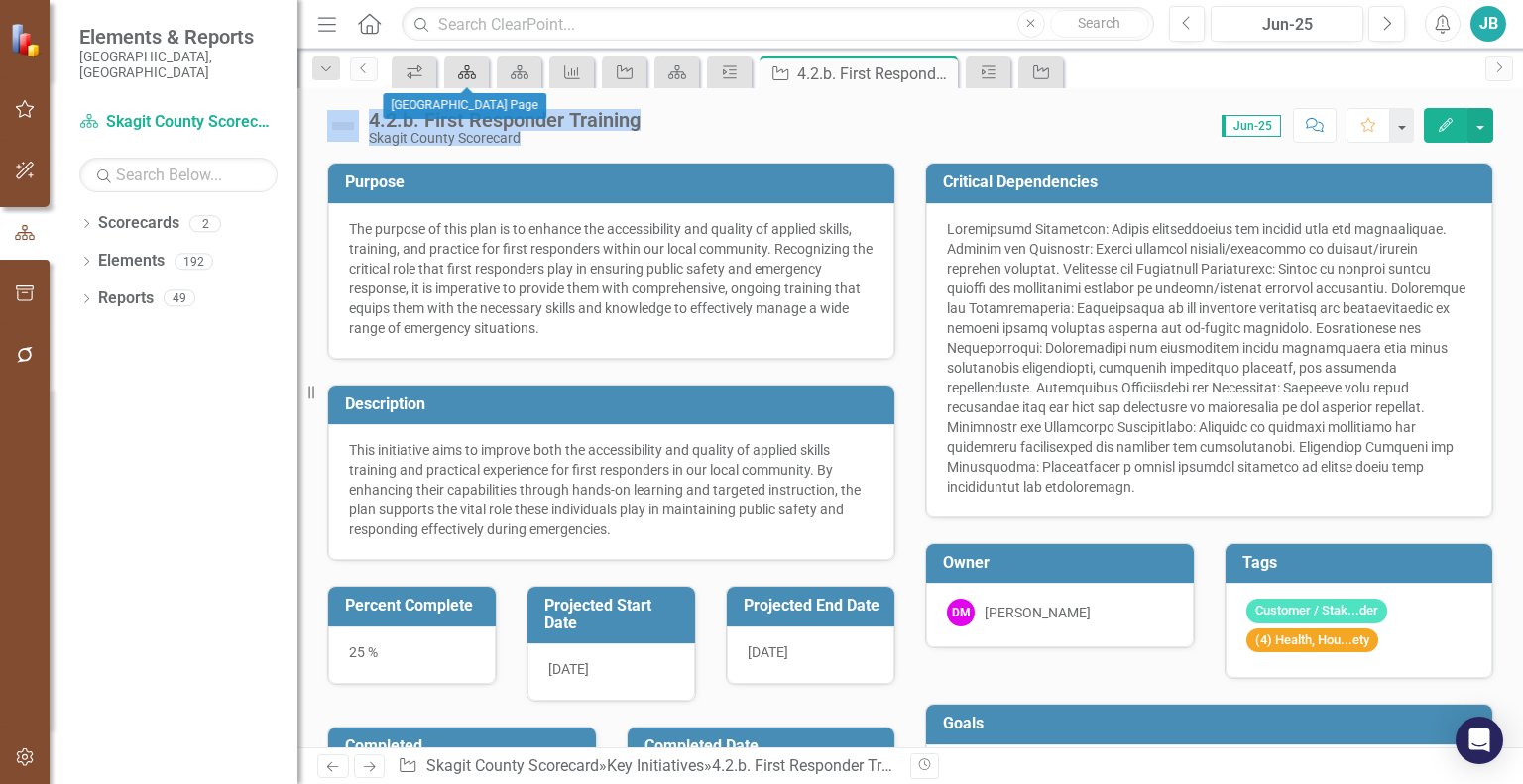 click 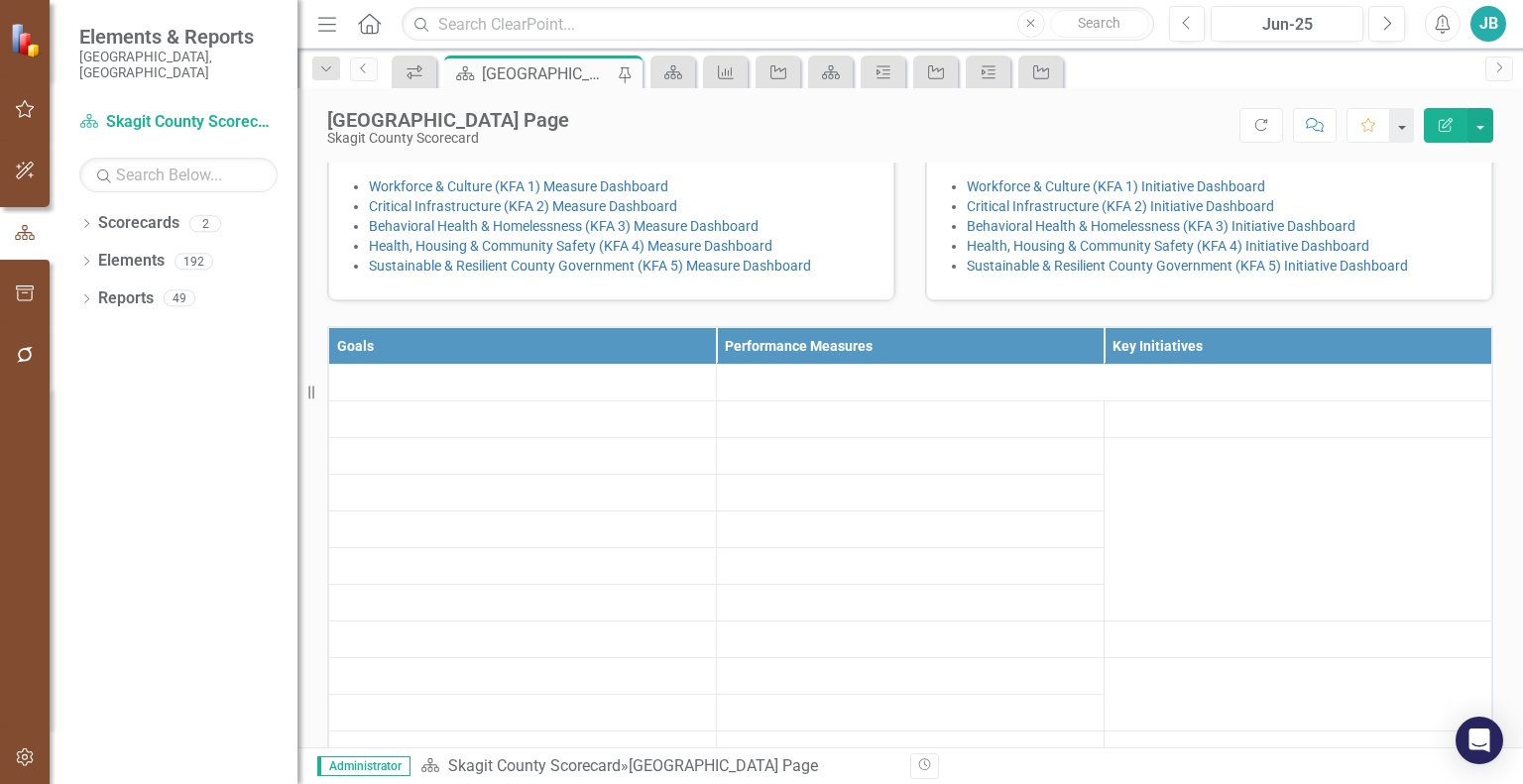 scroll, scrollTop: 472, scrollLeft: 0, axis: vertical 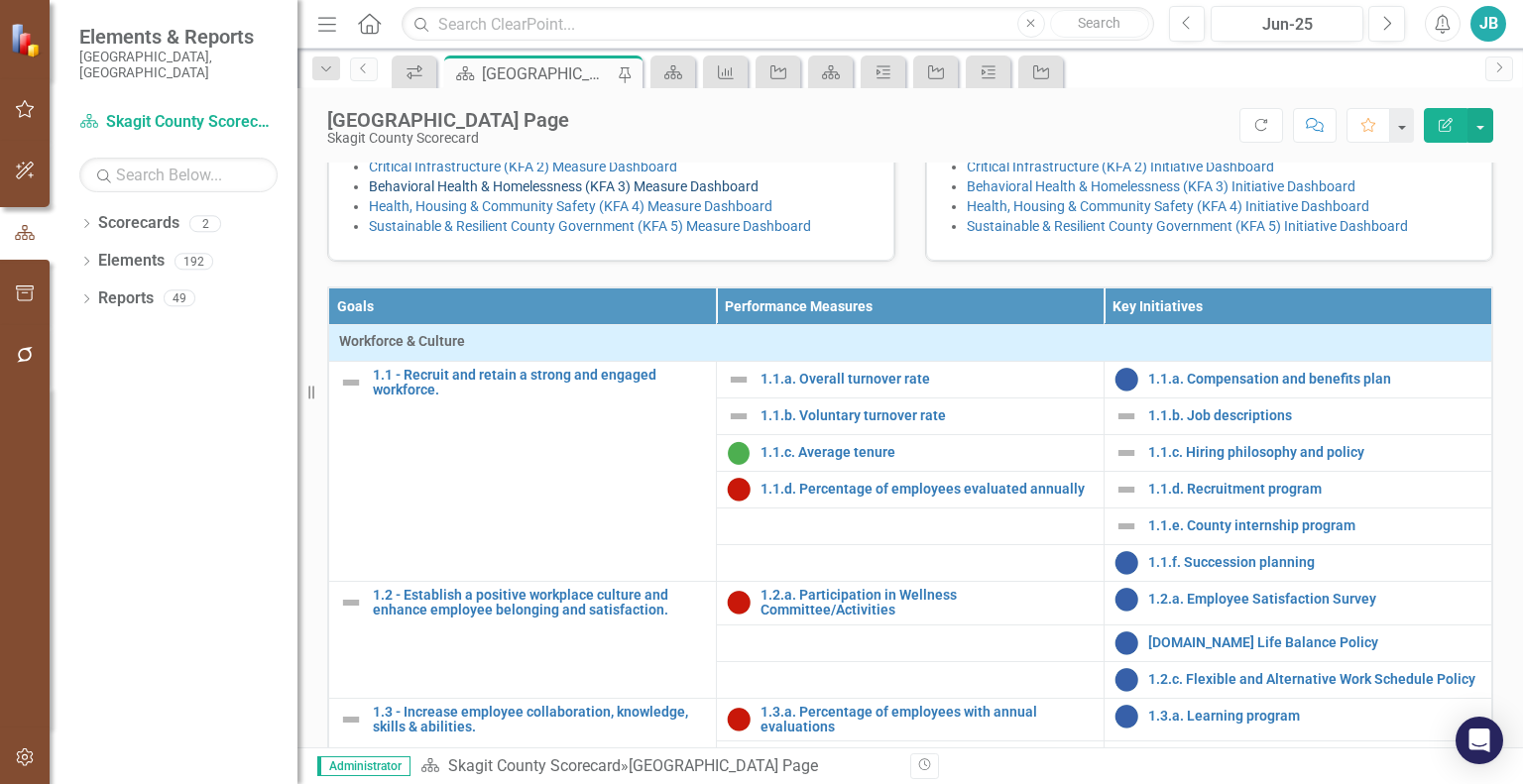 click on "Behavioral Health & Homelessness (KFA 3) Measure Dashboard" at bounding box center [563, 186] 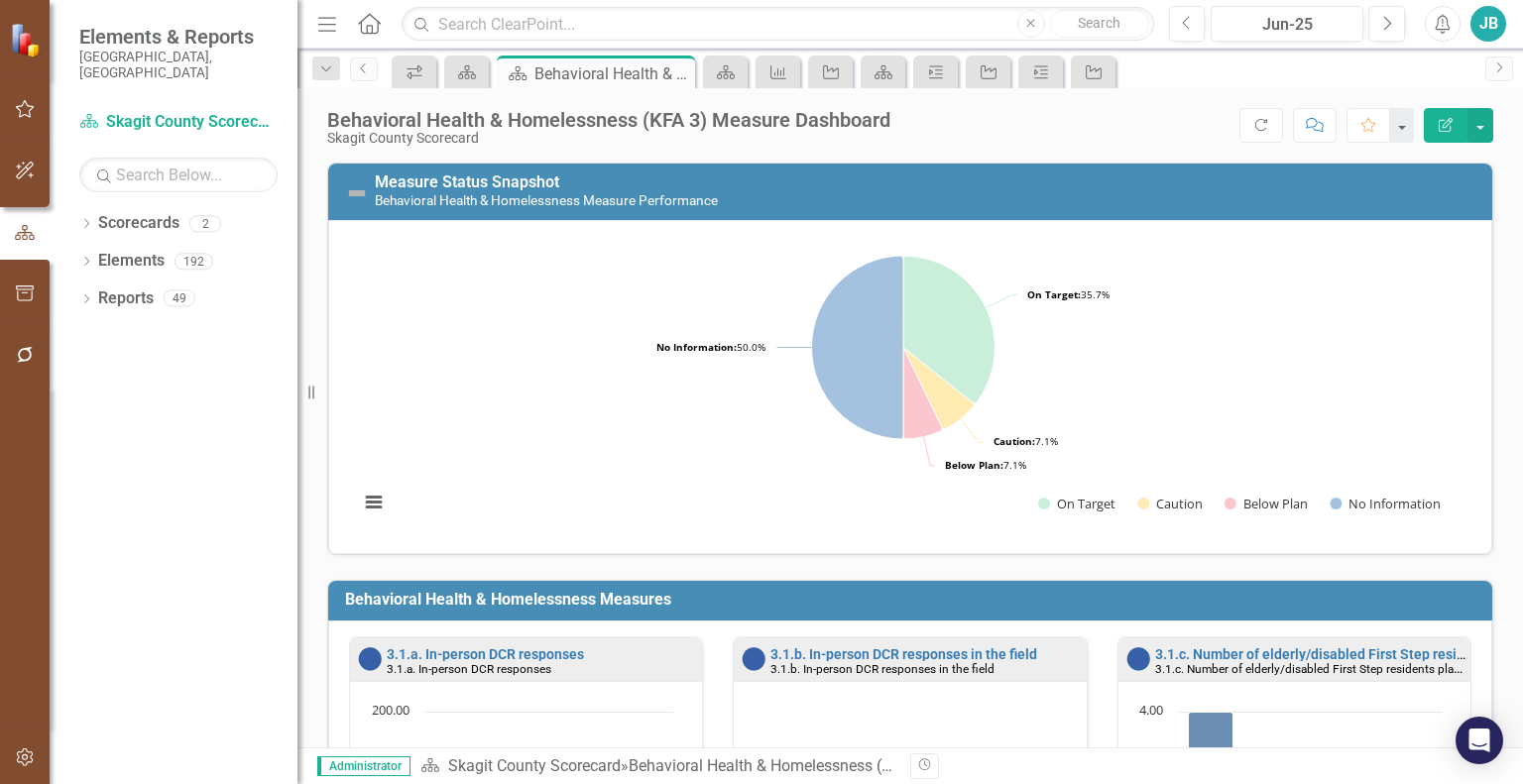 scroll, scrollTop: 262, scrollLeft: 0, axis: vertical 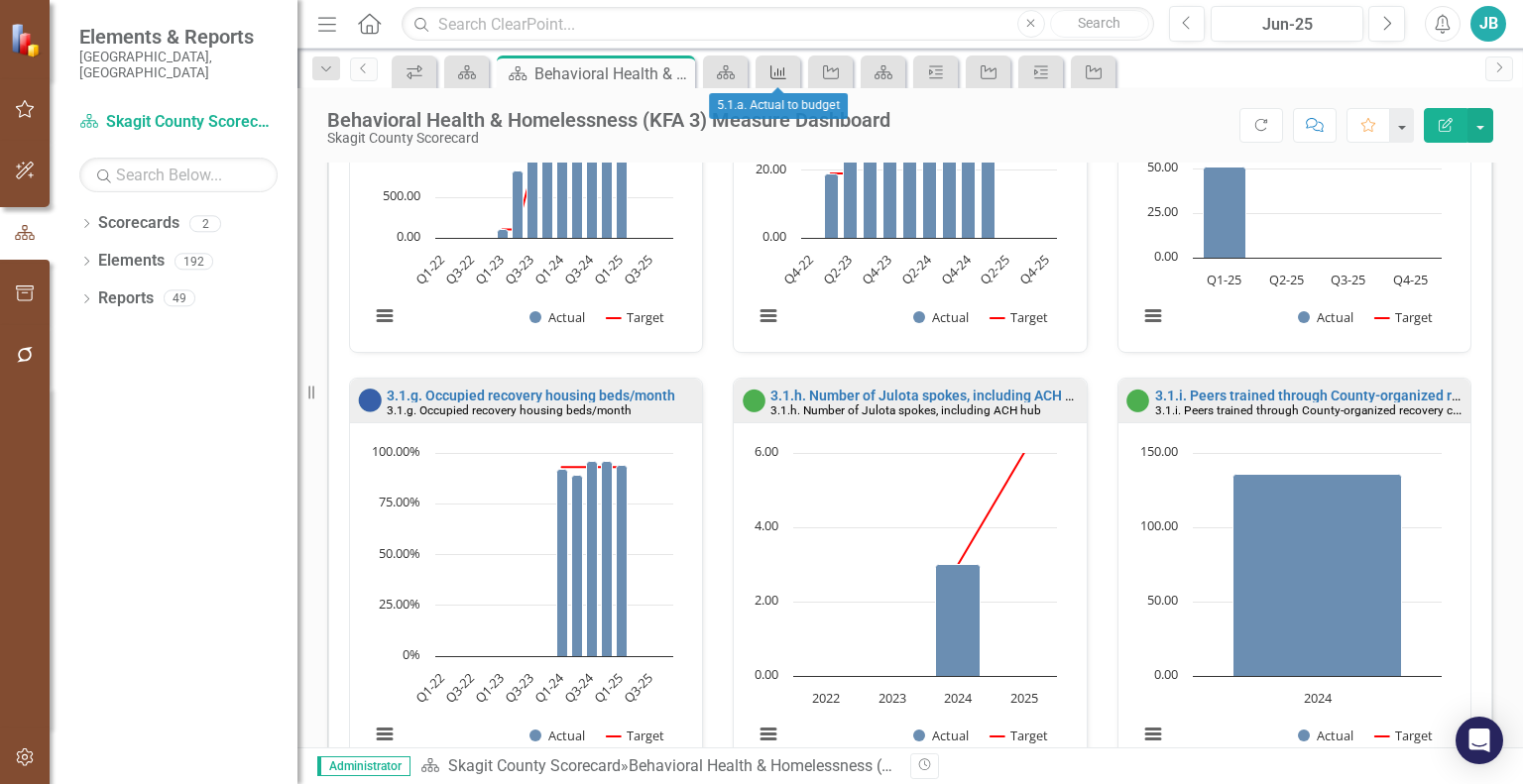 click on "Performance Measure" at bounding box center [774, 71] 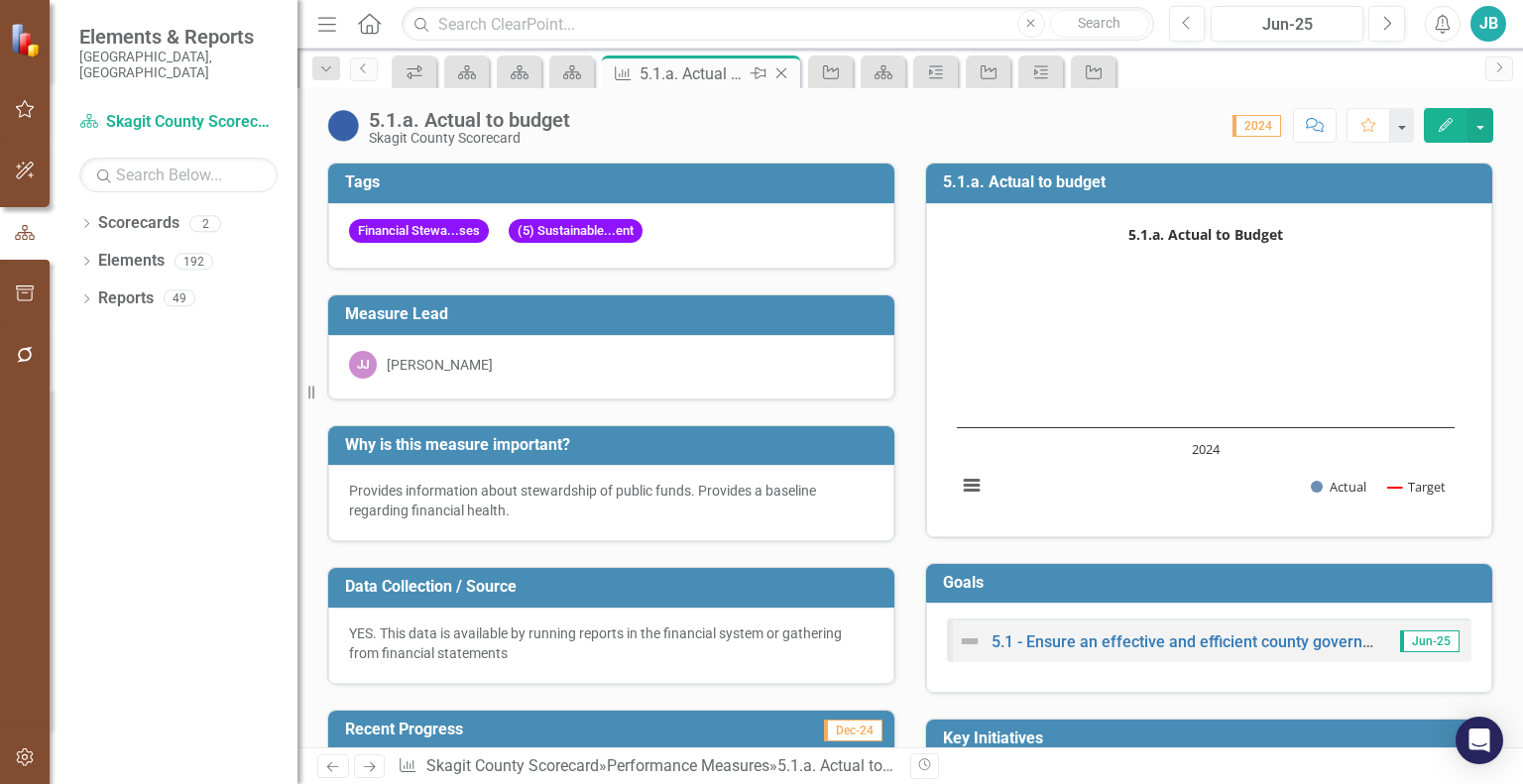 click on "Close" 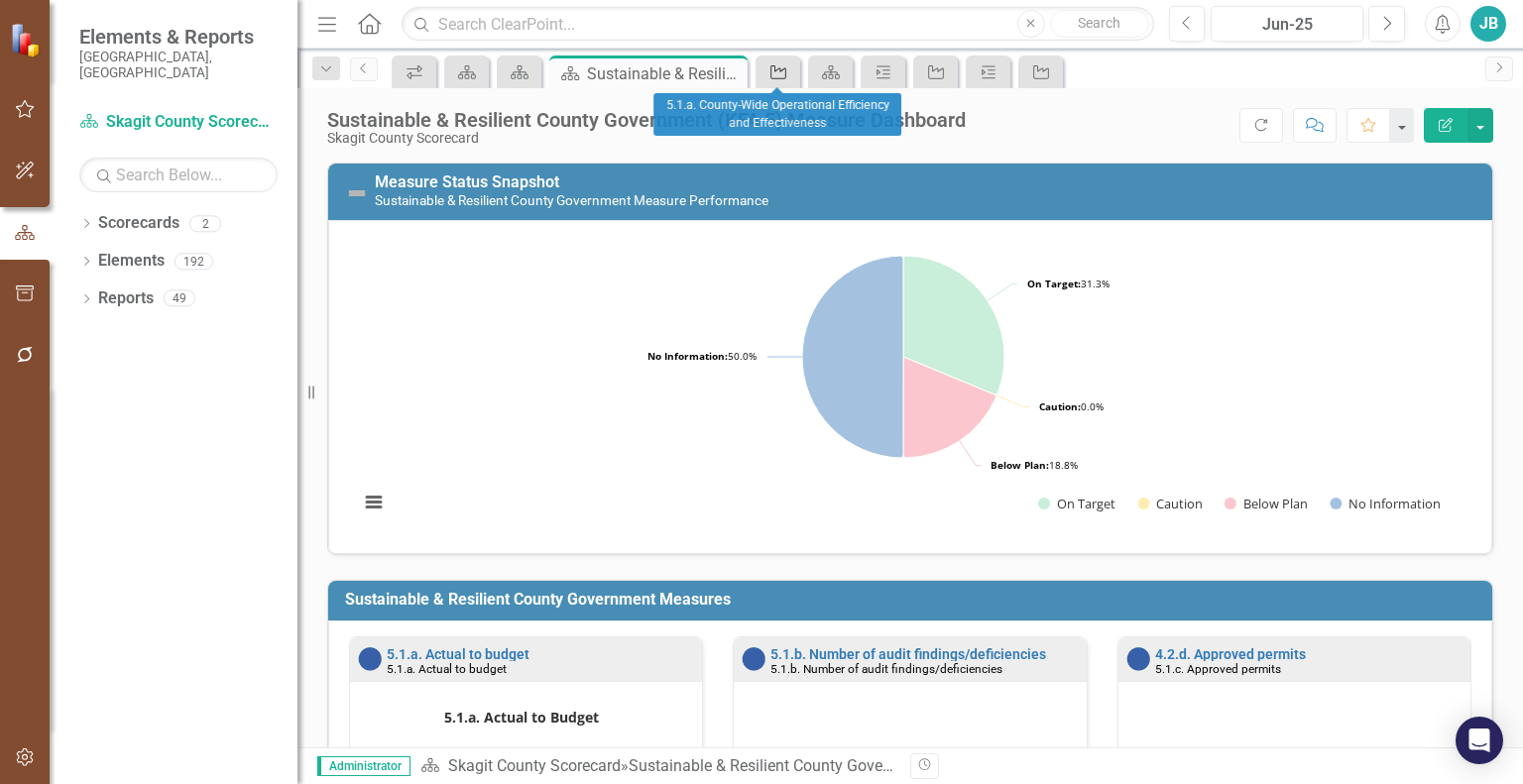 click on "Key Initiative" at bounding box center (777, 71) 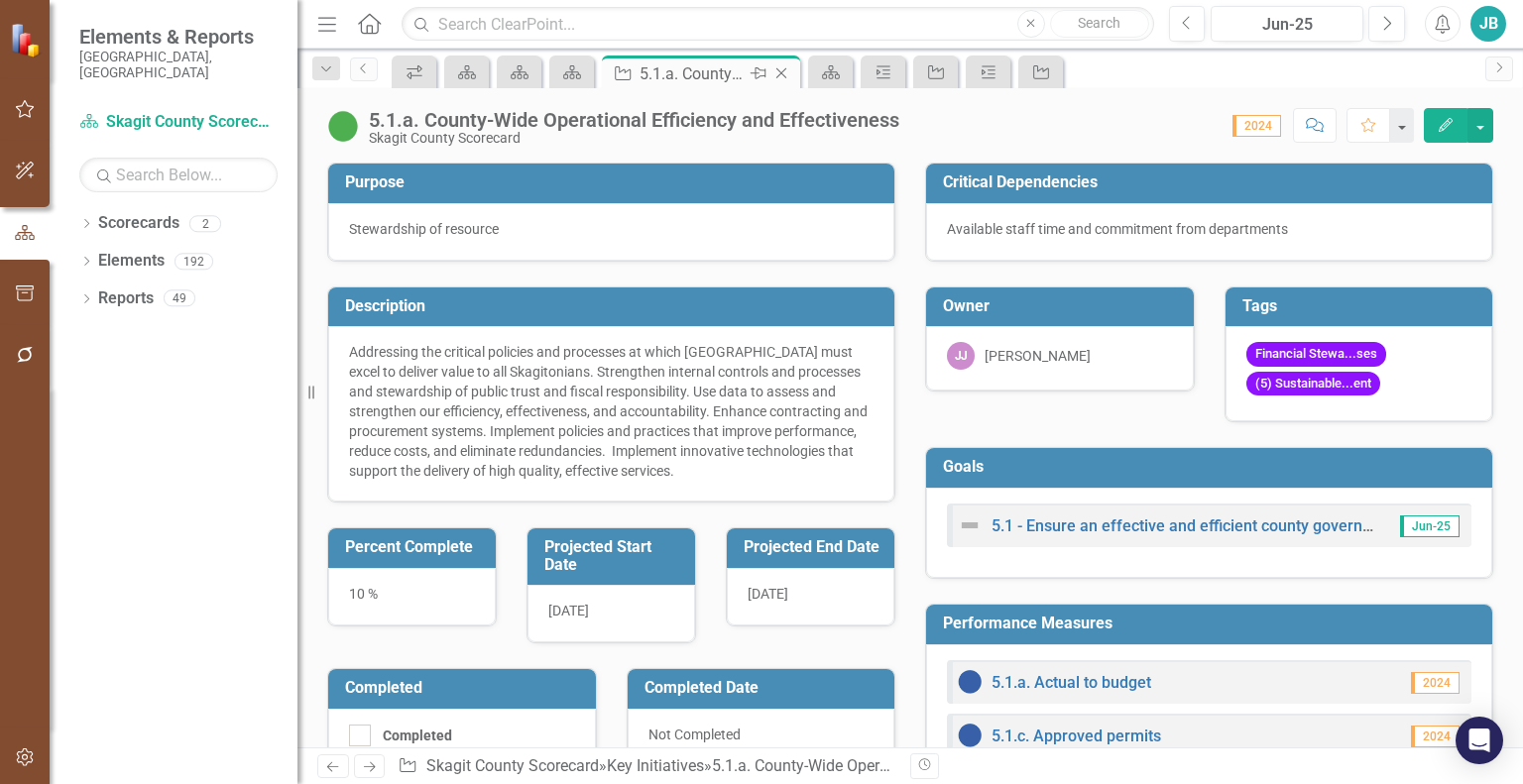 click on "Close" 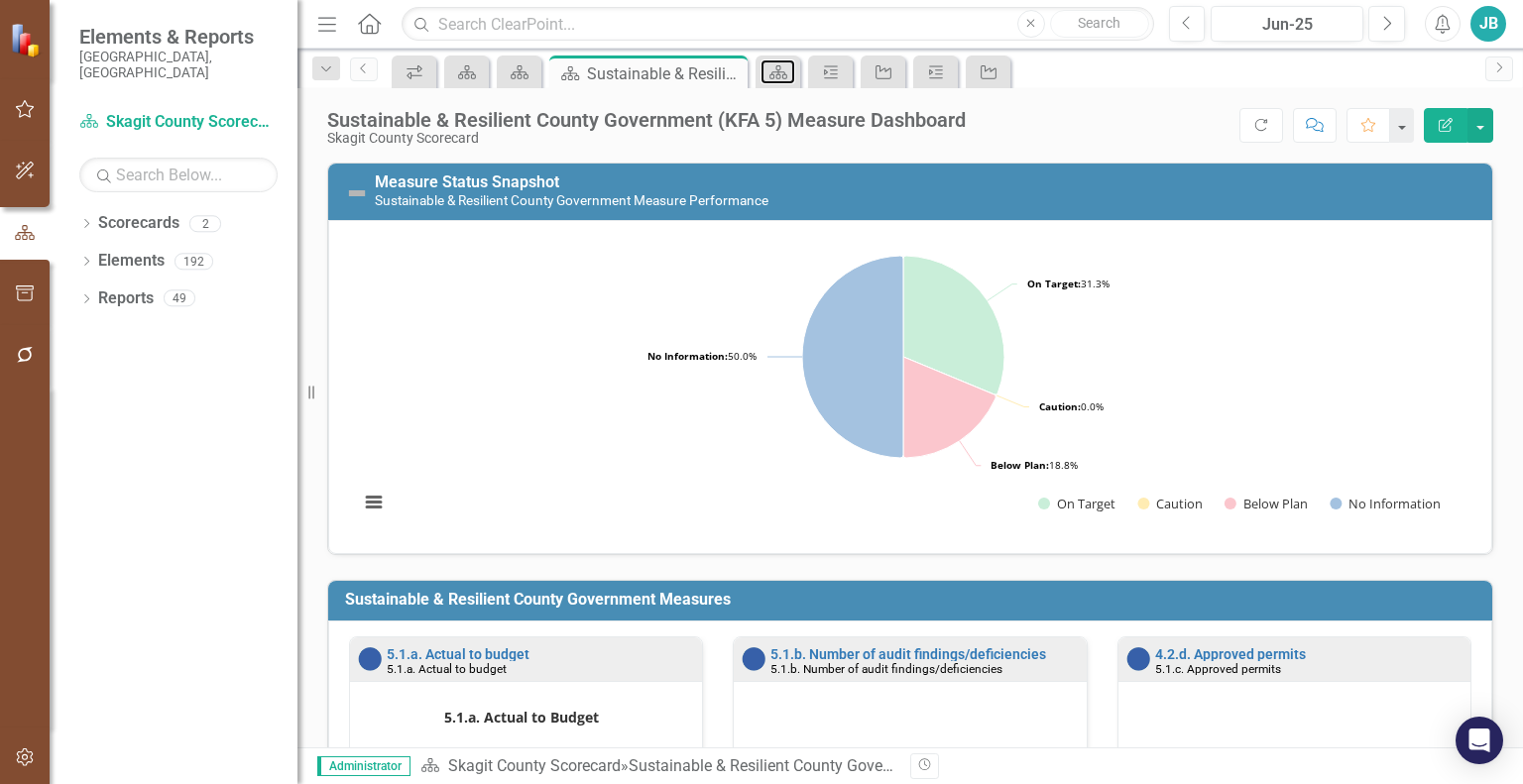 click 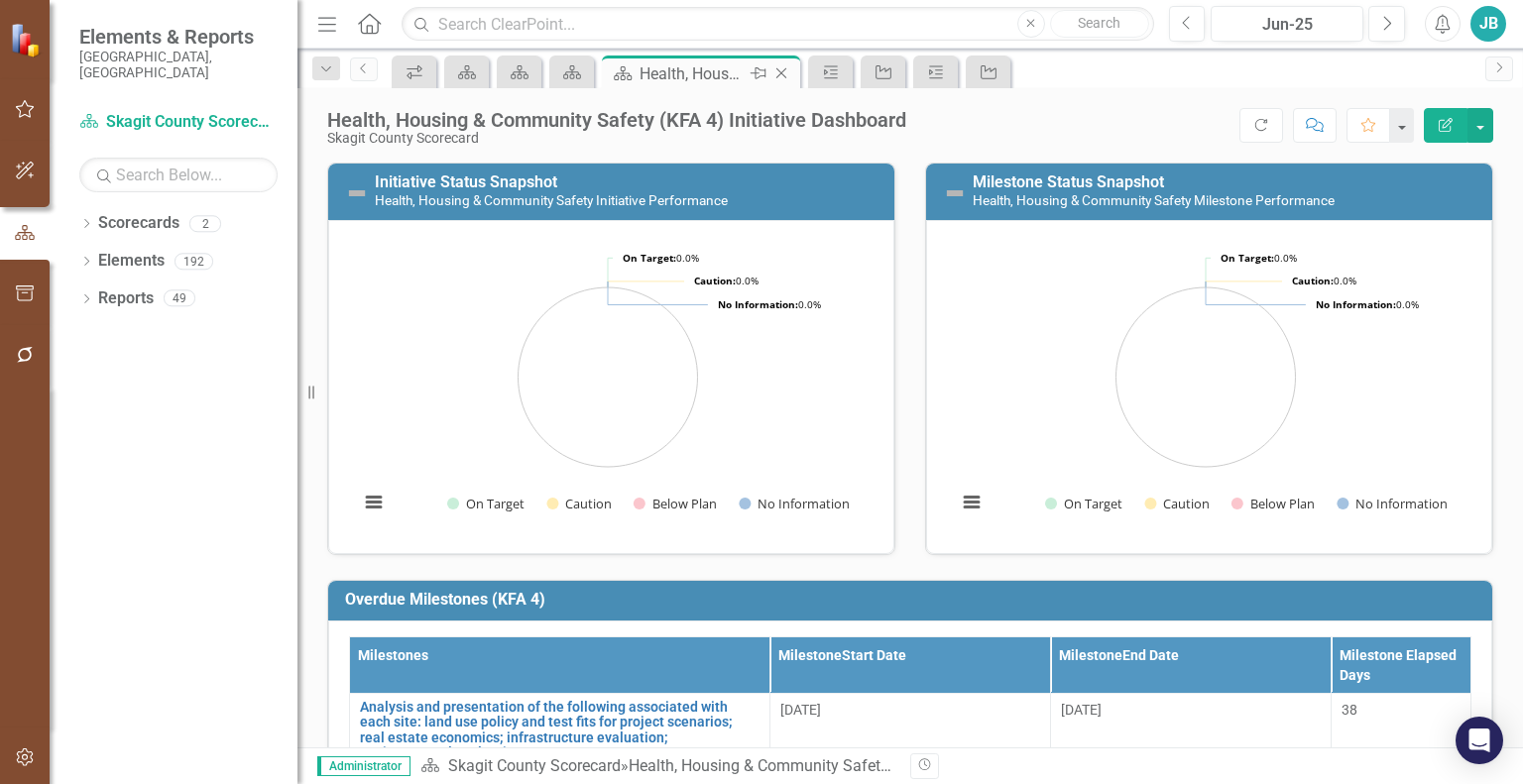click on "Close" 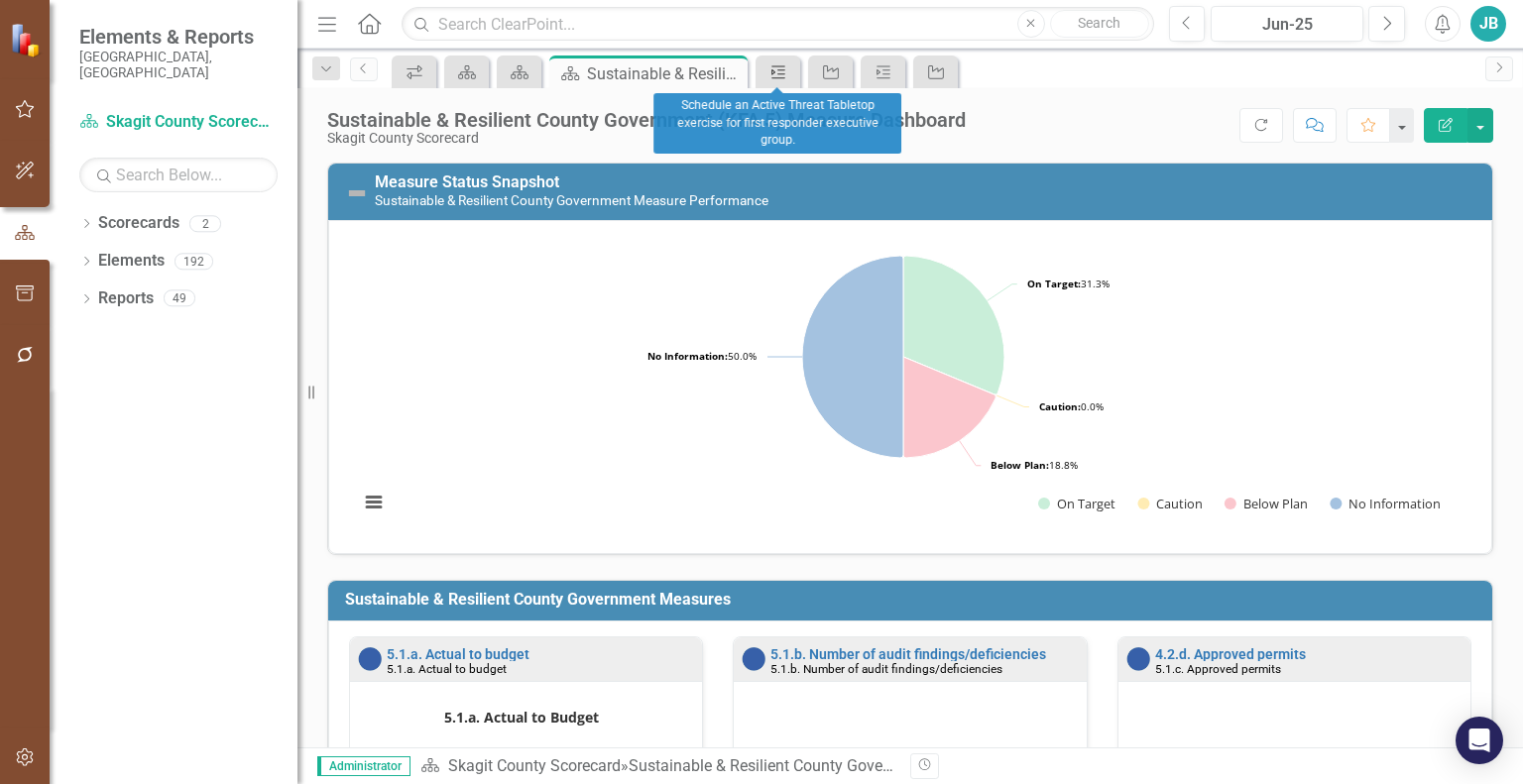 click on "Milestone" 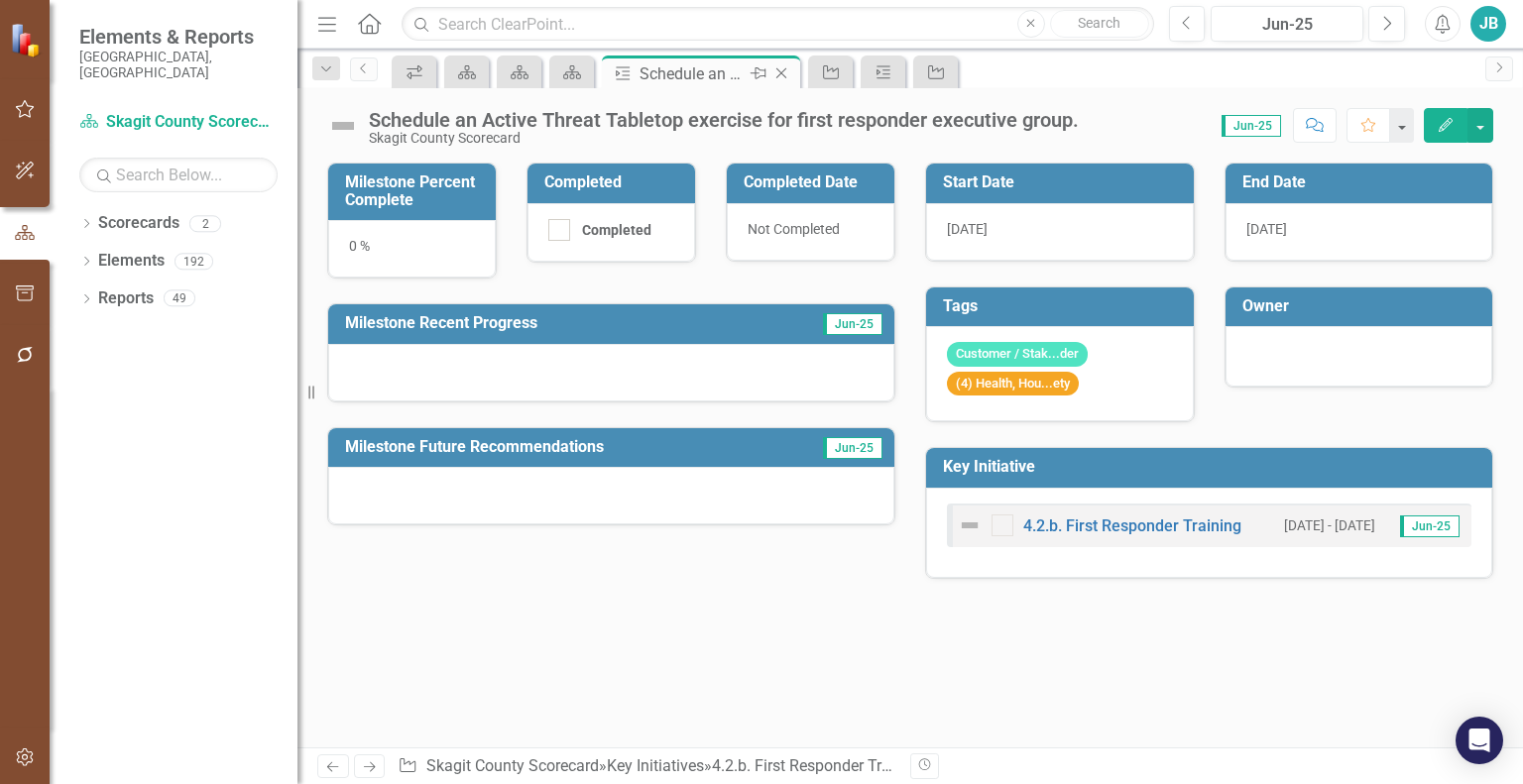 click on "Close" 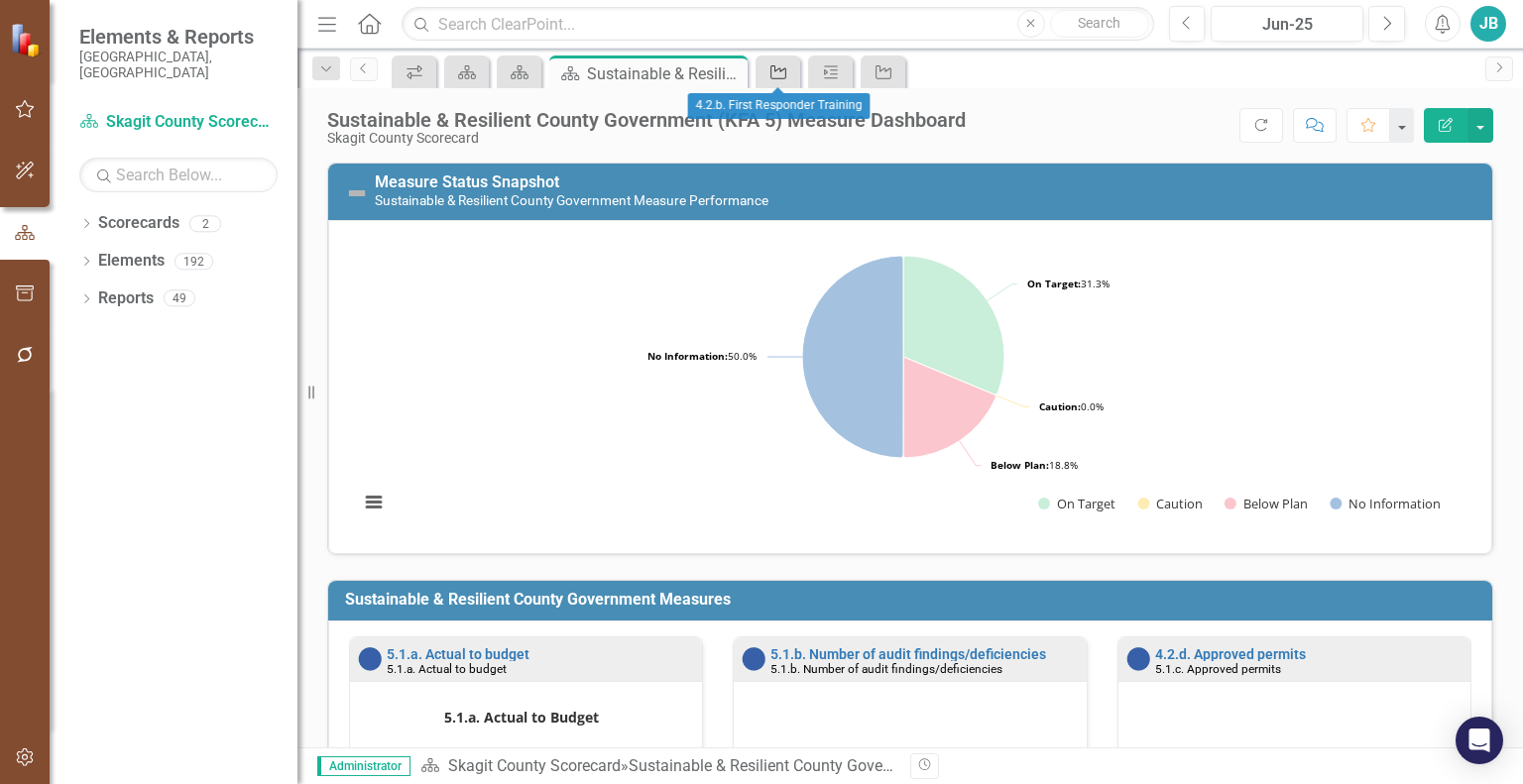 click on "Key Initiative" at bounding box center (777, 71) 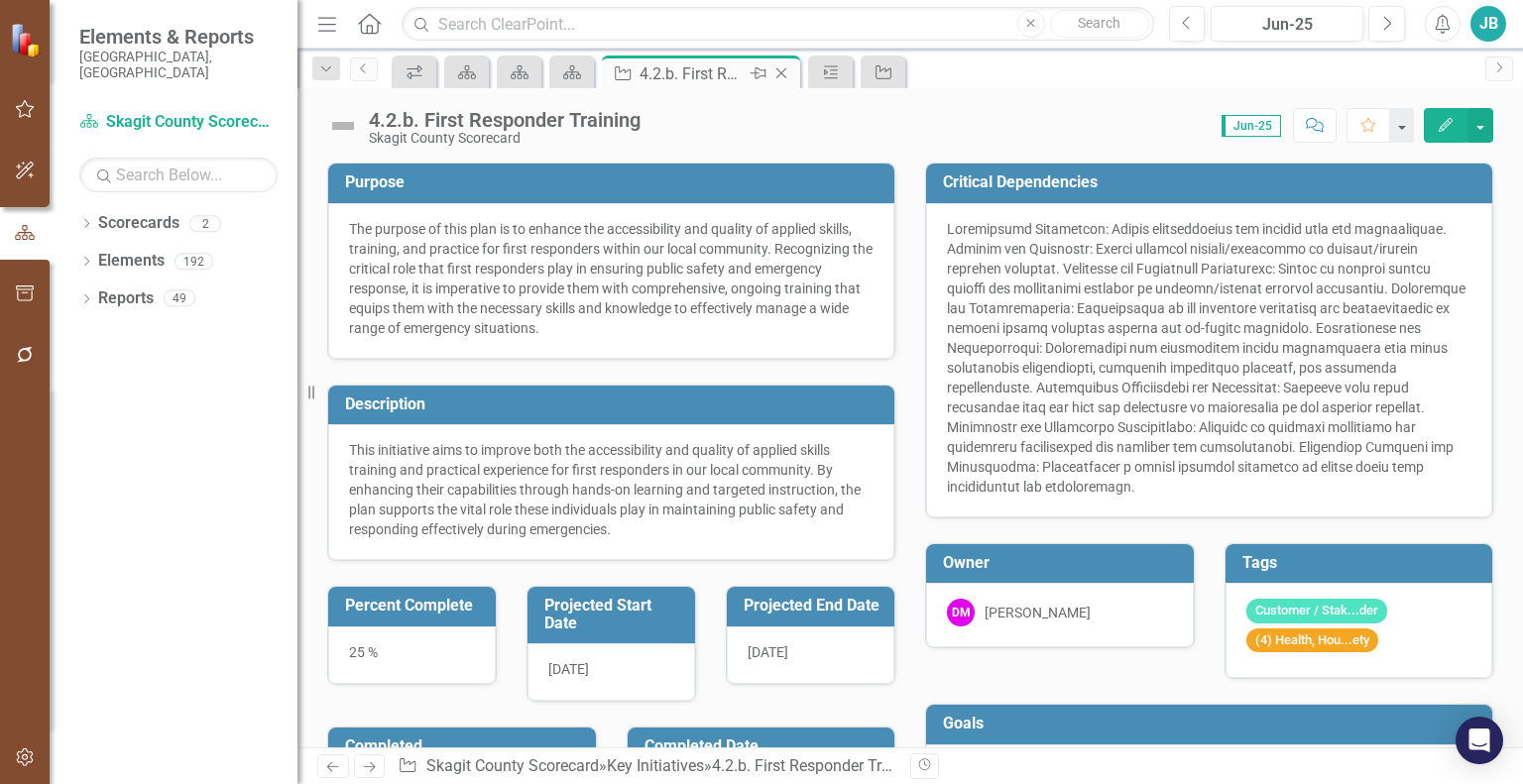click on "Close" 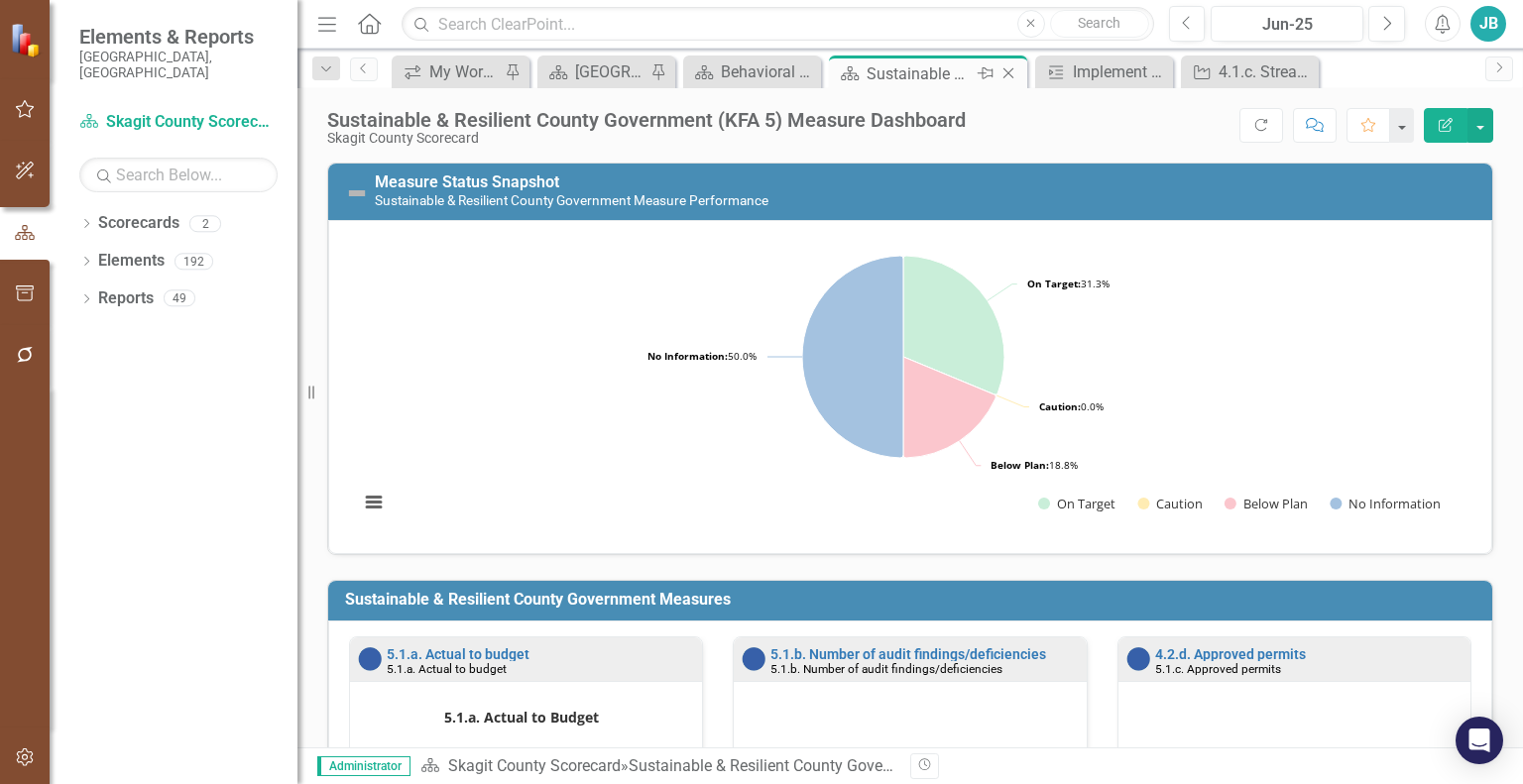 click on "Close" 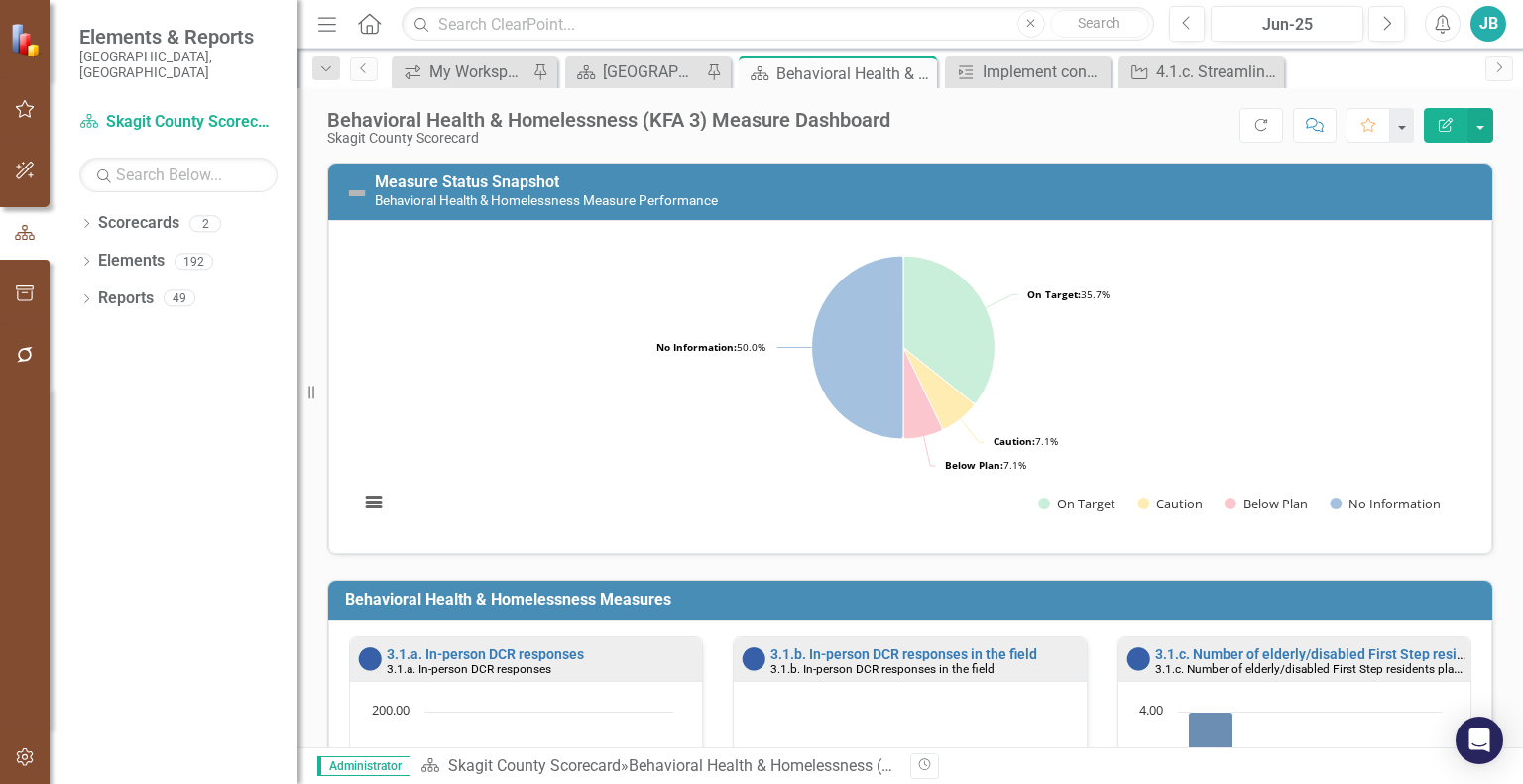 click on "Menu Home Search Close Search Previous Jun-25 Next Alerts JB User Edit Profile Disable Sound Silence Alerts Help Support Center icon.tutorial Show Tutorials Settings System Setup icon.portal Success Portal Logout Log Out Dropdown Search icon.workspace My Workspace Pin Scorecard [GEOGRAPHIC_DATA] Page Pin Scorecard Behavioral Health & Homelessness (KFA 3) Measure Dashboard Pin Milestone Implement consolidated county revision request letter Close Key Initiative 4.1.c. Streamline Residential Building Permit Process Close Previous icon.workspace My Workspace Pin Scorecard [GEOGRAPHIC_DATA] Page Pin Scorecard Behavioral Health & Homelessness (KFA 3) Measure Dashboard Pin Close Milestone Implement consolidated county revision request letter Close Key Initiative 4.1.c. Streamline Residential Building Permit Process Close Next Behavioral Health & Homelessness (KFA 3) Measure Dashboard Skagit County Scorecard Score: N/A Jun-25 Completed  Refresh Comment Favorite Edit Report Measure Status Snapshot Loading... 1" at bounding box center (910, 392) 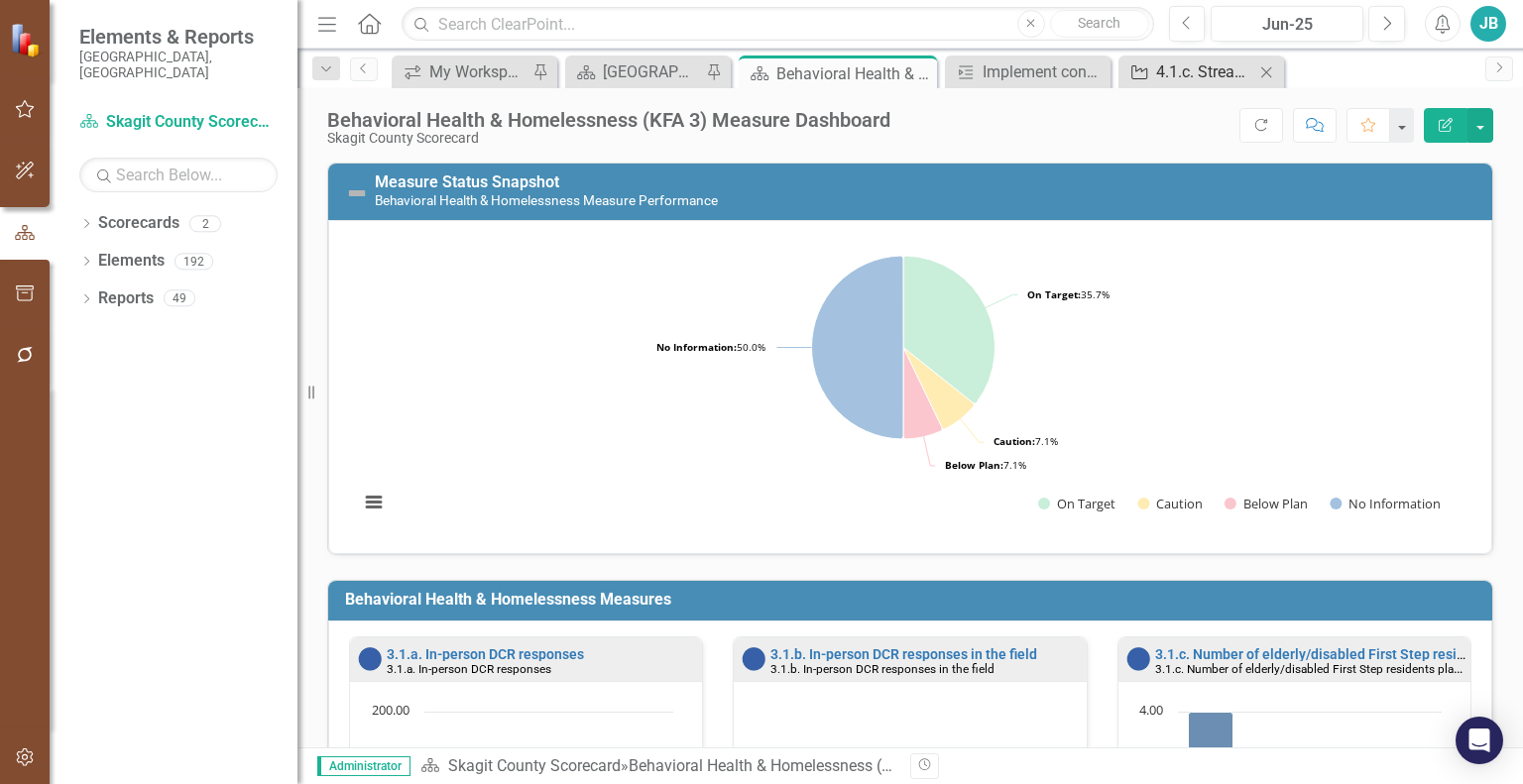 click on "4.1.c. Streamline Residential Building Permit Process" at bounding box center (1205, 71) 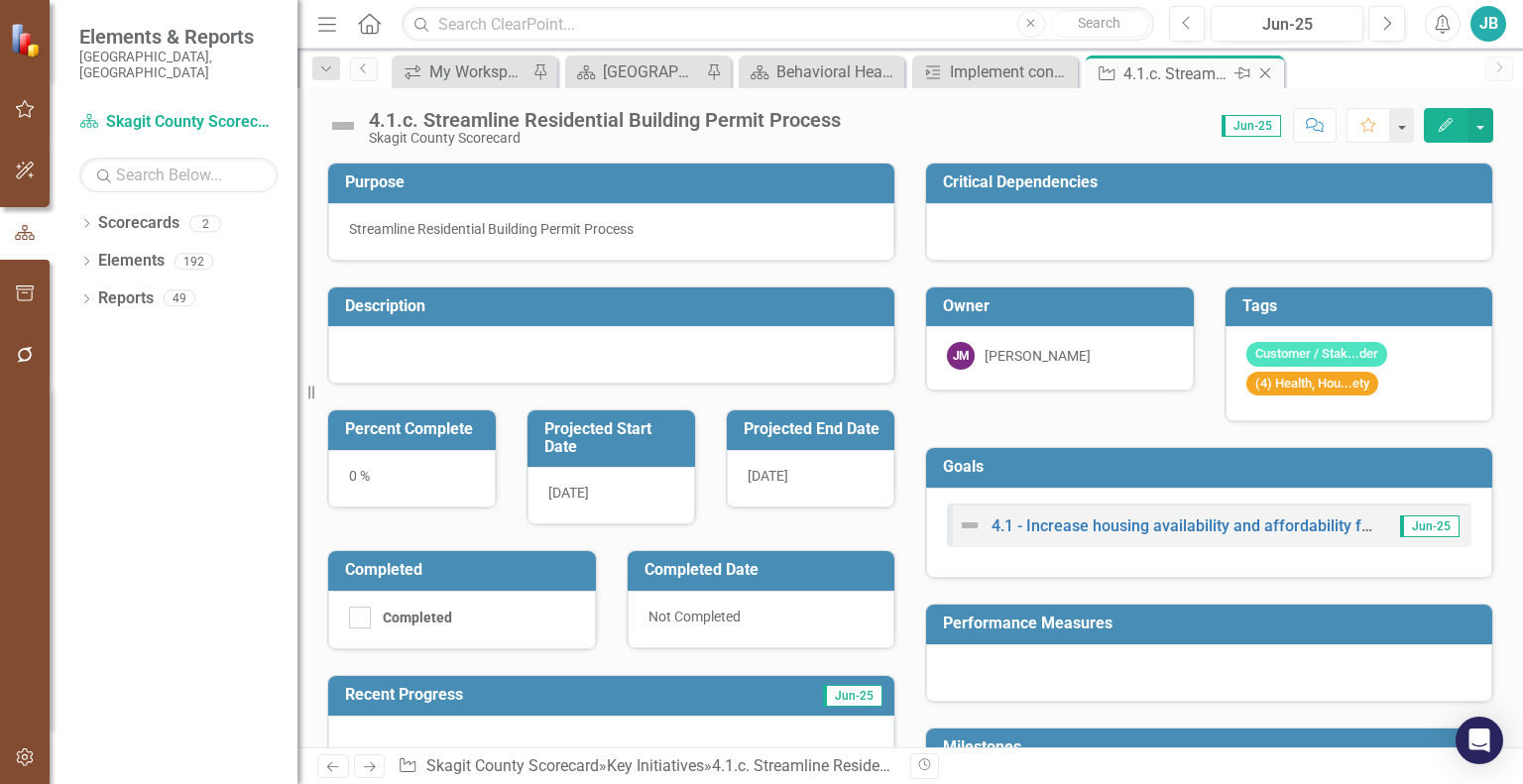 click on "Close" 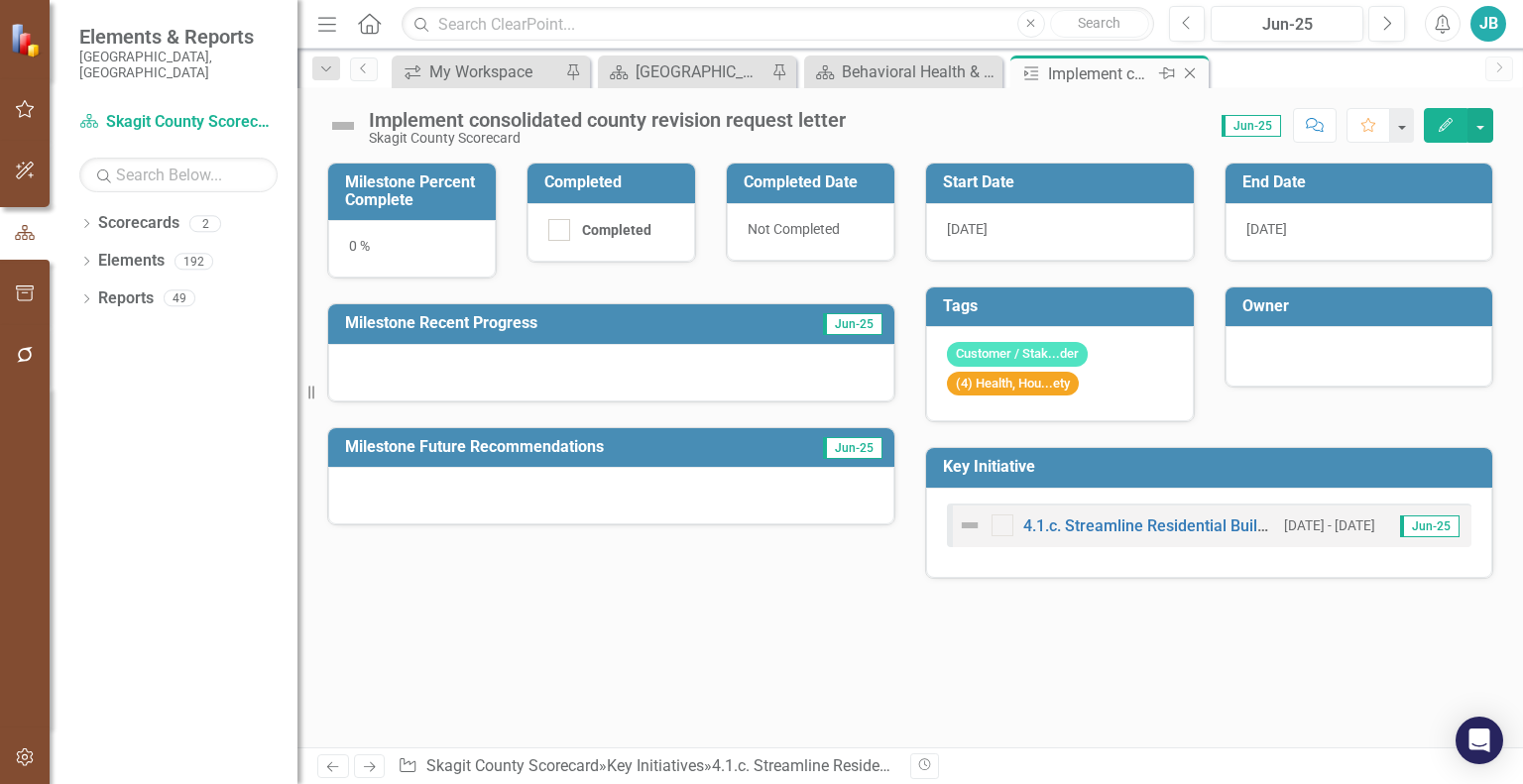 click 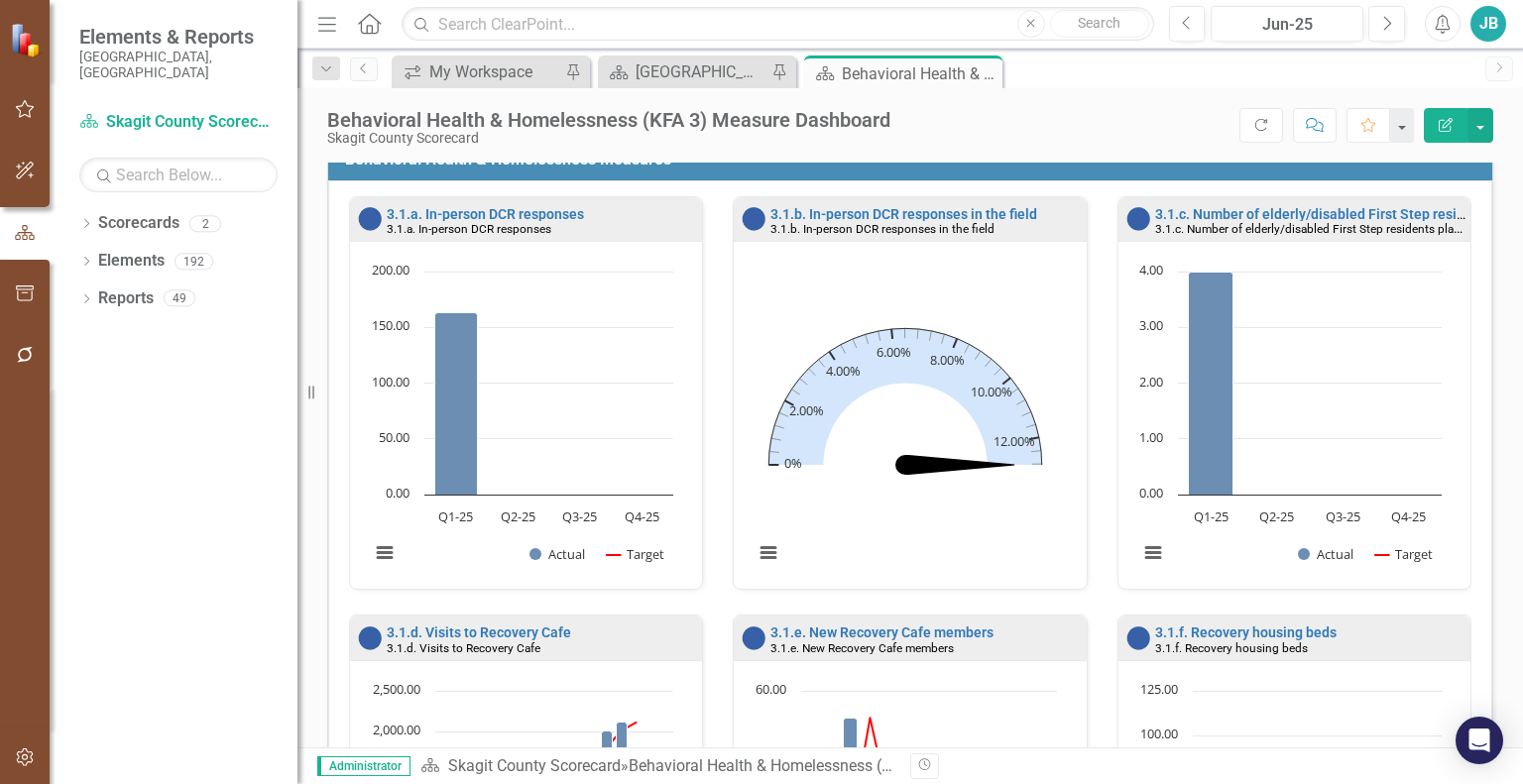 scroll, scrollTop: 440, scrollLeft: 0, axis: vertical 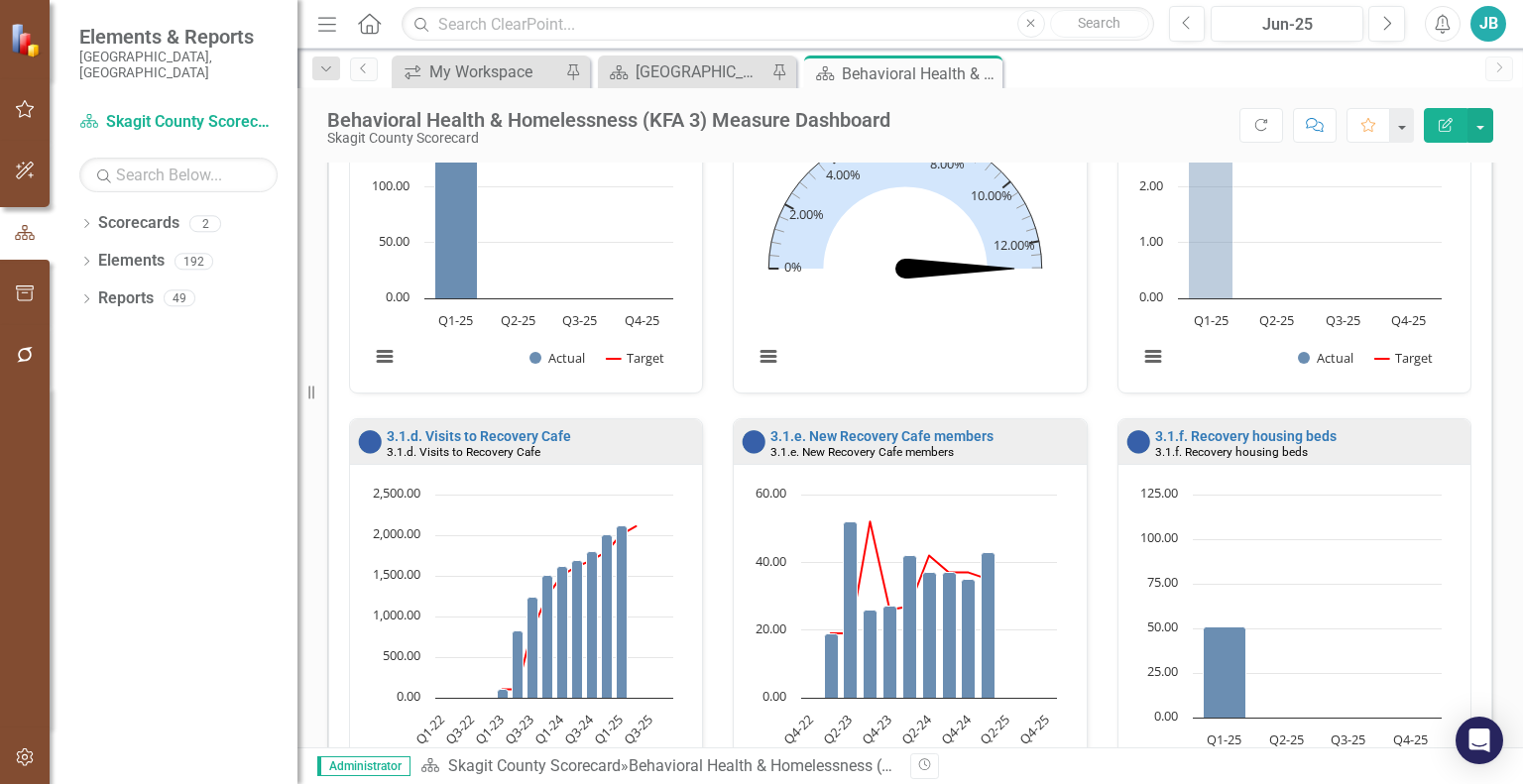 click 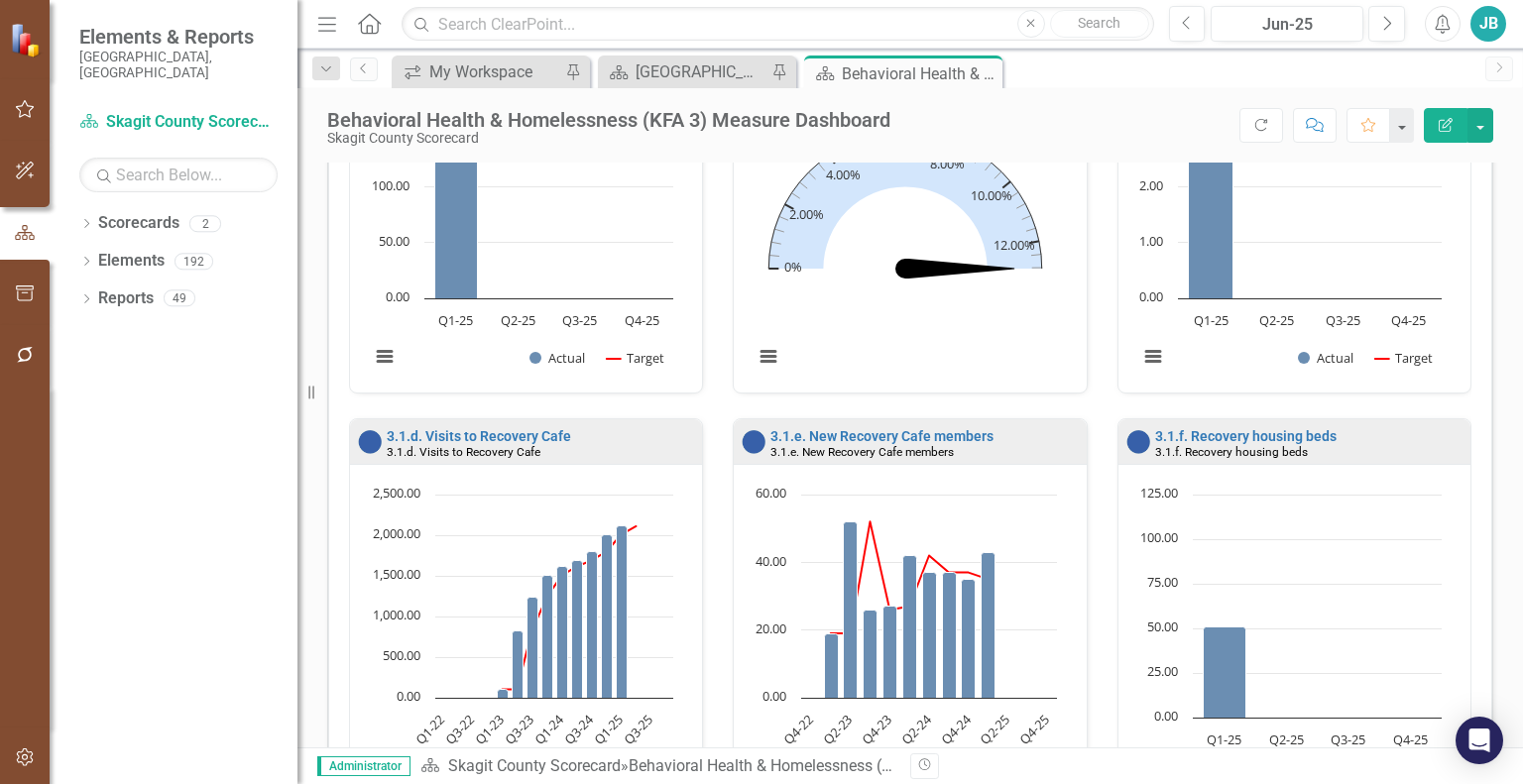 click 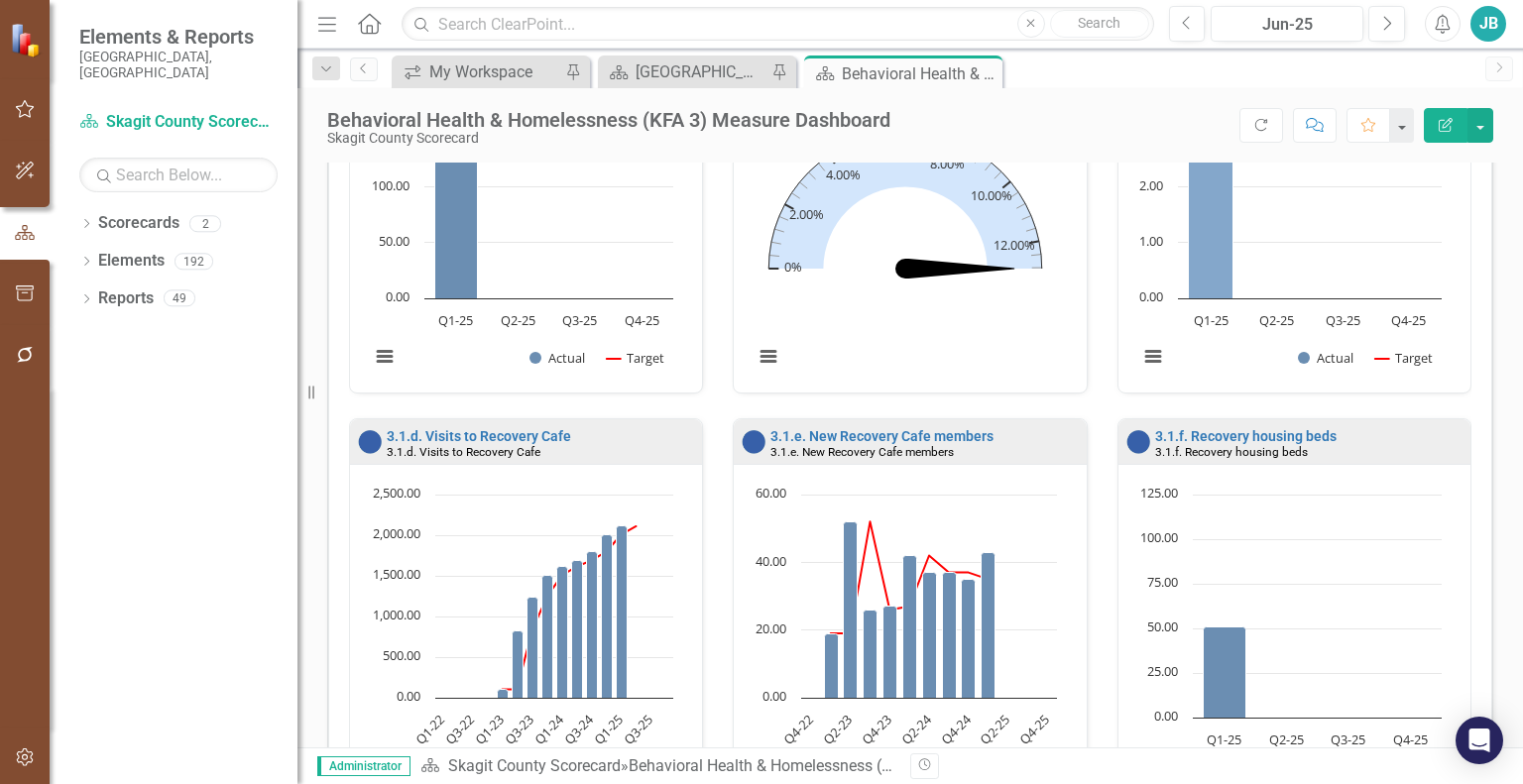 click 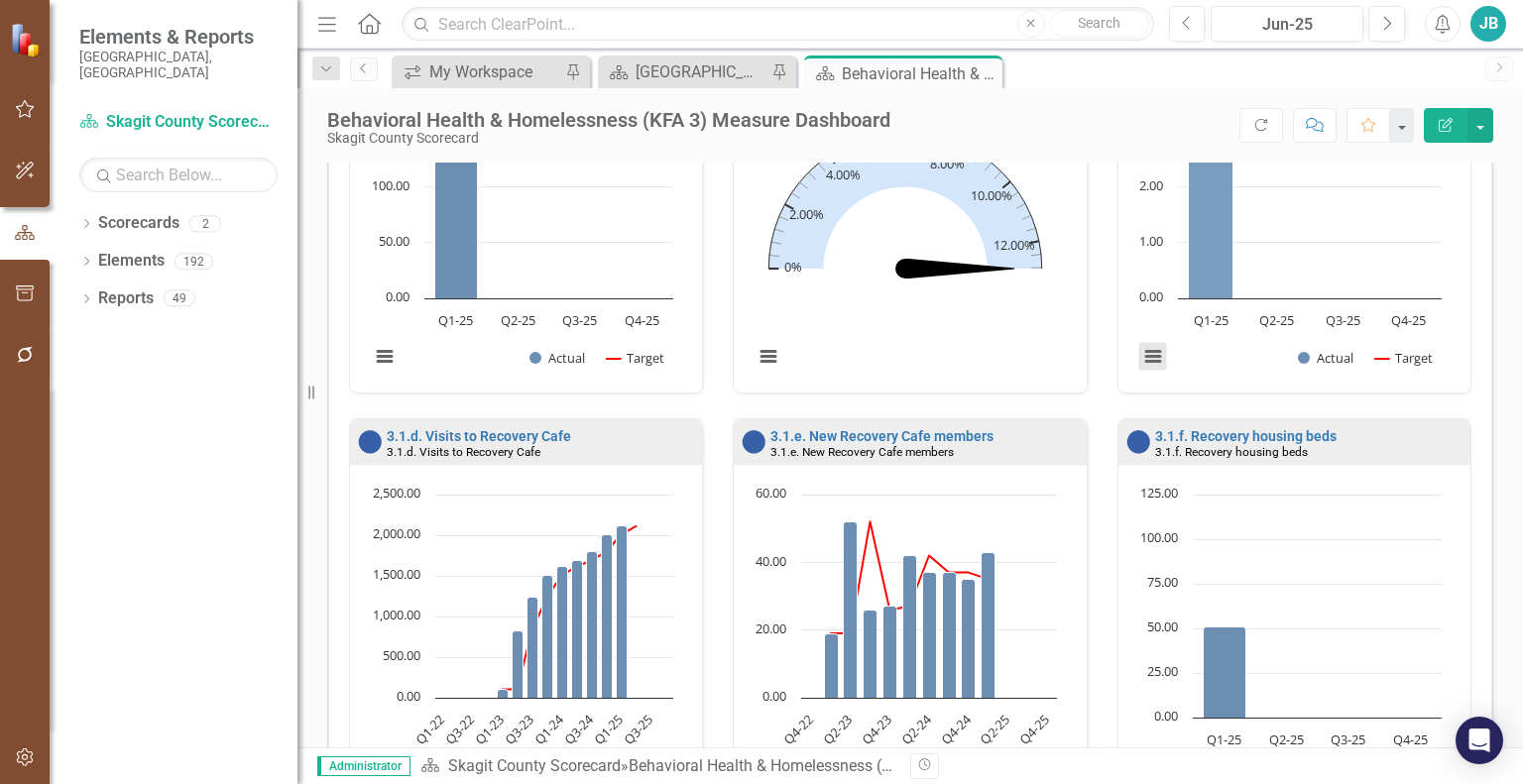 click at bounding box center [1153, 356] 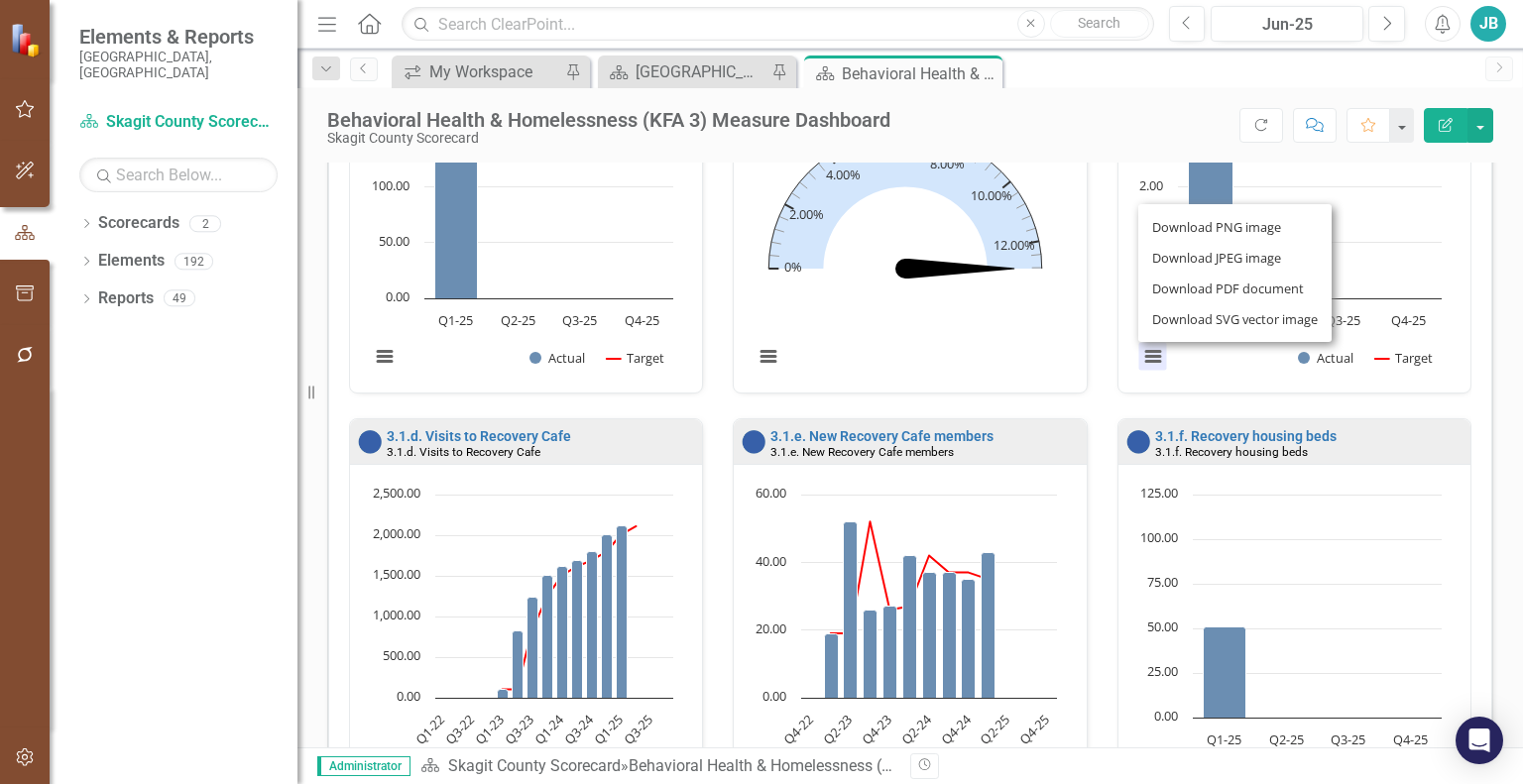click on "Download PNG image Download JPEG image Download PDF document Download SVG vector image" at bounding box center [1235, 273] 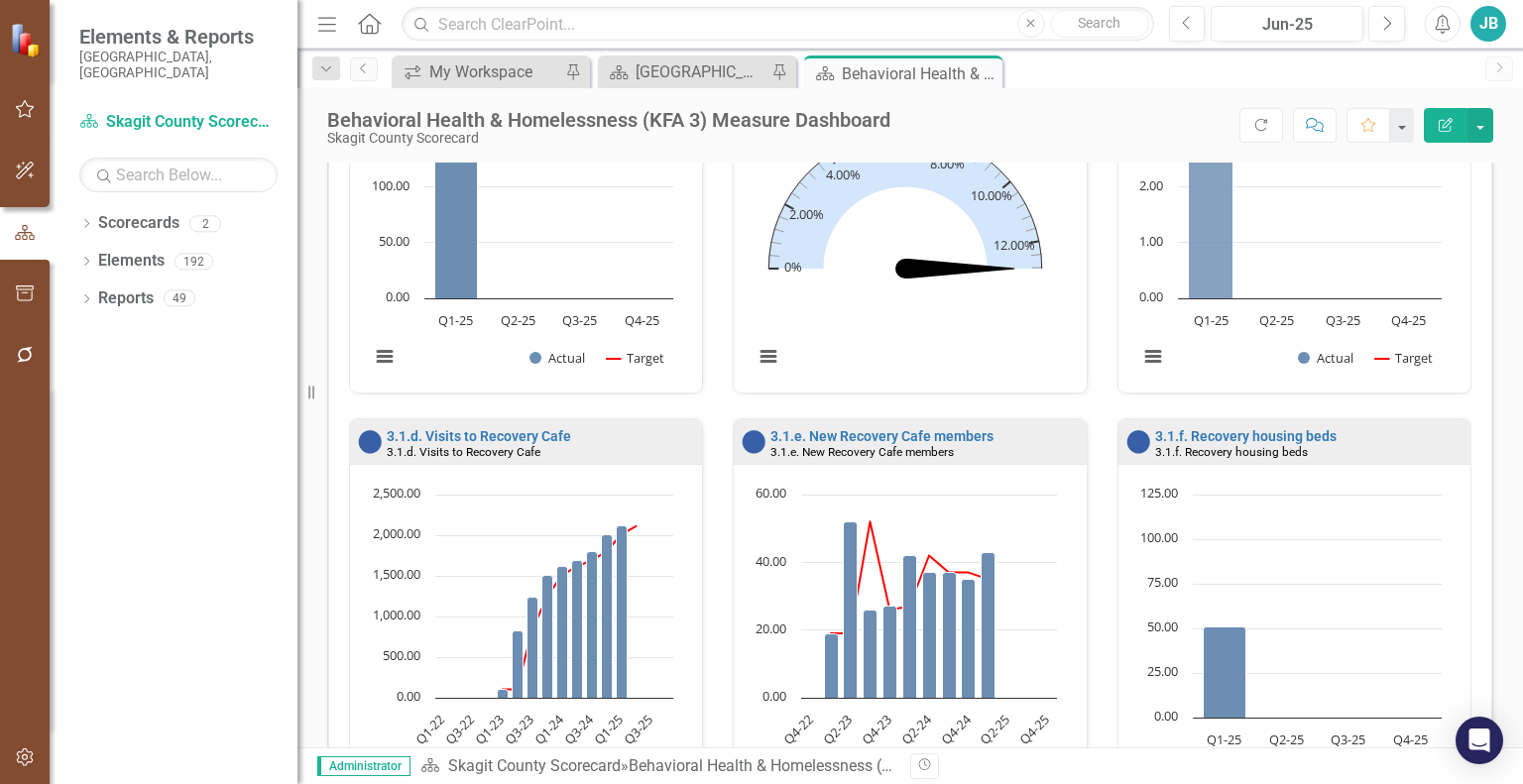 click 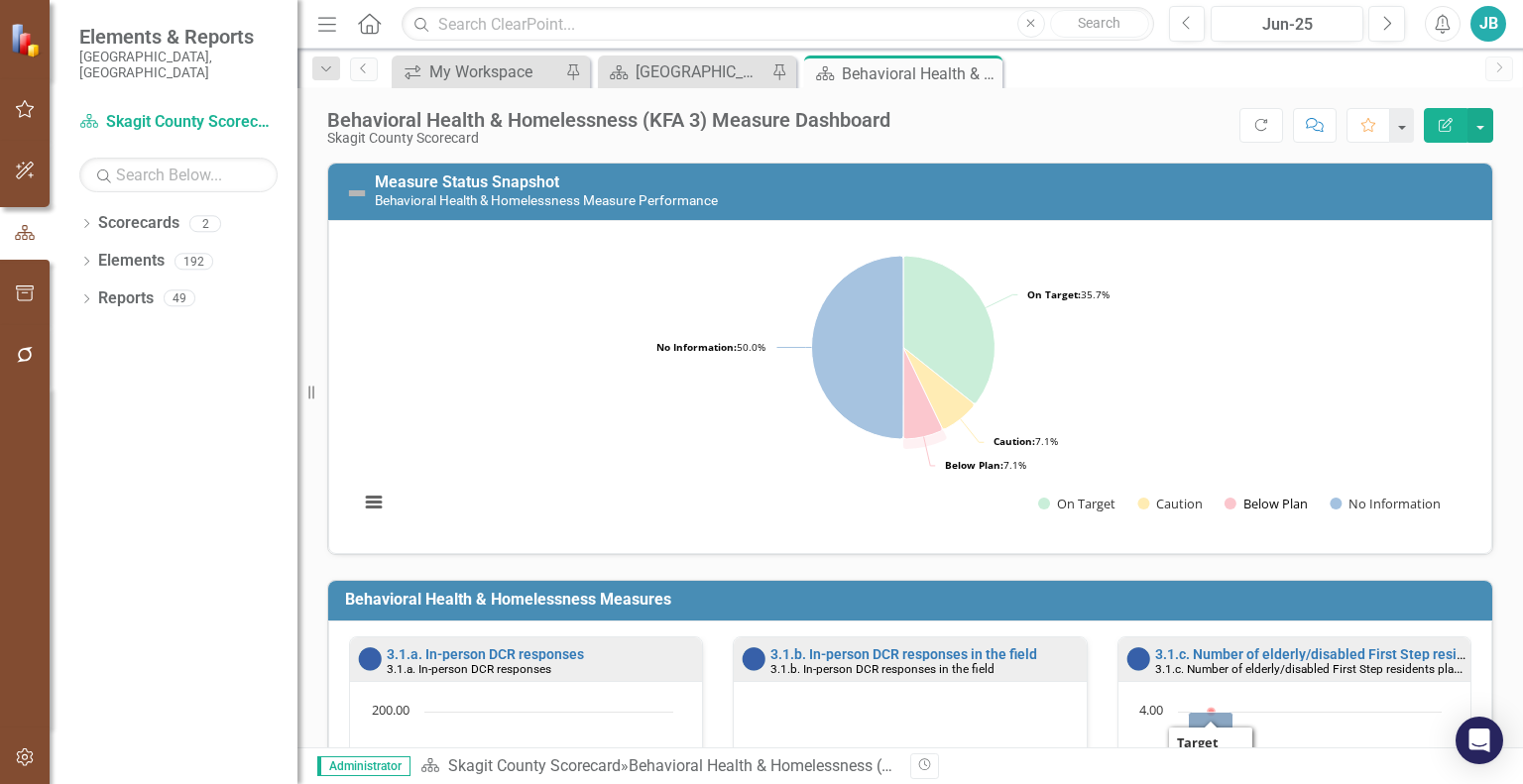 scroll, scrollTop: 28, scrollLeft: 0, axis: vertical 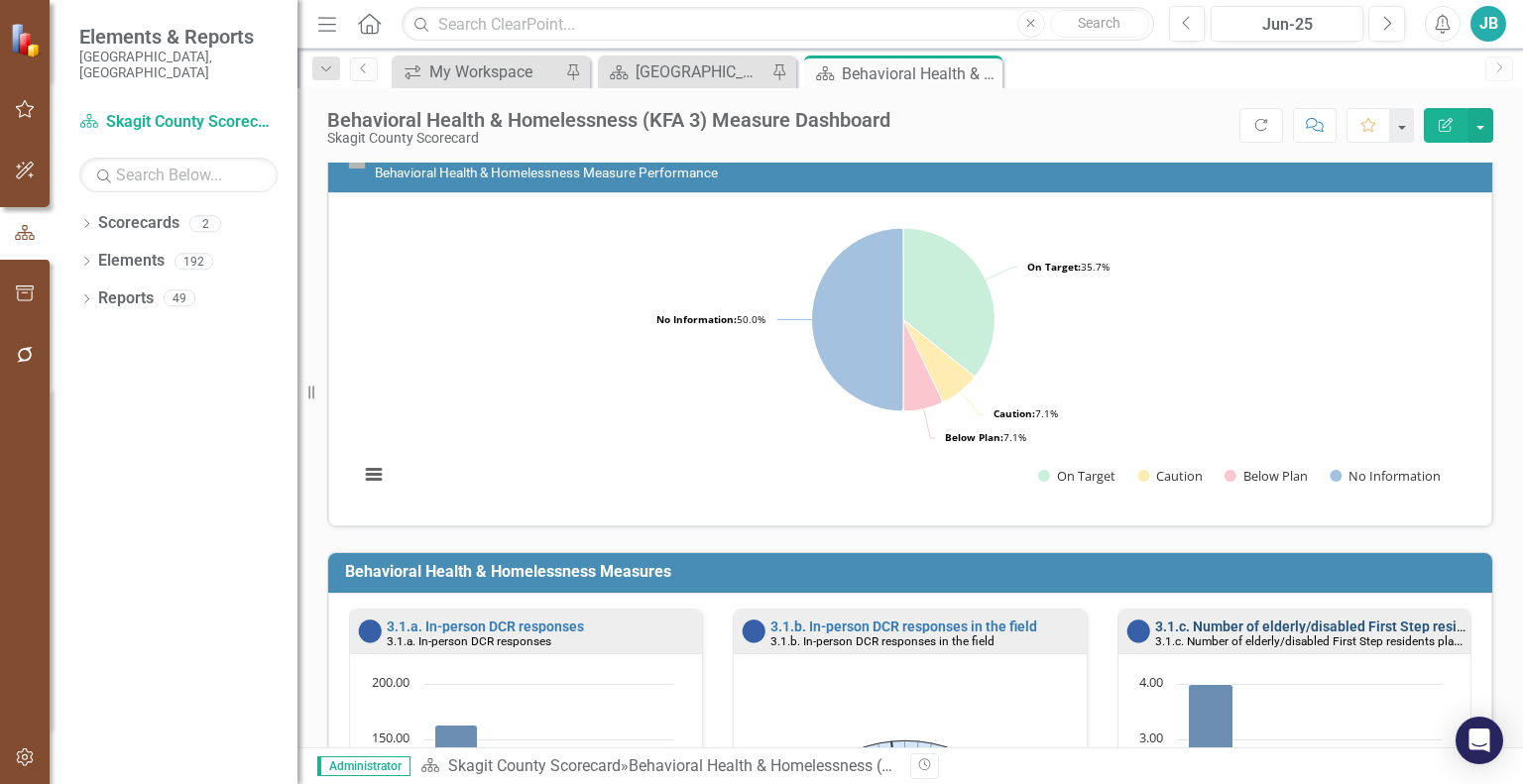 click on "3.1.c. Number of elderly/disabled First Step residents placed into adult family homes or other supporive housing" at bounding box center [1508, 626] 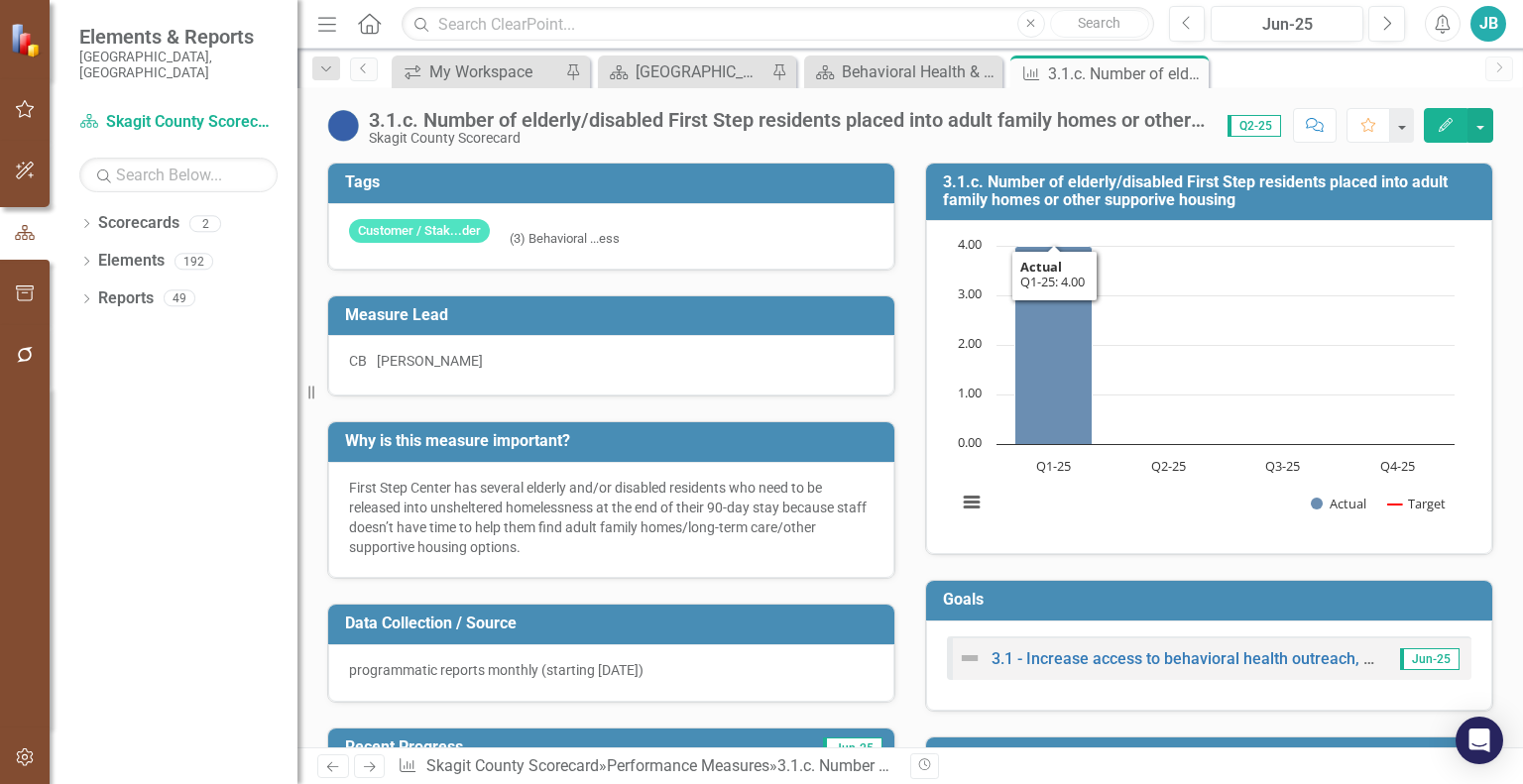 click 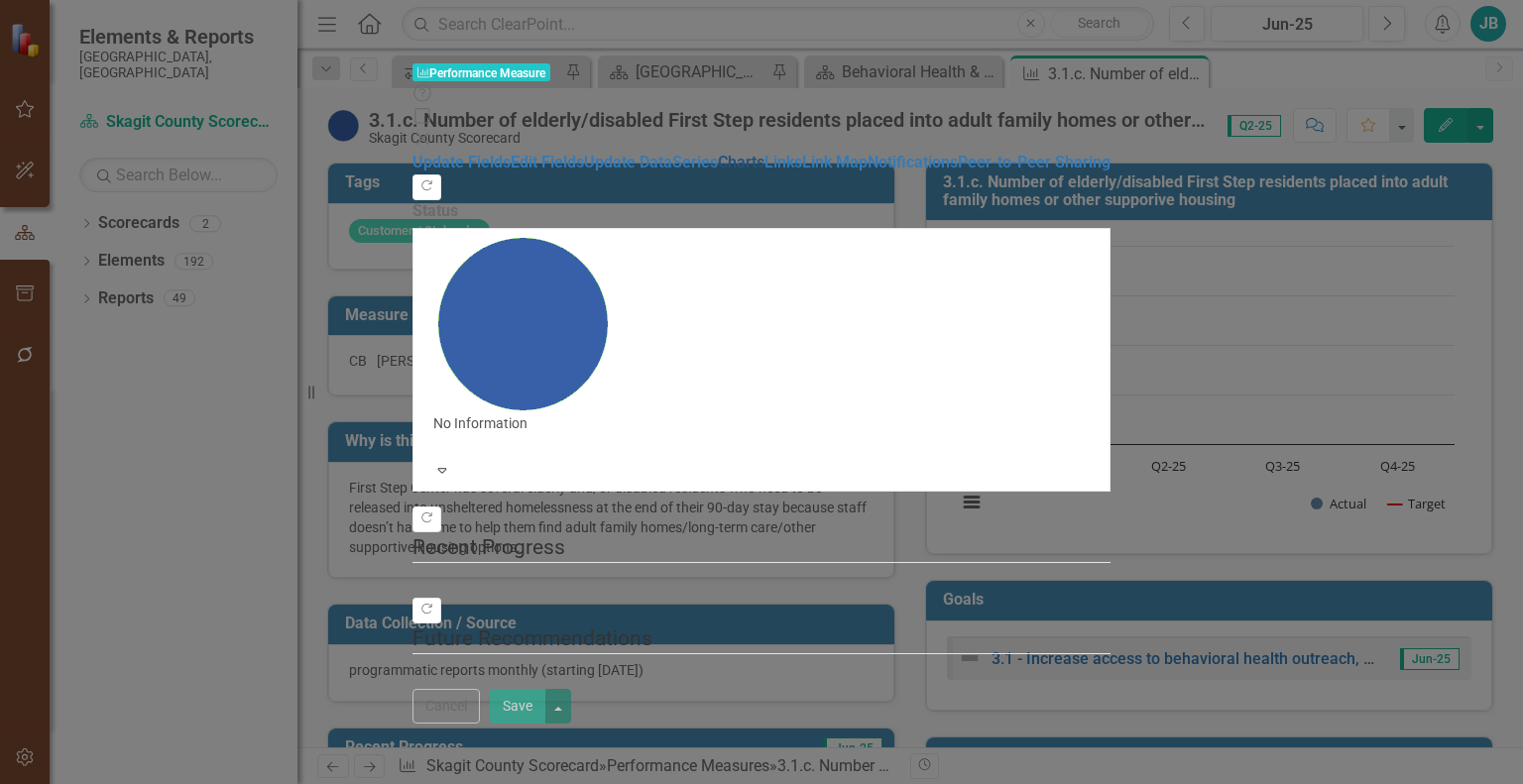 click on "Charts" at bounding box center (741, 162) 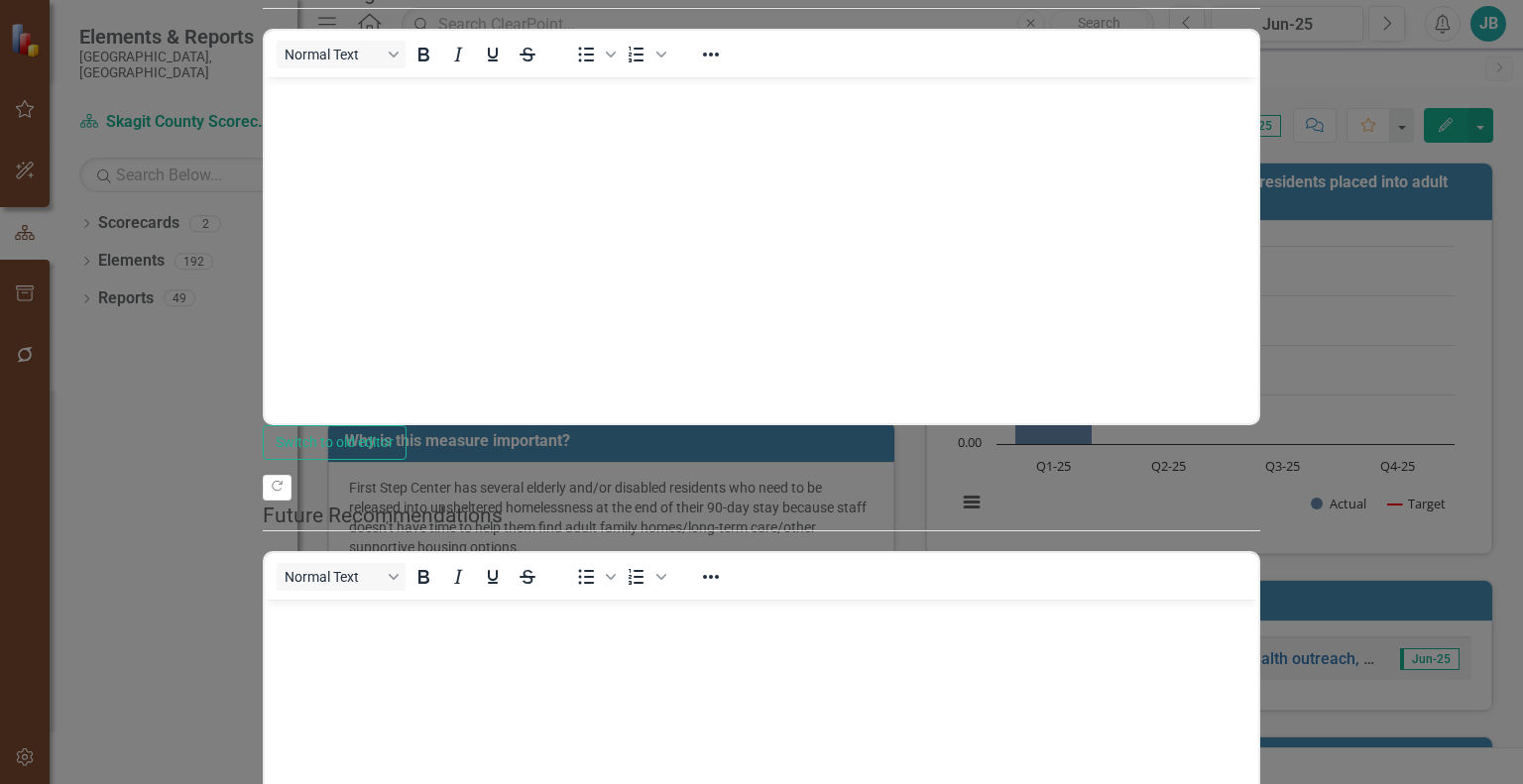 scroll, scrollTop: 0, scrollLeft: 0, axis: both 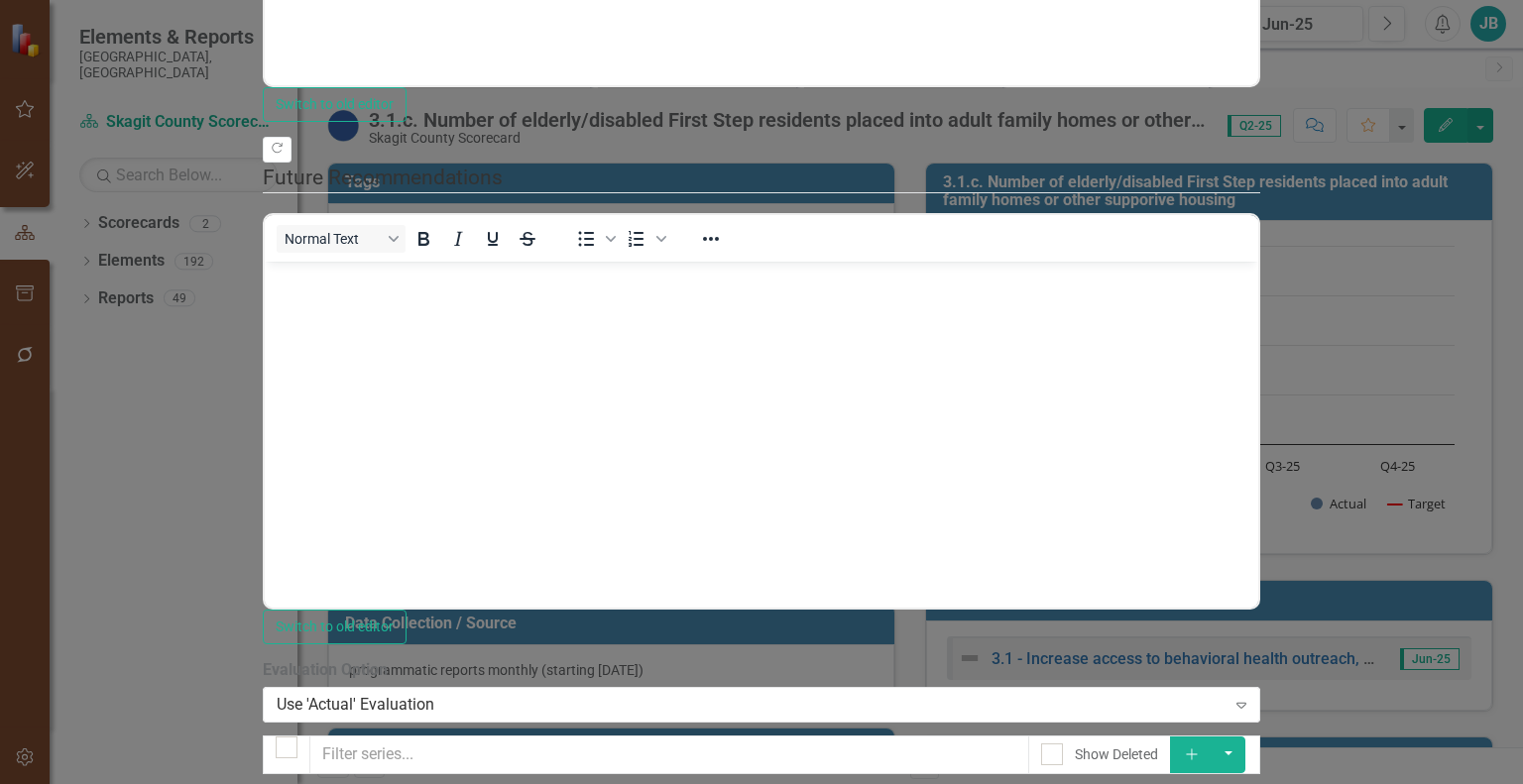 click on "Charts" at bounding box center (591, -485) 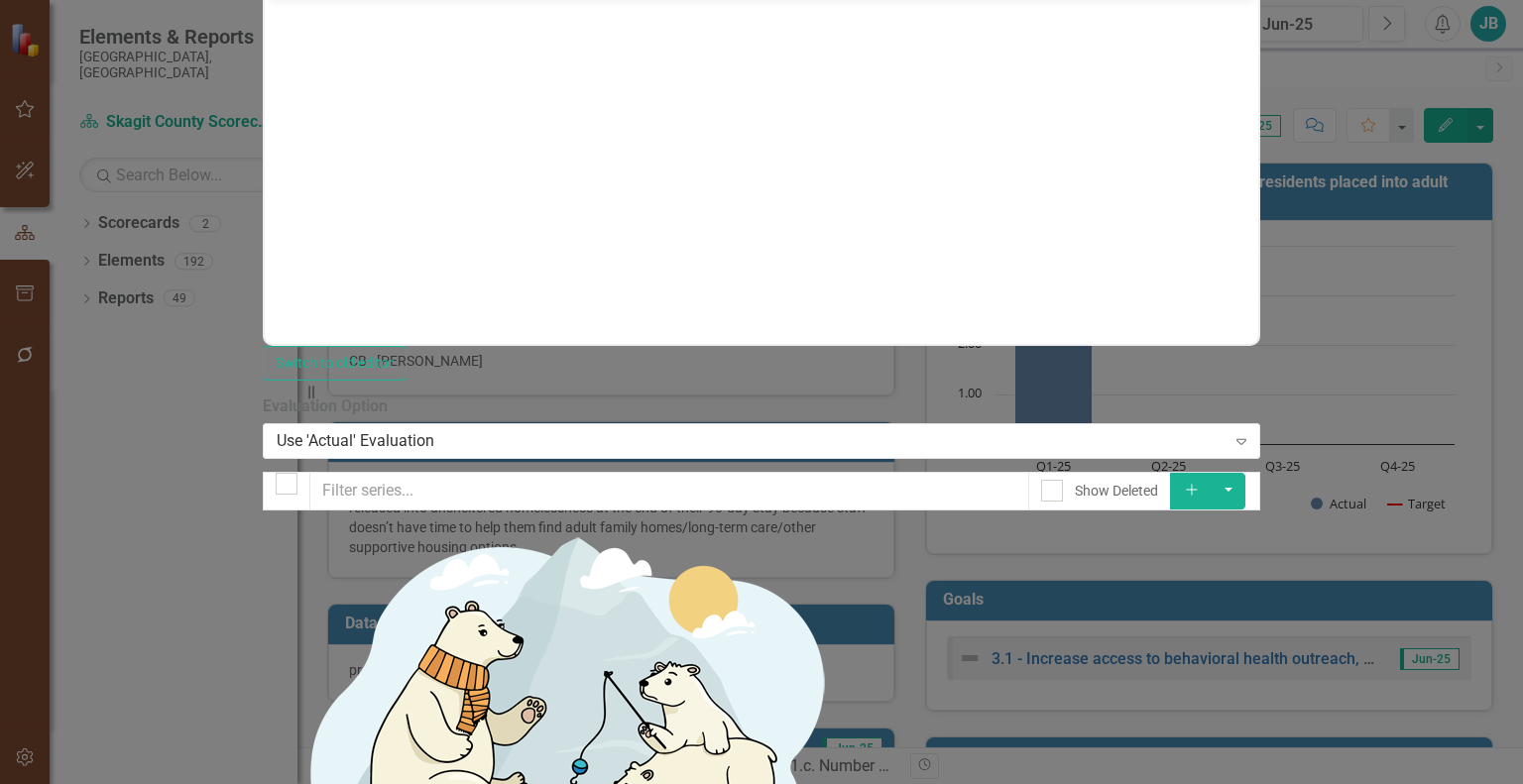 checkbox on "false" 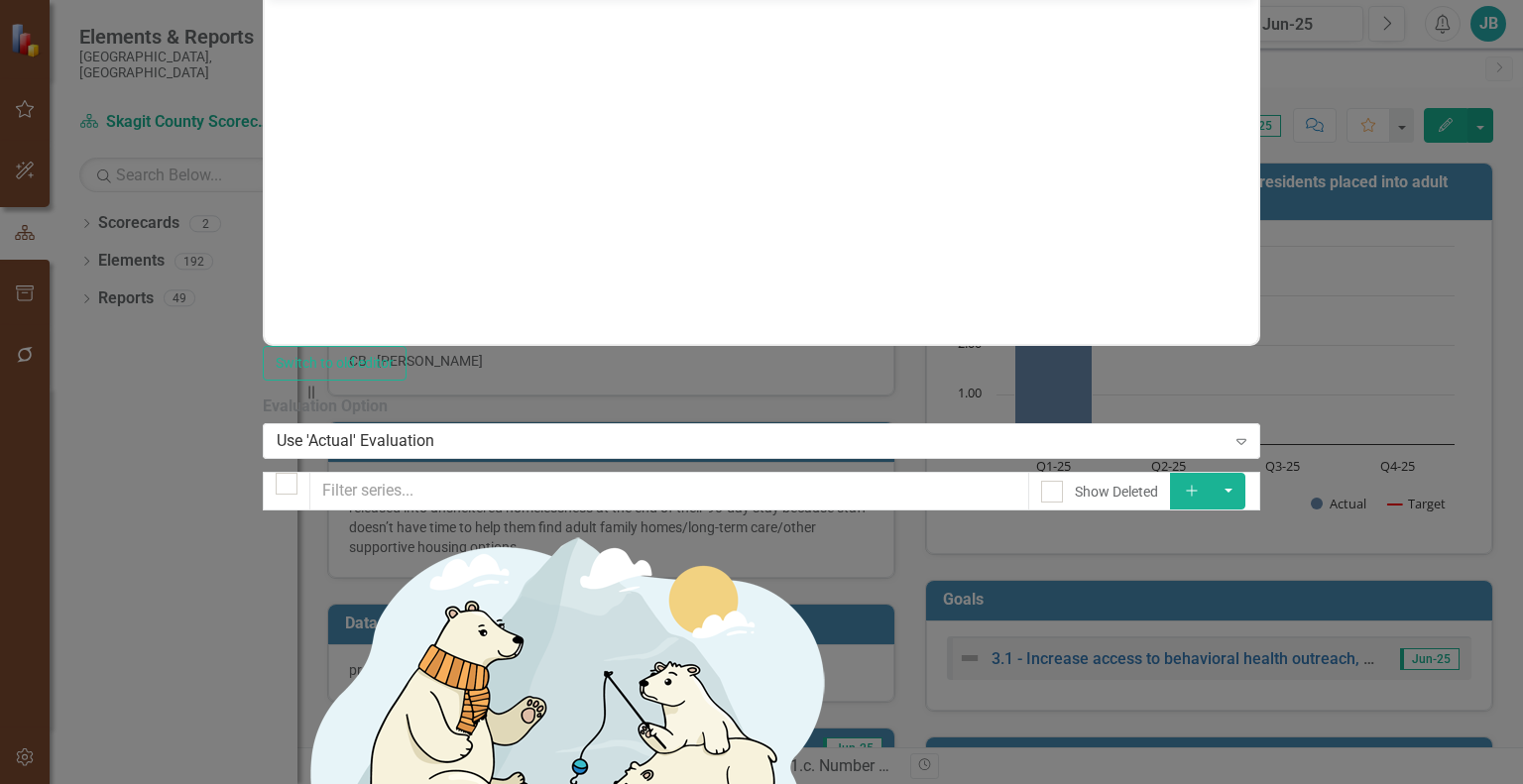 click on "3.1.c. Number of elderly/disabled First Step residents placed into adult family homes or other supporive housing" at bounding box center (697, 1560) 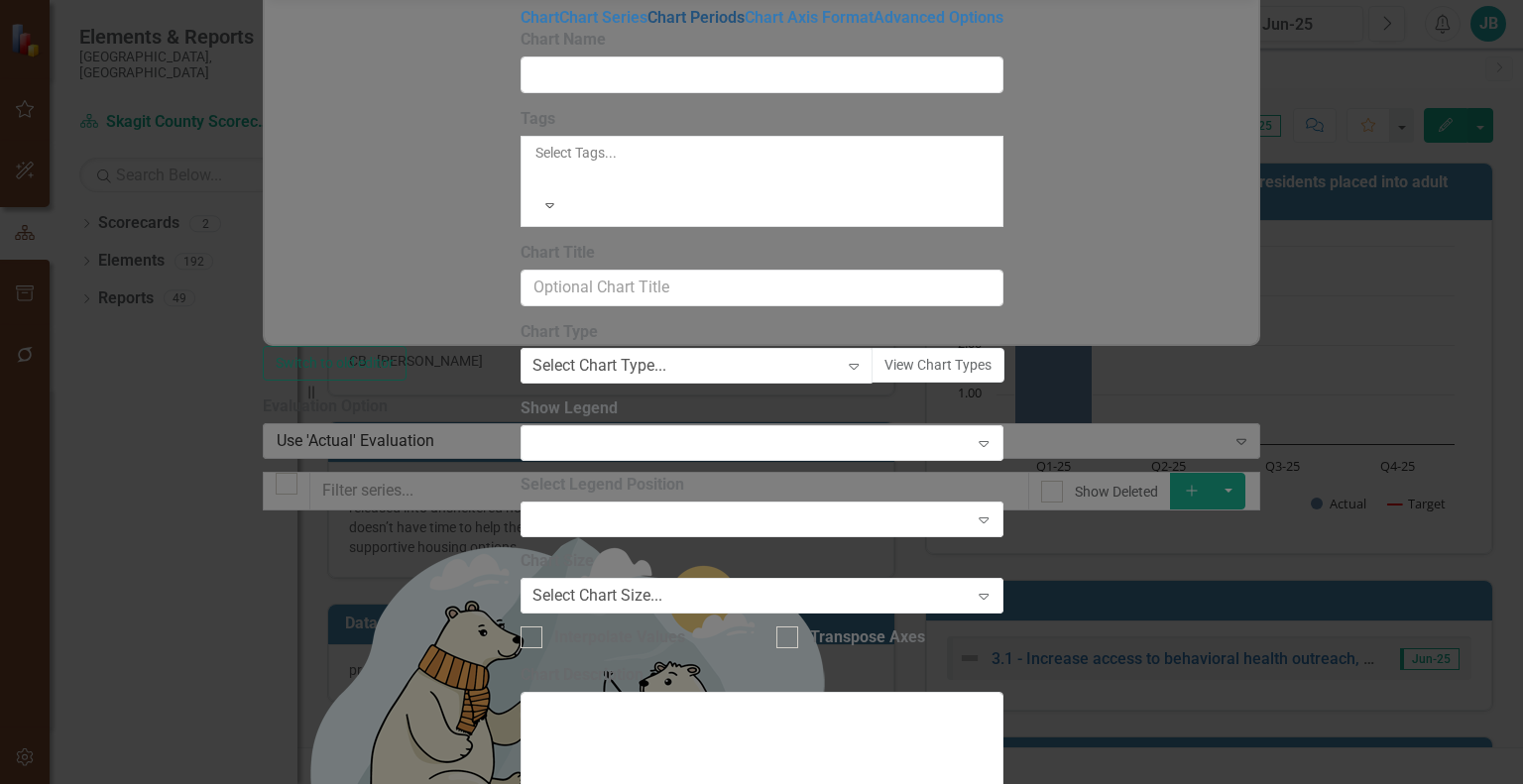 click on "Chart Periods" at bounding box center (696, 17) 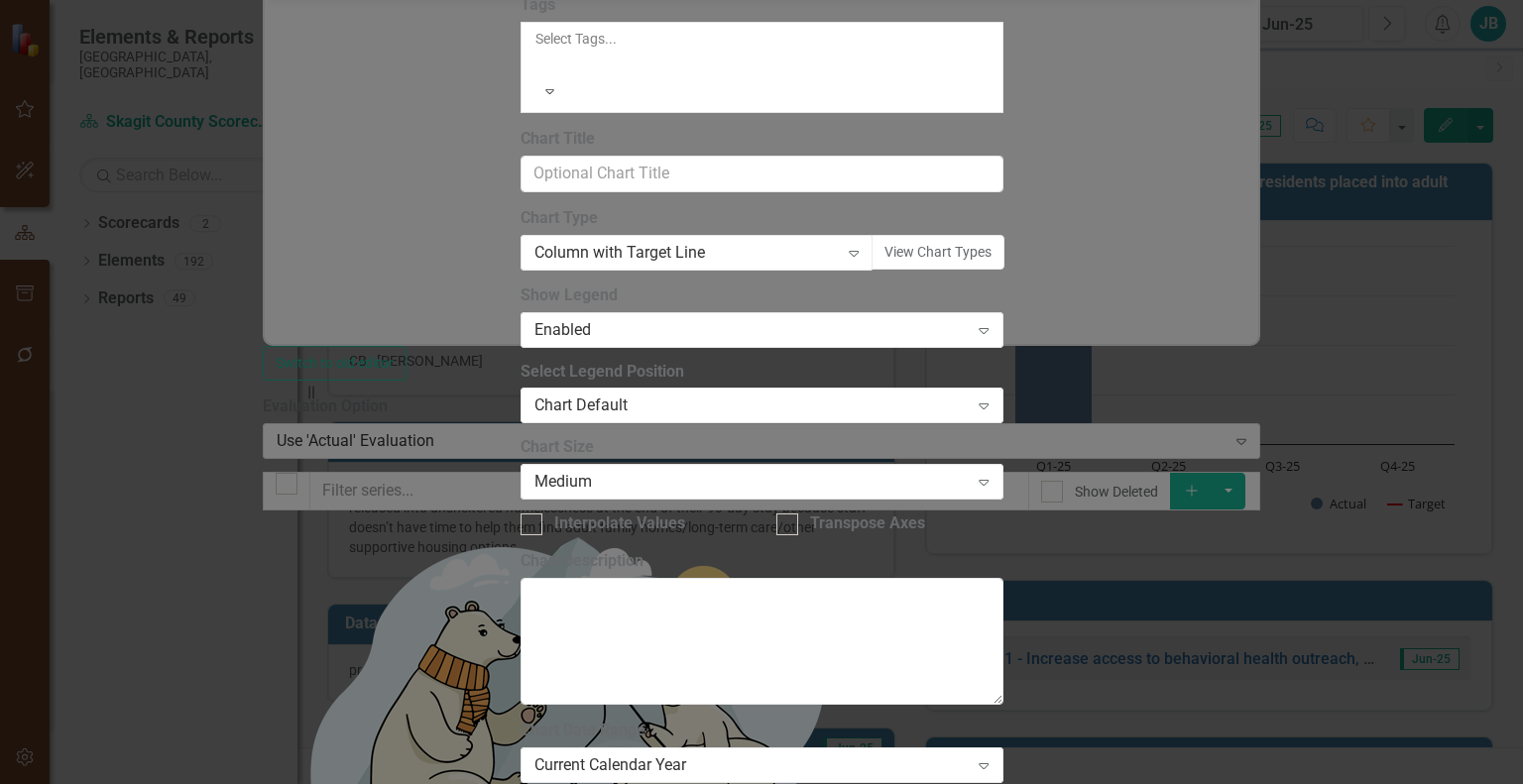 checkbox on "true" 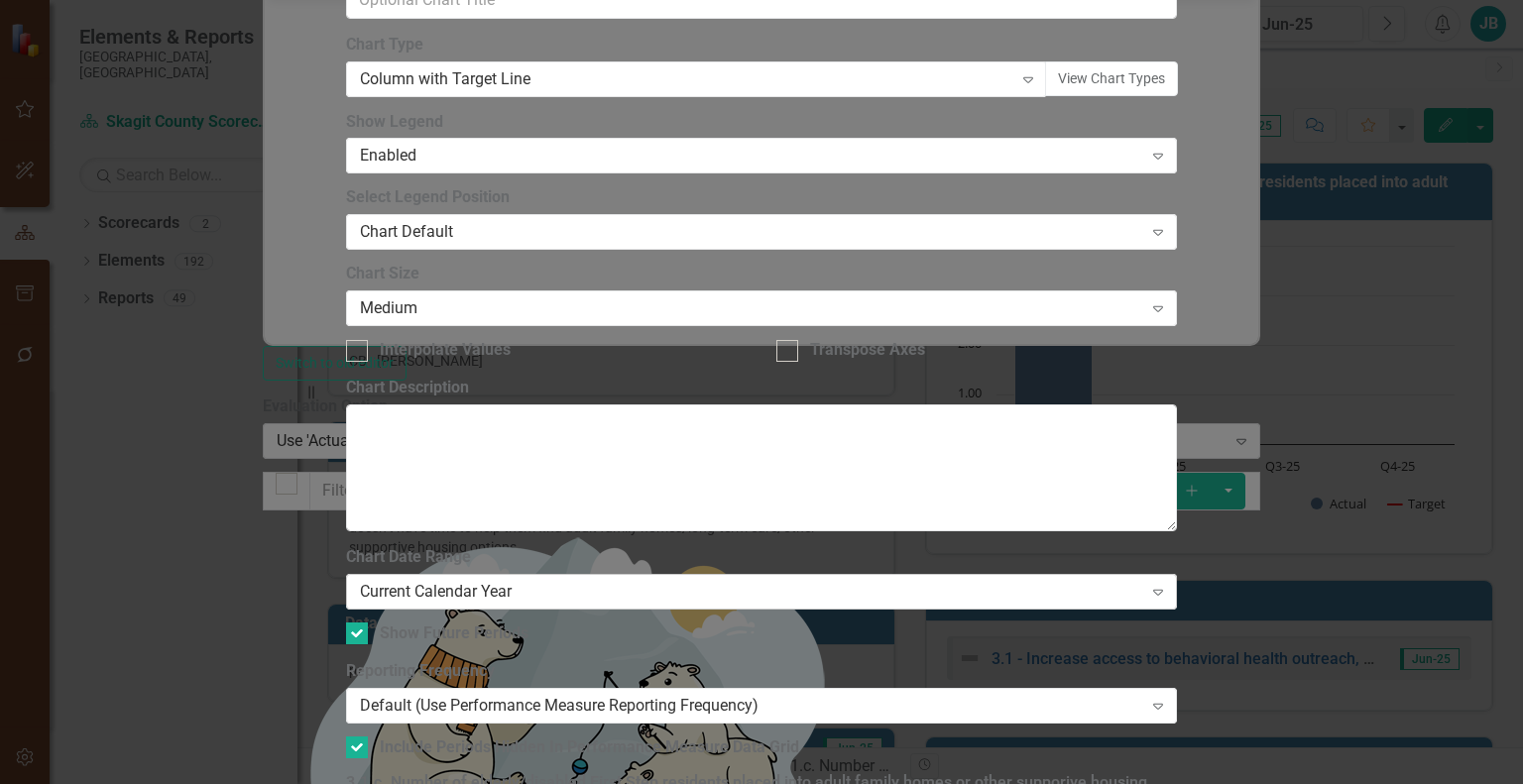 click on "Current Calendar Year" at bounding box center [751, 591] 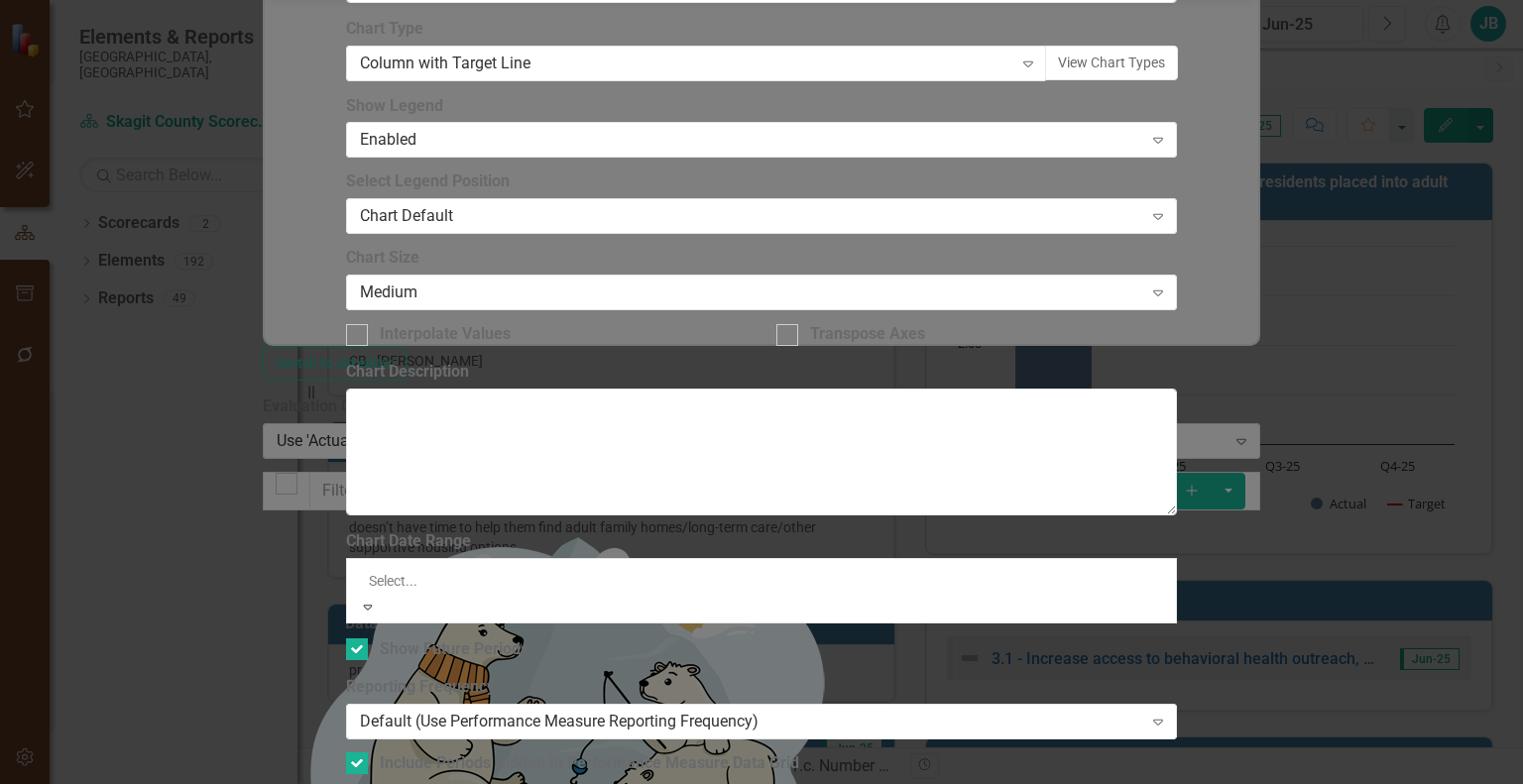click on "3.1.c. Number of elderly/disabled First Step residents placed into adult family homes or other supporive housing Recalculate Refresh Preview Chart Combination chart with 2 data series. 3.1.c. Number of elderly/disabled First Step residents placed into adult family homes or other supporive housing (Chart Type: Column with Target Line)
Plot Bands
Q1-25
Actual: 4.00	Target: 4.00
Q2-25
Actual: No Value	Target: No Value
Q3-25
Actual: No Value	Target: No Value
Q4-25
Actual: No Value	Target: No Value The chart has 1 X axis displaying categories.  The chart has 1 Y axis displaying values. Data ranges from 4 to 4. 3.1.c. Number of elderly/disabled First Step residents placed into adult family homes or other supporive housing (Chart Type: Column with Target Line)
Plot Bands
Q1-25
Actual: 4.00	Target: 4.00
Q2-25
Actual: No Value	Target: No Value
Q3-25
Actual: No Value	Target: No Value
Q4-25
Actual: No Value	Target: No Value Chart context menu Actual Target Q1-25 Q2-25 Q3-25 Q4-25 0.00 1.00 2.00 3.00 4.00" at bounding box center [762, 962] 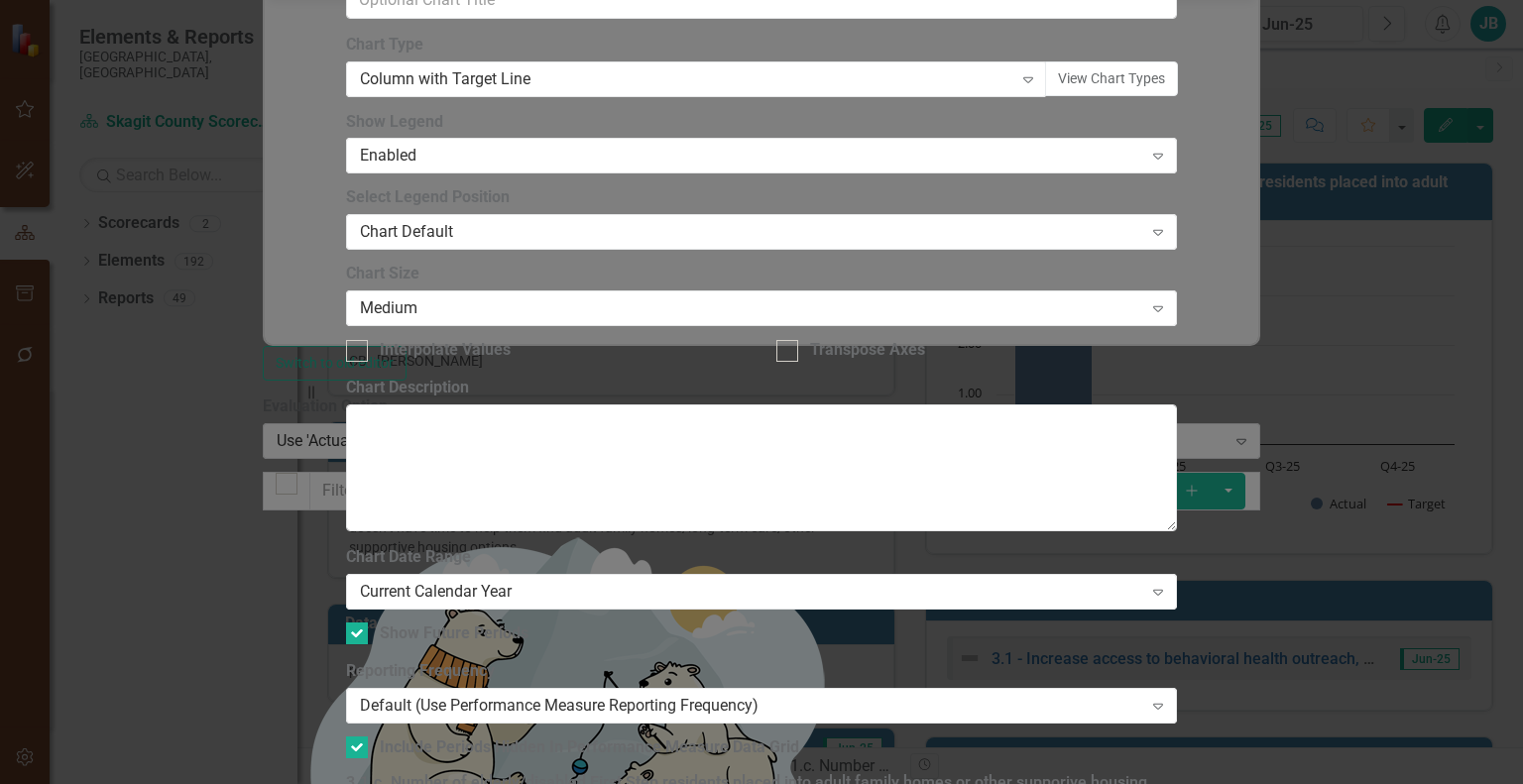 click on "Cancel" at bounding box center [380, 1138] 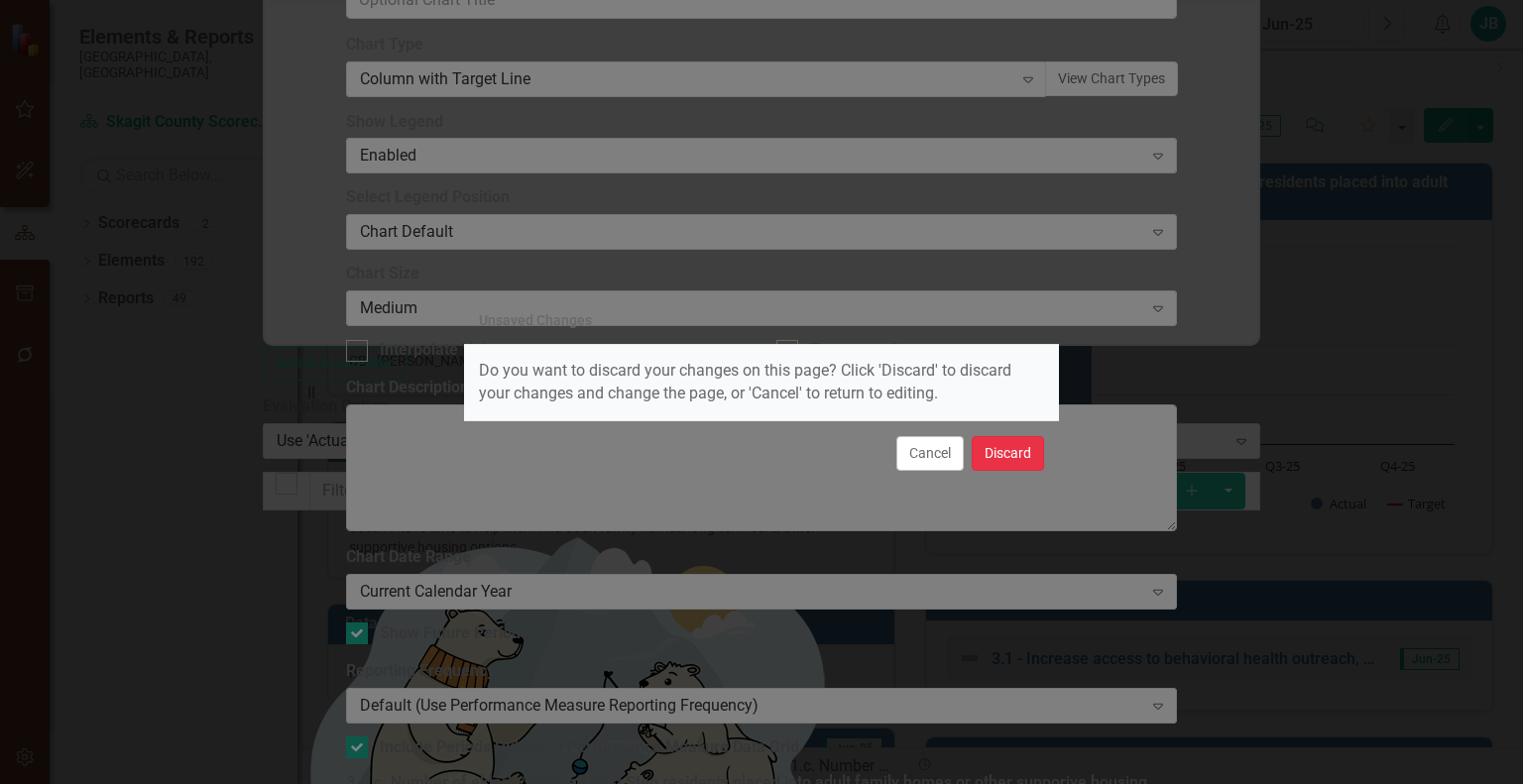click on "Discard" at bounding box center [1007, 453] 